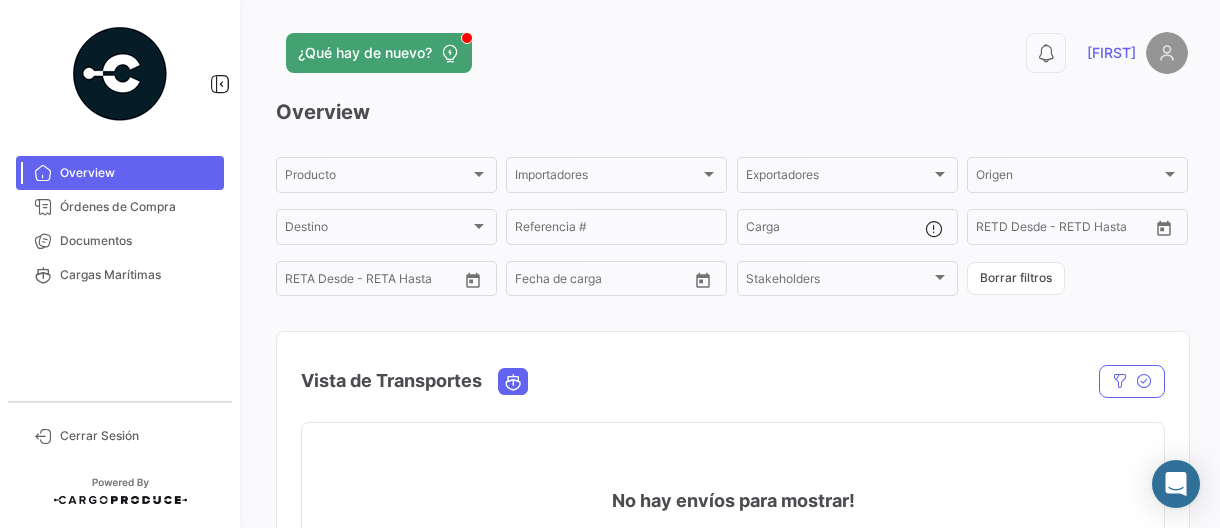 scroll, scrollTop: 0, scrollLeft: 0, axis: both 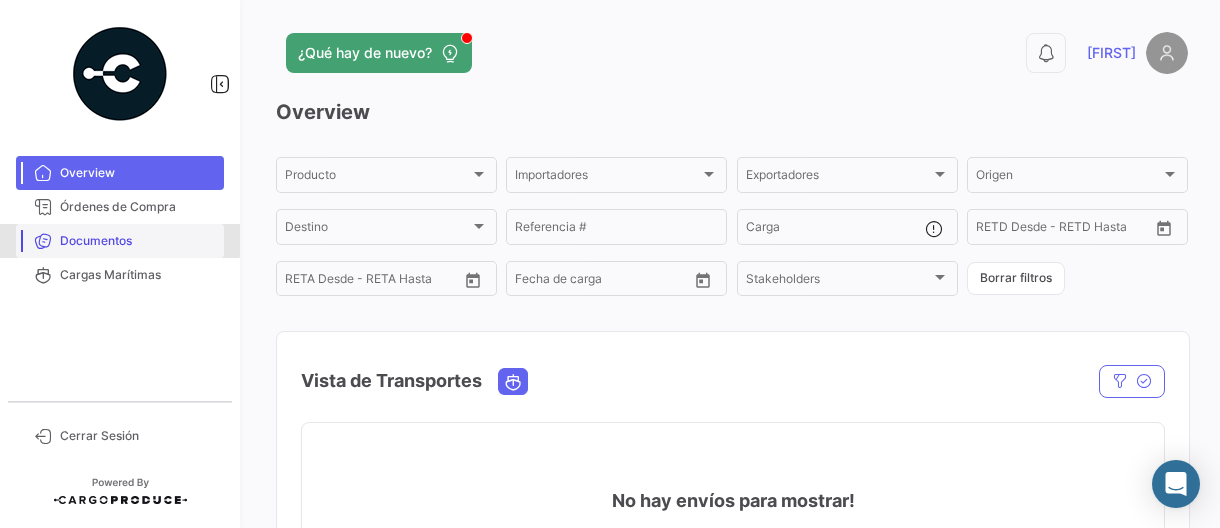 click on "Documentos" at bounding box center [138, 241] 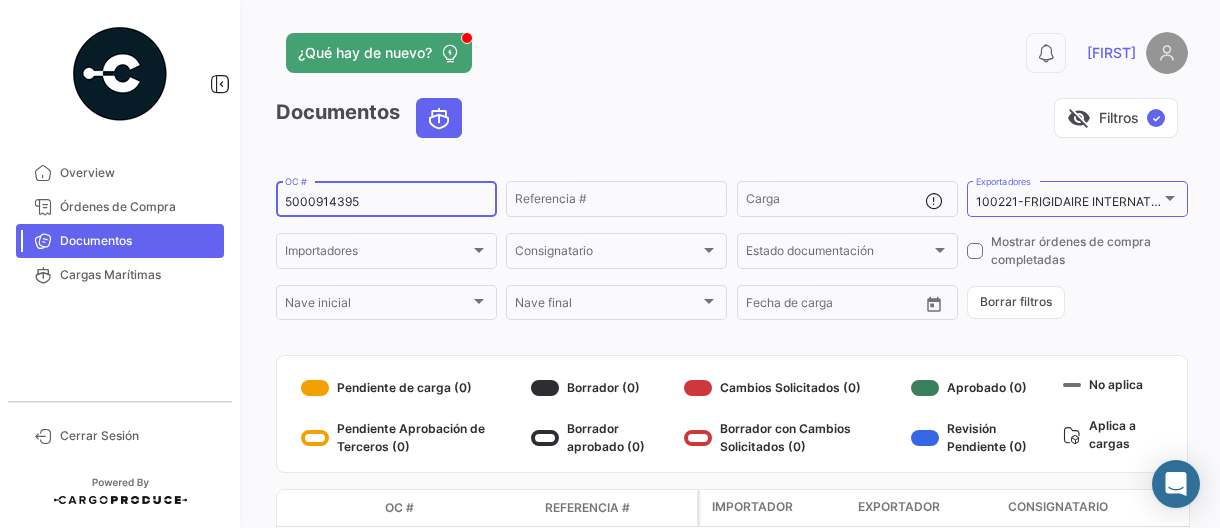 click on "5000914395  OC #" 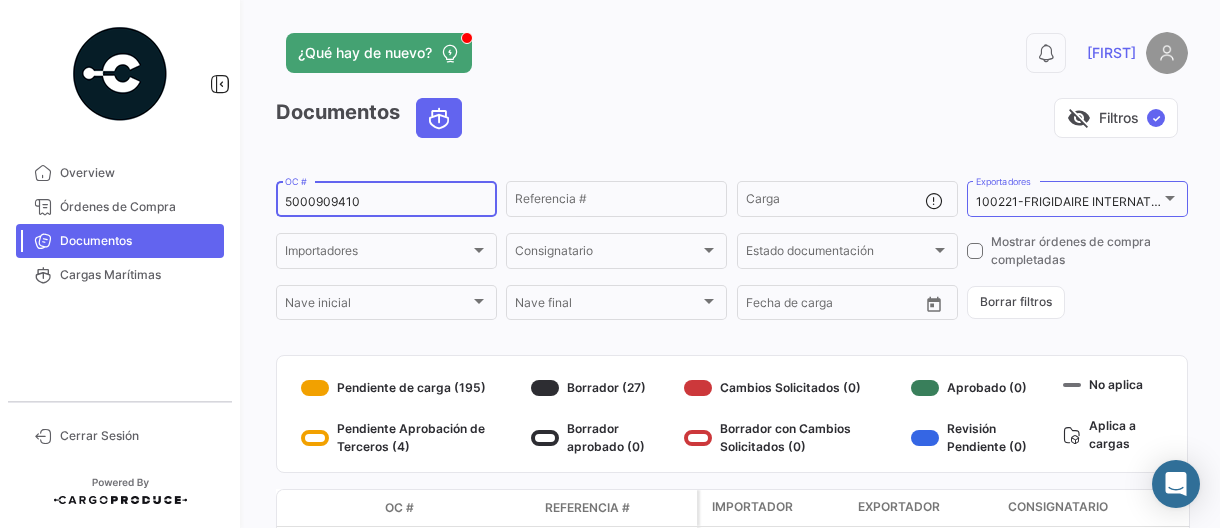 type on "5000909410" 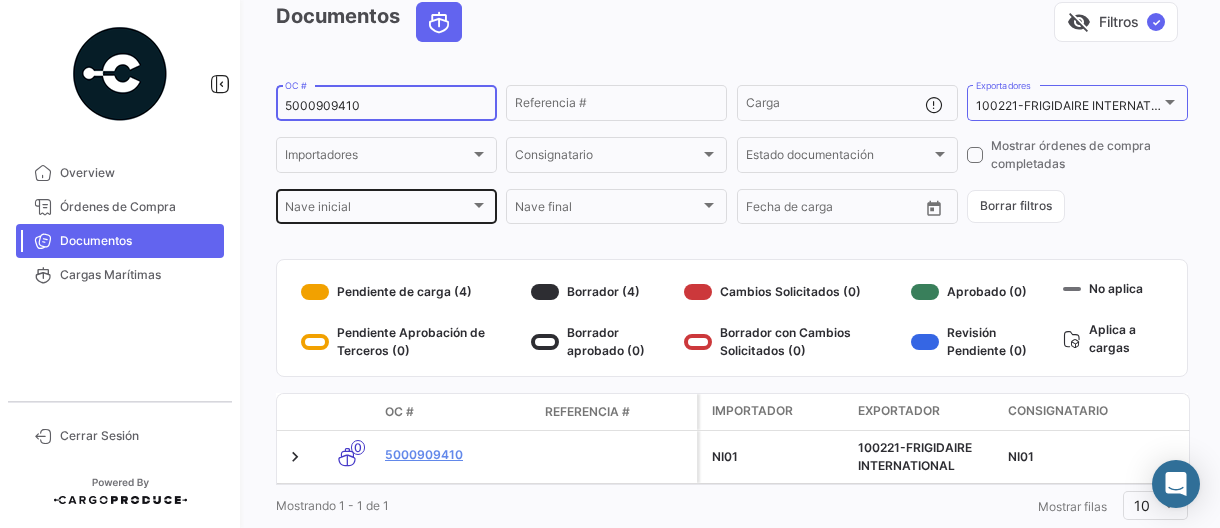 scroll, scrollTop: 156, scrollLeft: 0, axis: vertical 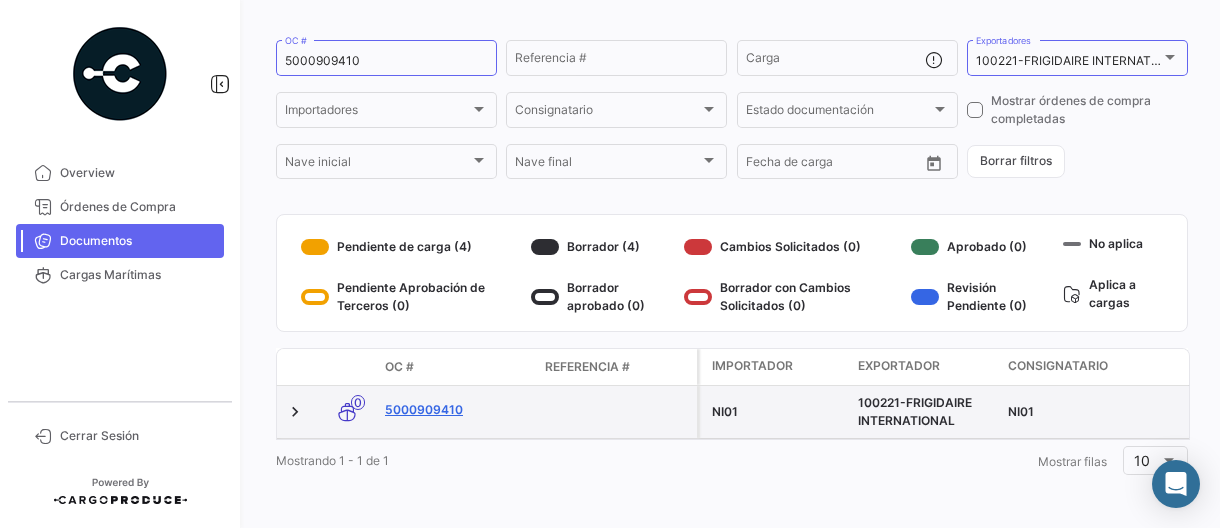 click on "5000909410" 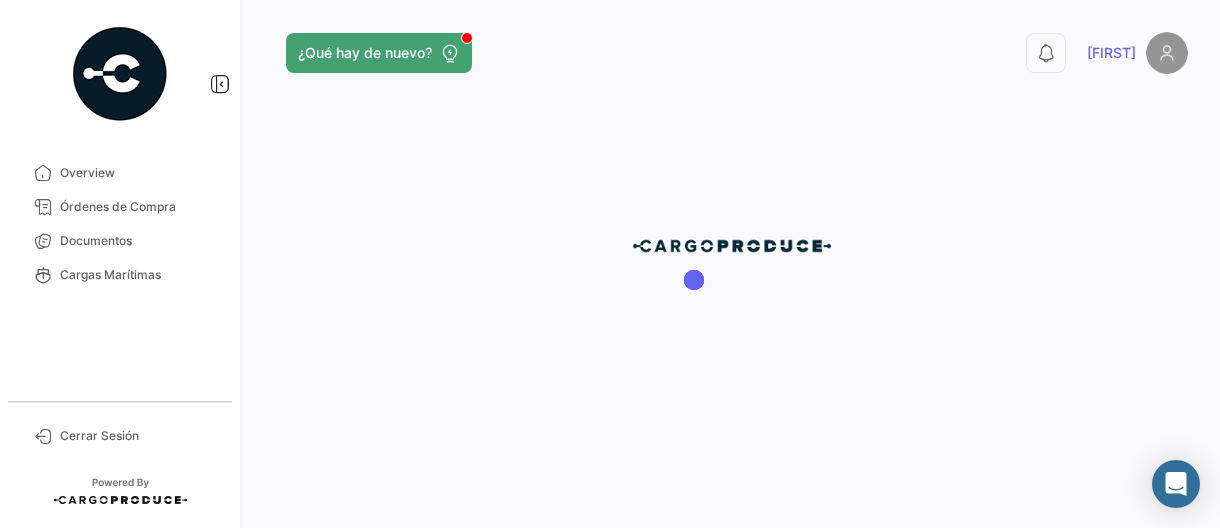 scroll, scrollTop: 0, scrollLeft: 0, axis: both 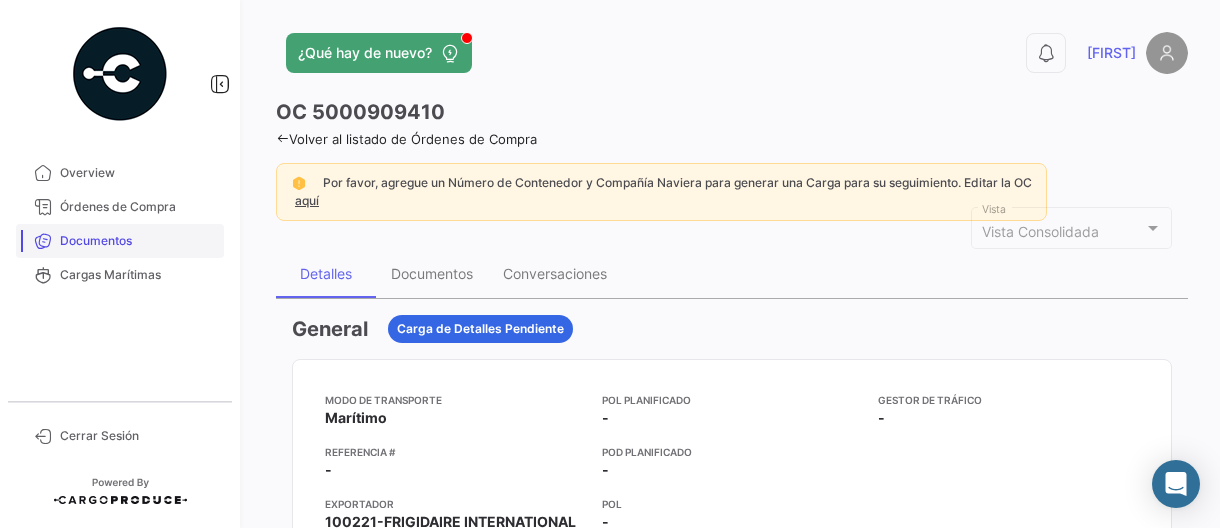 click on "Documentos" at bounding box center (138, 241) 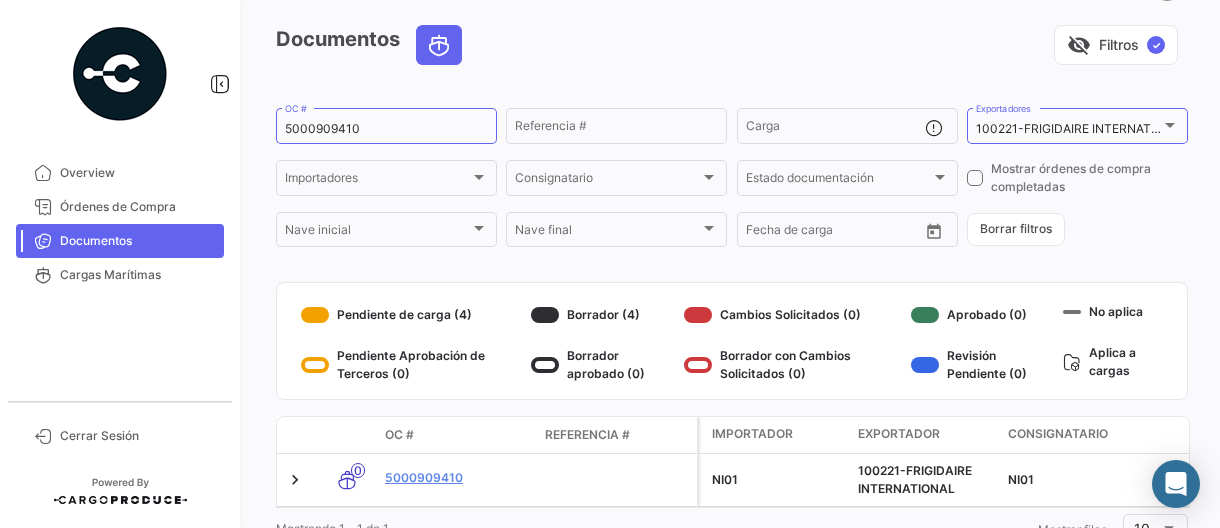 scroll, scrollTop: 156, scrollLeft: 0, axis: vertical 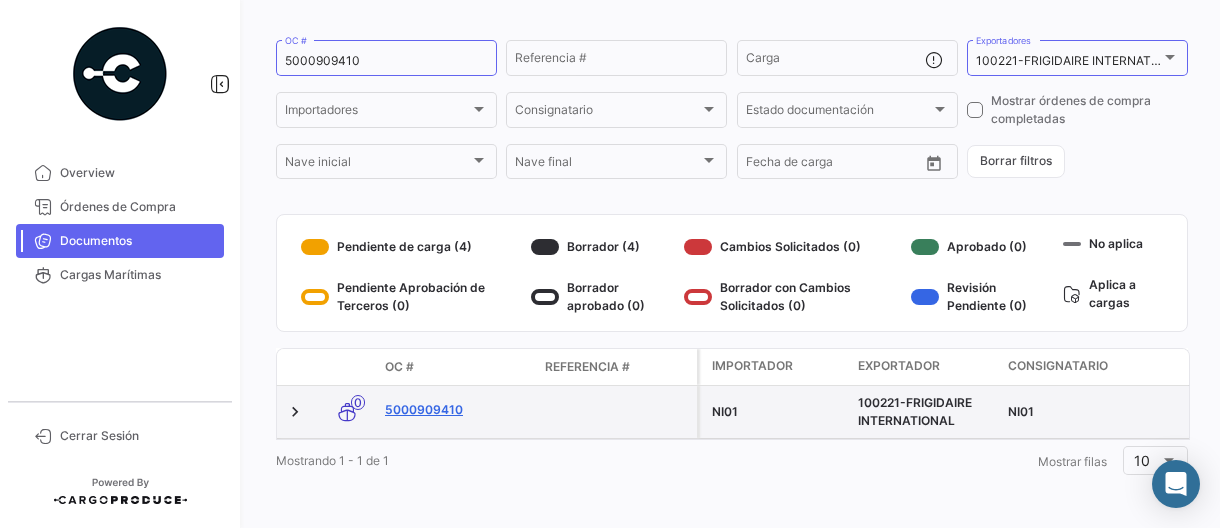 click on "5000909410" 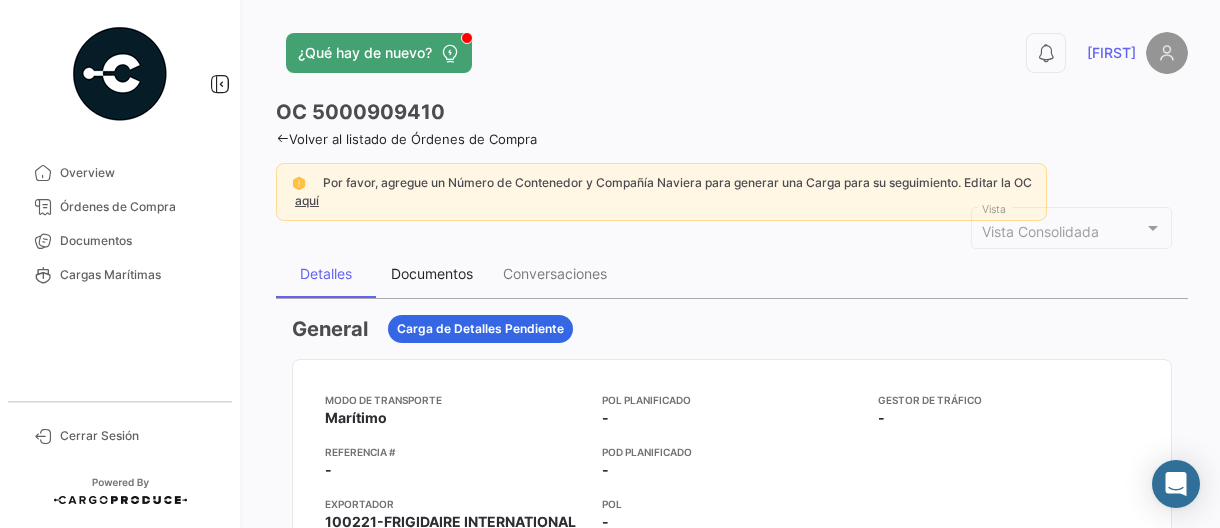 click on "Documentos" at bounding box center [432, 273] 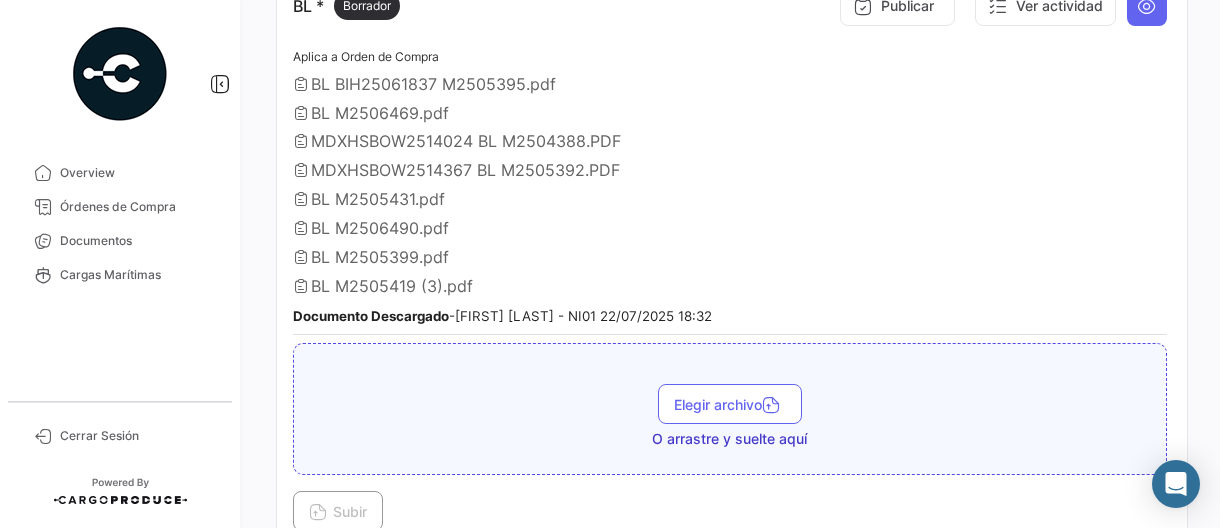 scroll, scrollTop: 500, scrollLeft: 0, axis: vertical 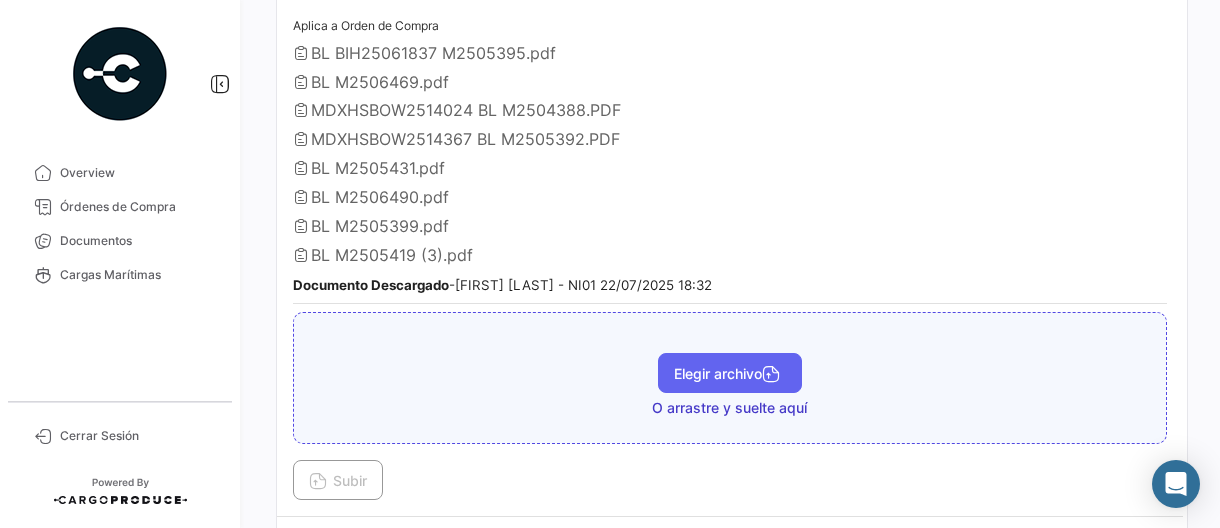 click on "Elegir archivo" at bounding box center (730, 373) 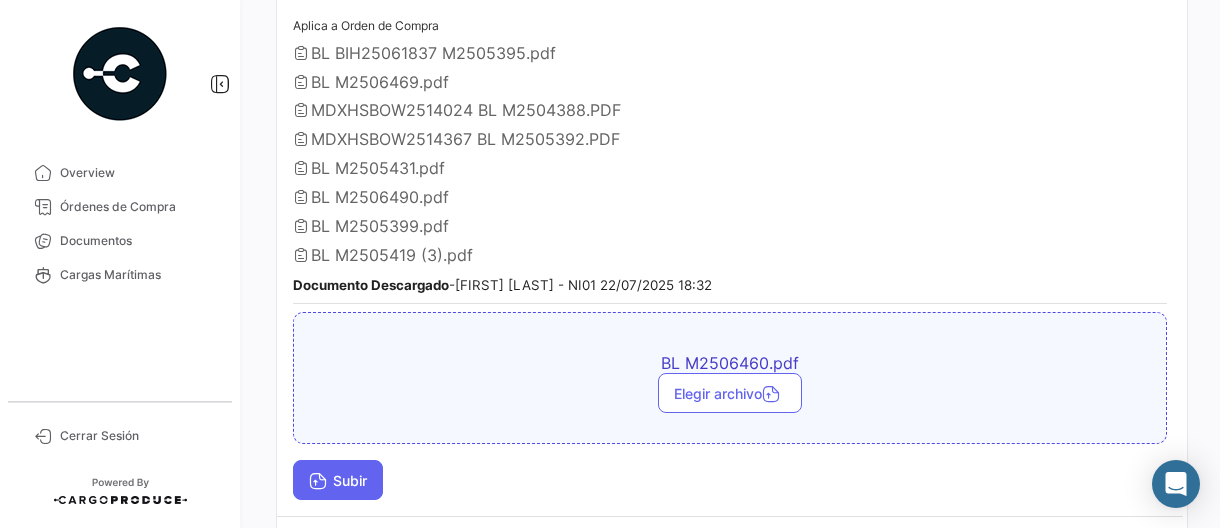 click on "Subir" at bounding box center [338, 480] 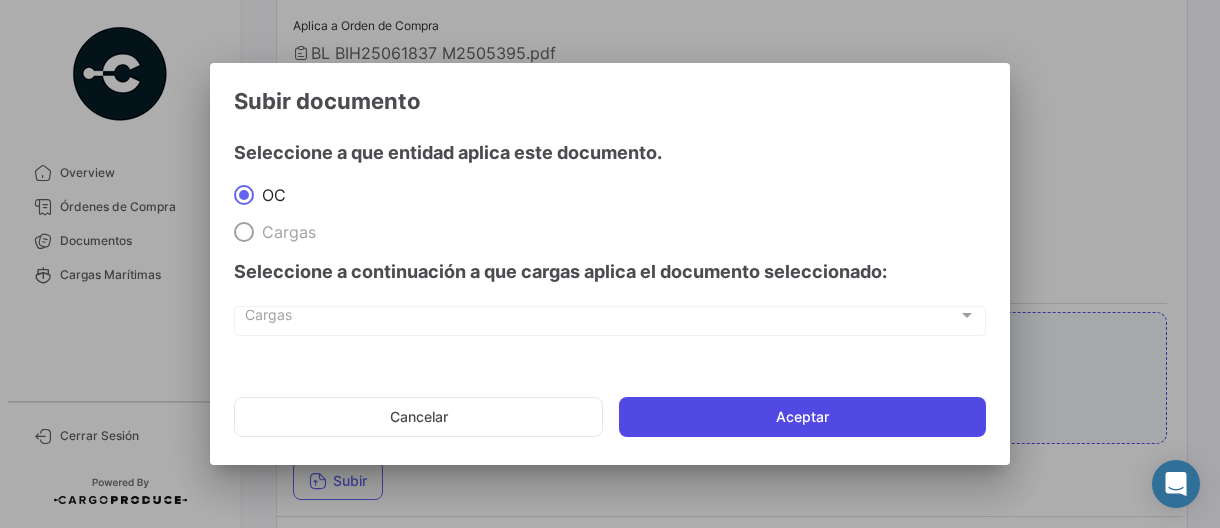 click on "Aceptar" 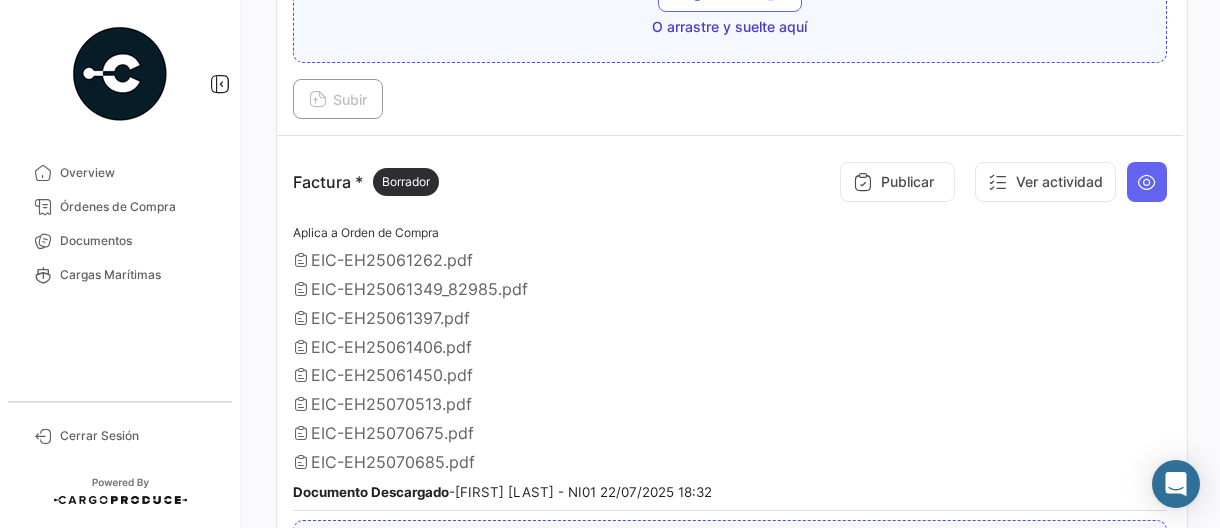 scroll, scrollTop: 1300, scrollLeft: 0, axis: vertical 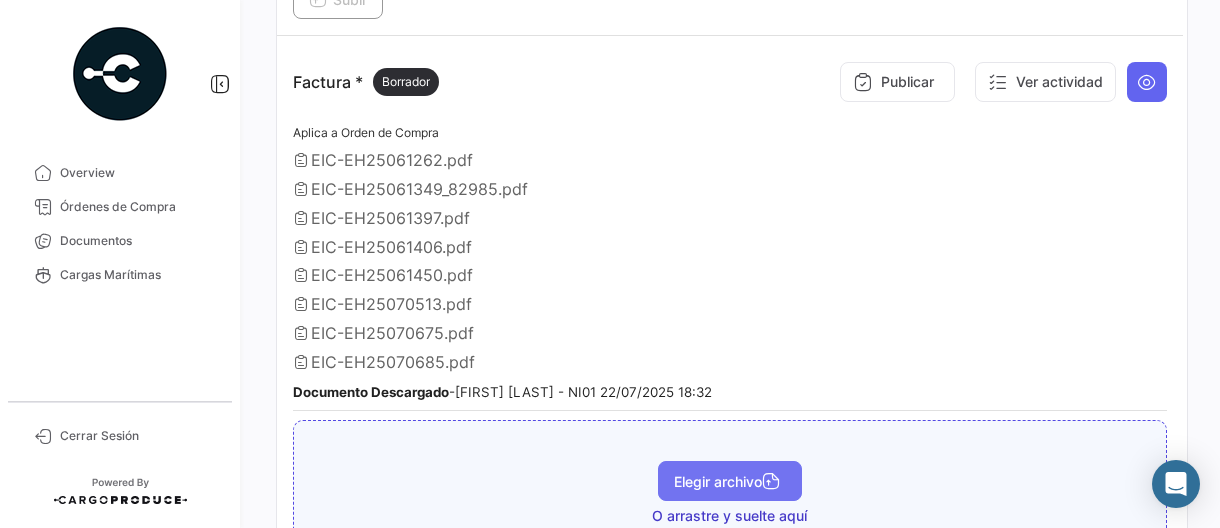 click on "Elegir archivo" at bounding box center [730, 481] 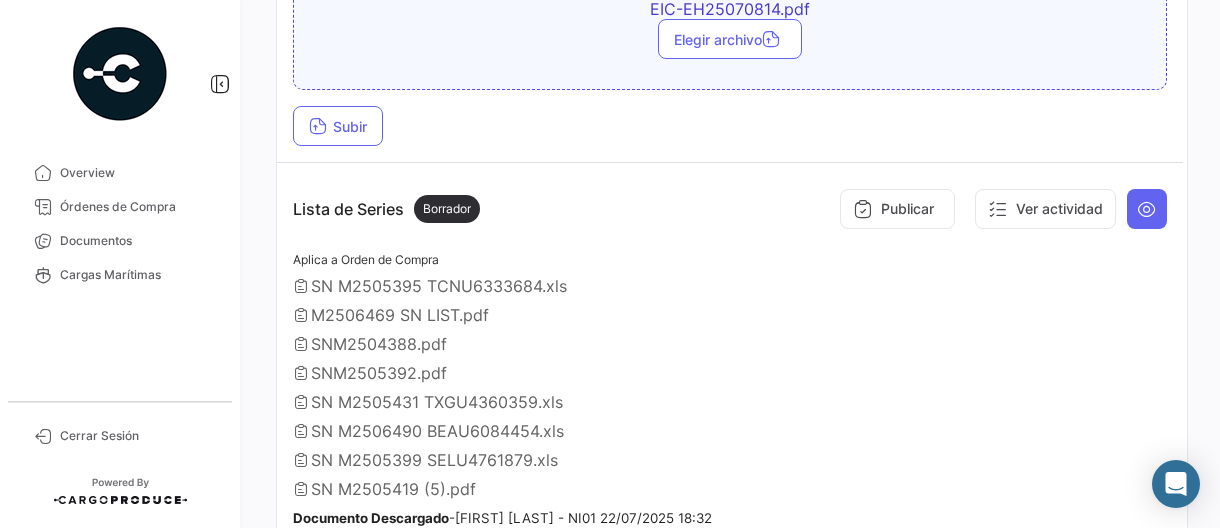 scroll, scrollTop: 1800, scrollLeft: 0, axis: vertical 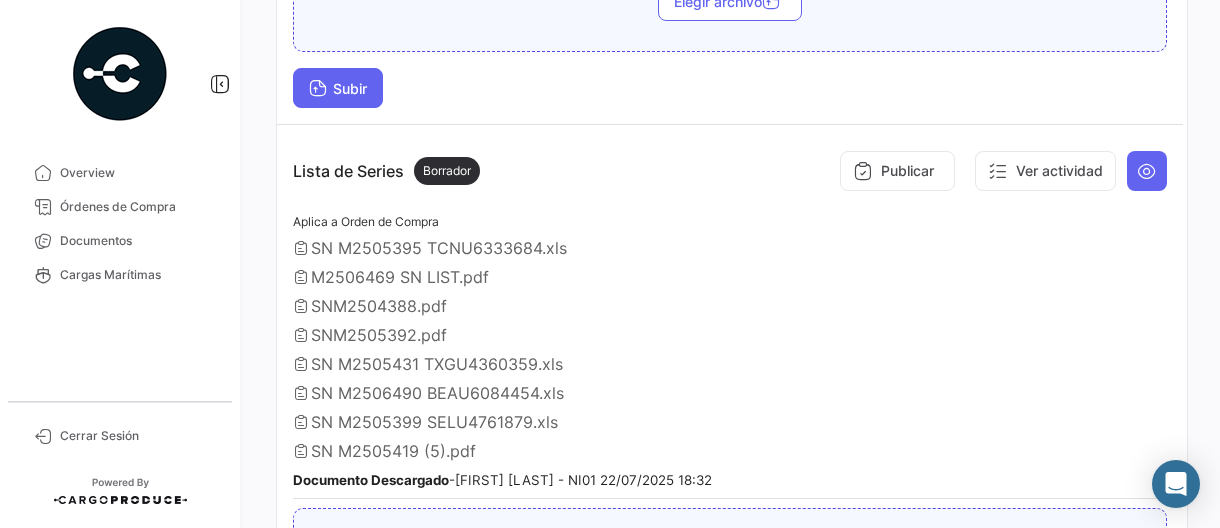 click on "Subir" at bounding box center [338, 88] 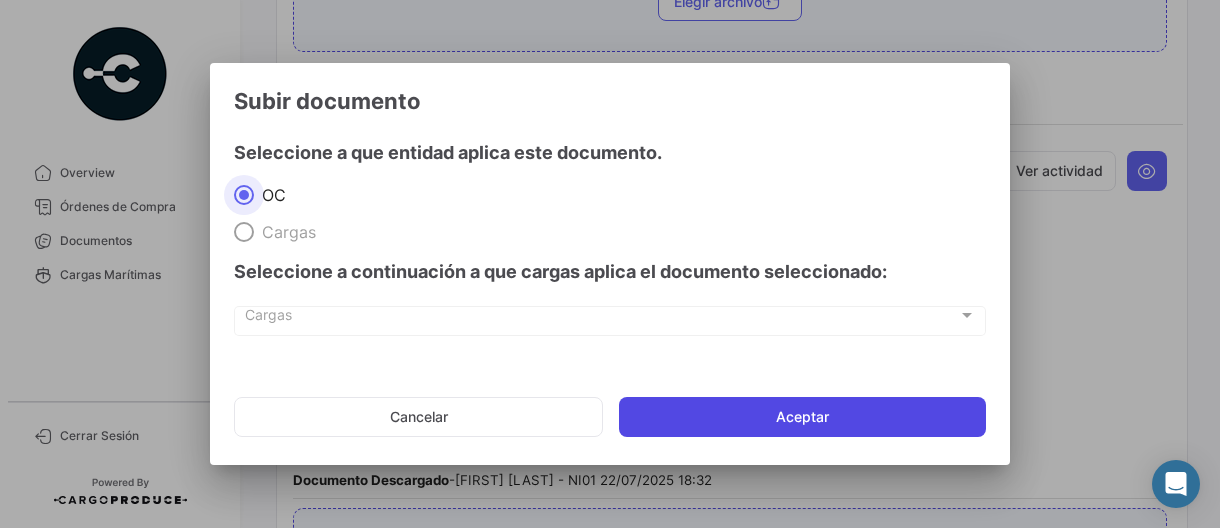 click on "Aceptar" 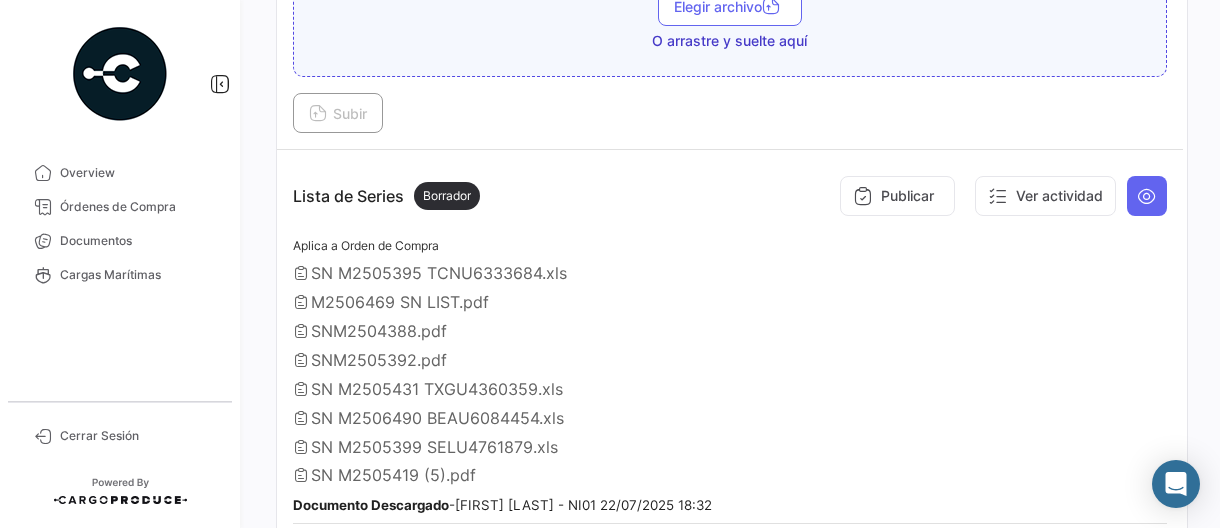 scroll, scrollTop: 1900, scrollLeft: 0, axis: vertical 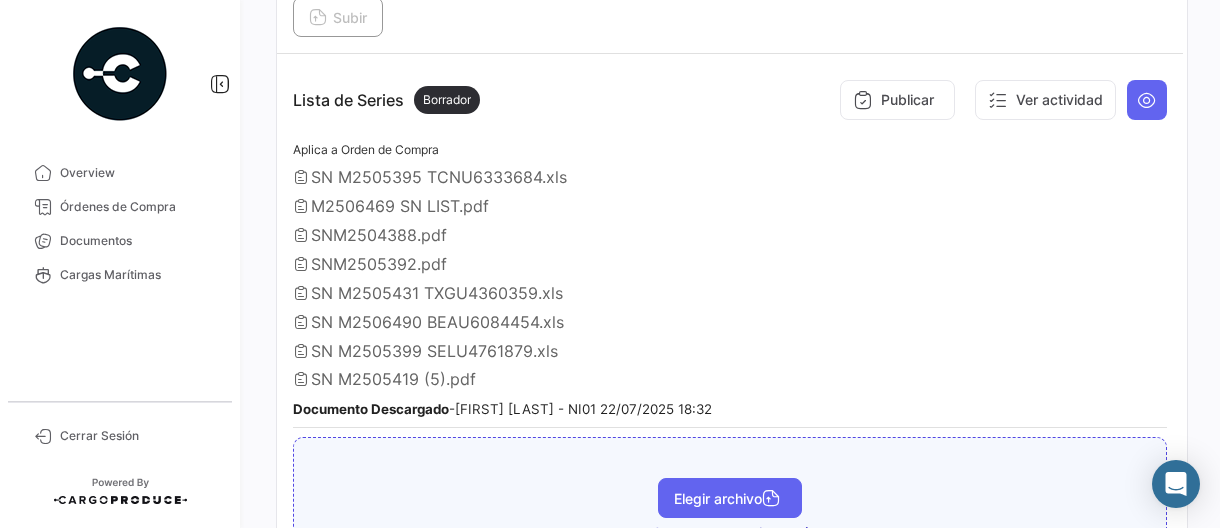click on "Elegir archivo" at bounding box center [730, 498] 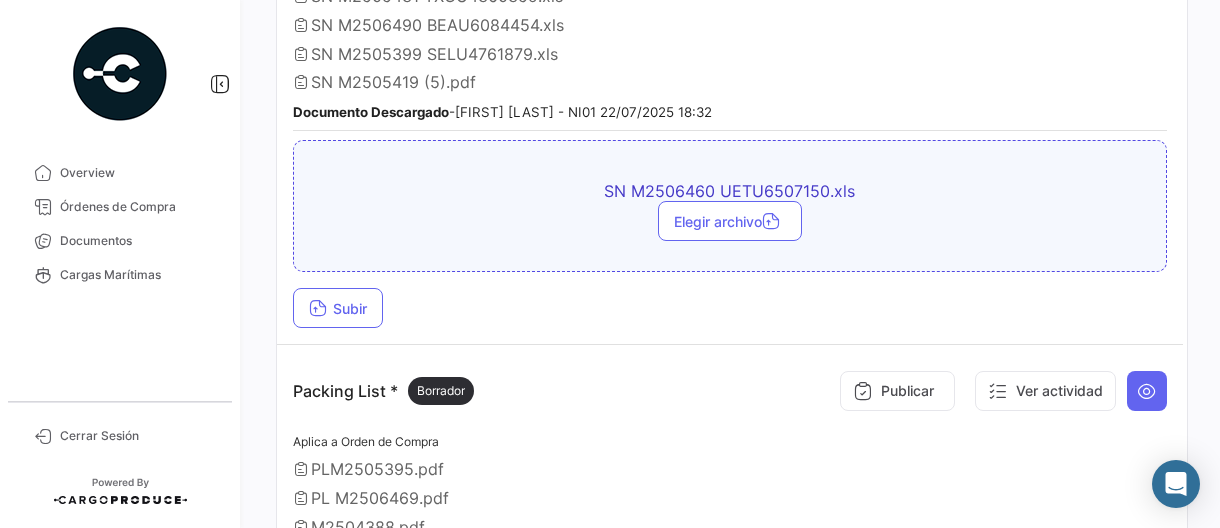 scroll, scrollTop: 2200, scrollLeft: 0, axis: vertical 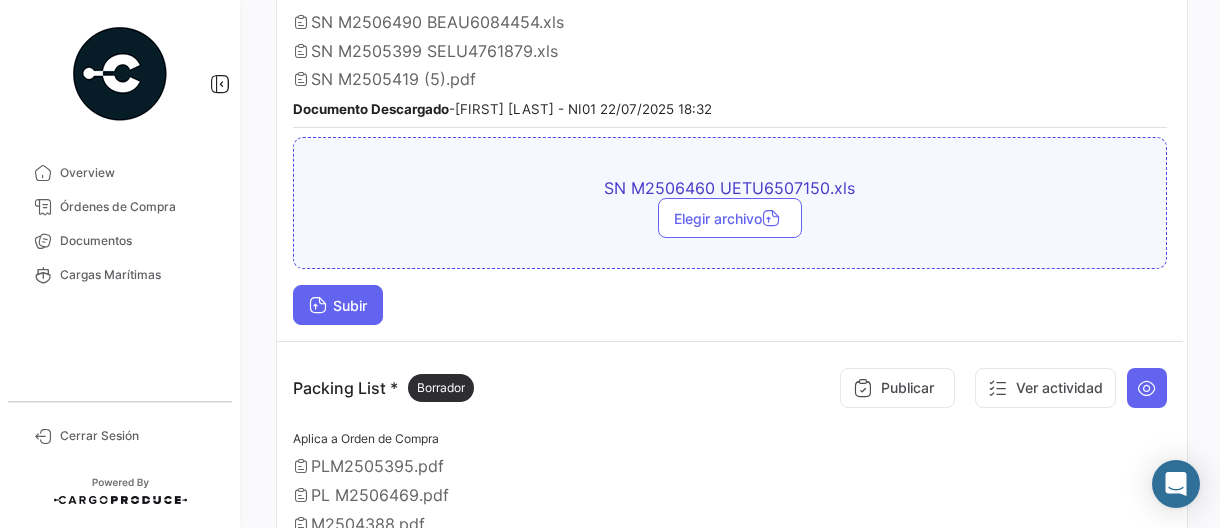 click on "Subir" at bounding box center (338, 305) 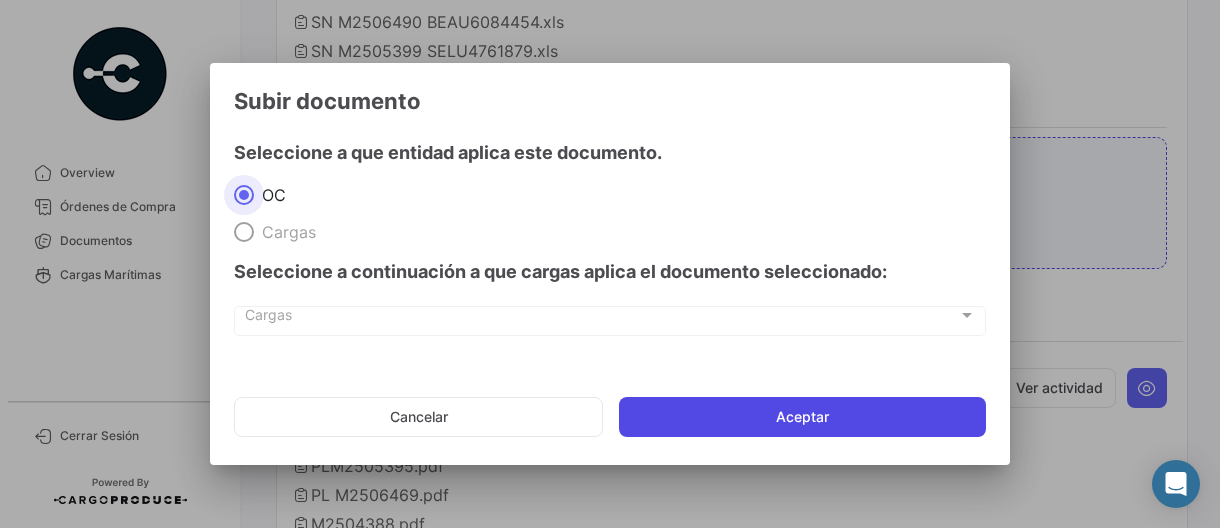 click on "Aceptar" 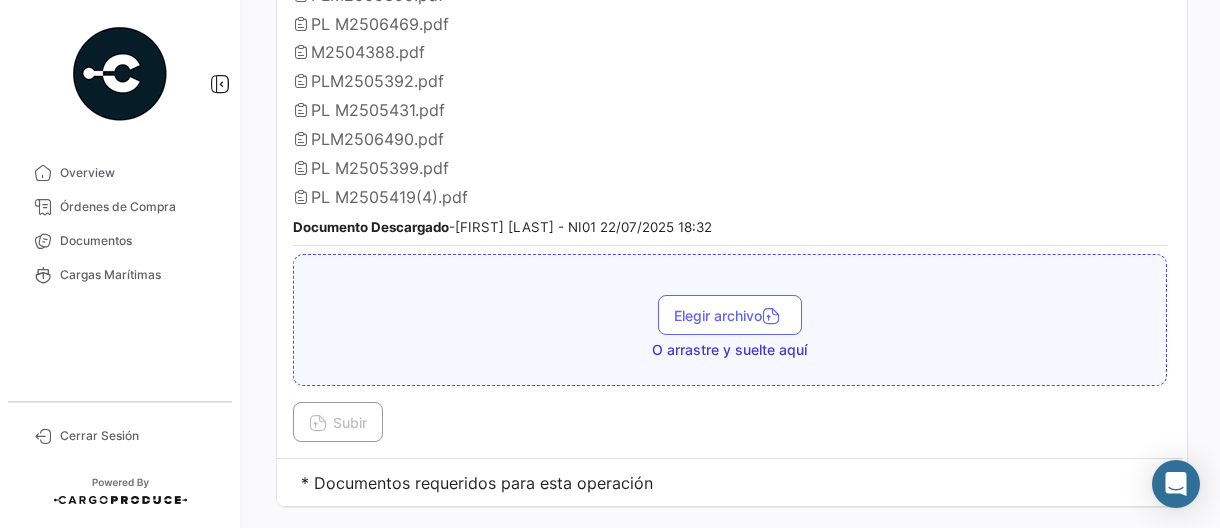 scroll, scrollTop: 2600, scrollLeft: 0, axis: vertical 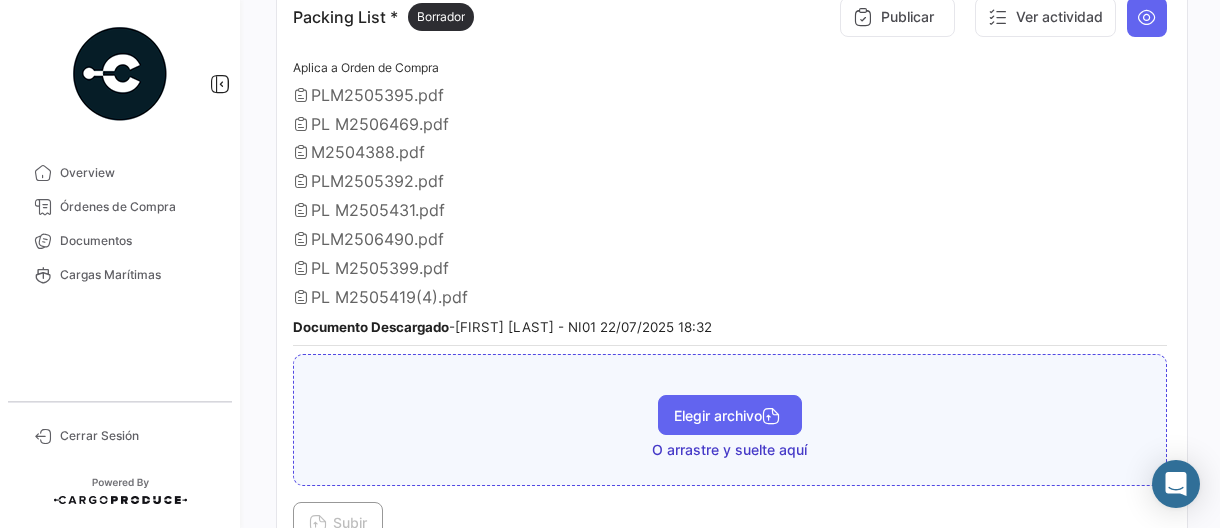 click on "Elegir archivo" at bounding box center (730, 415) 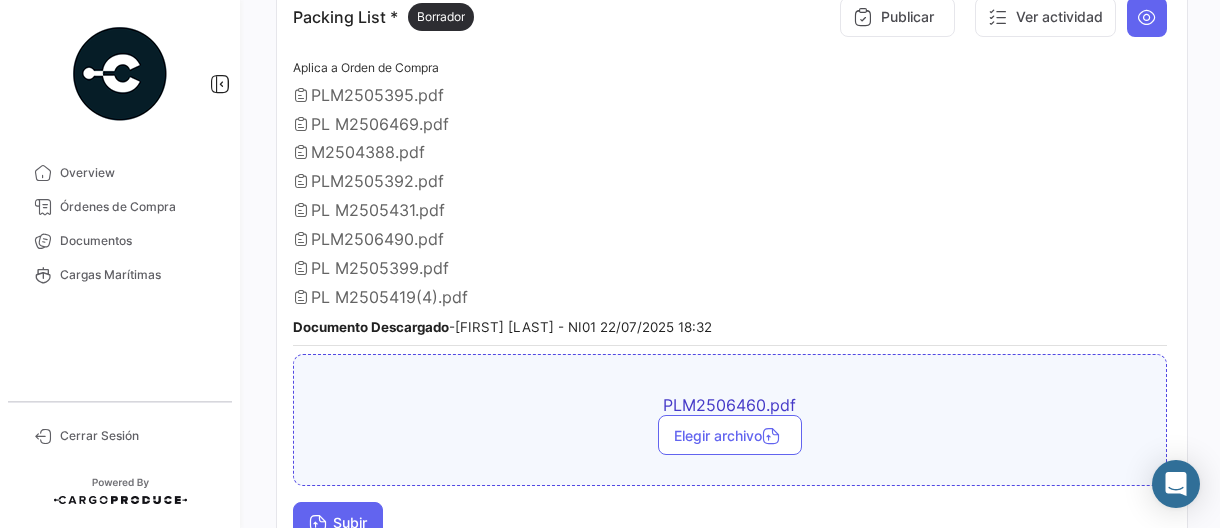 click on "Subir" at bounding box center [338, 522] 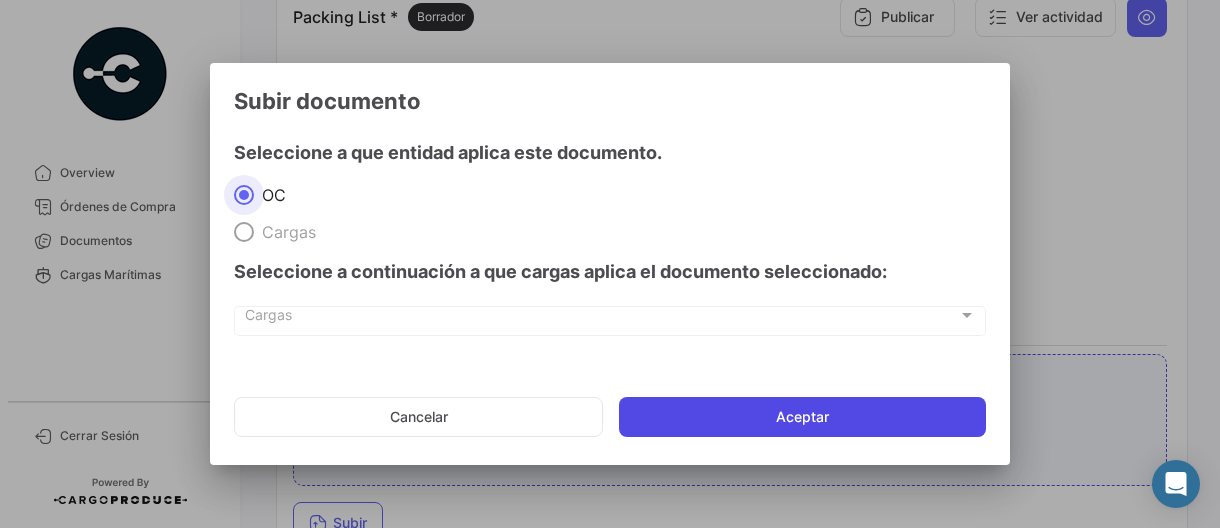 click on "Aceptar" 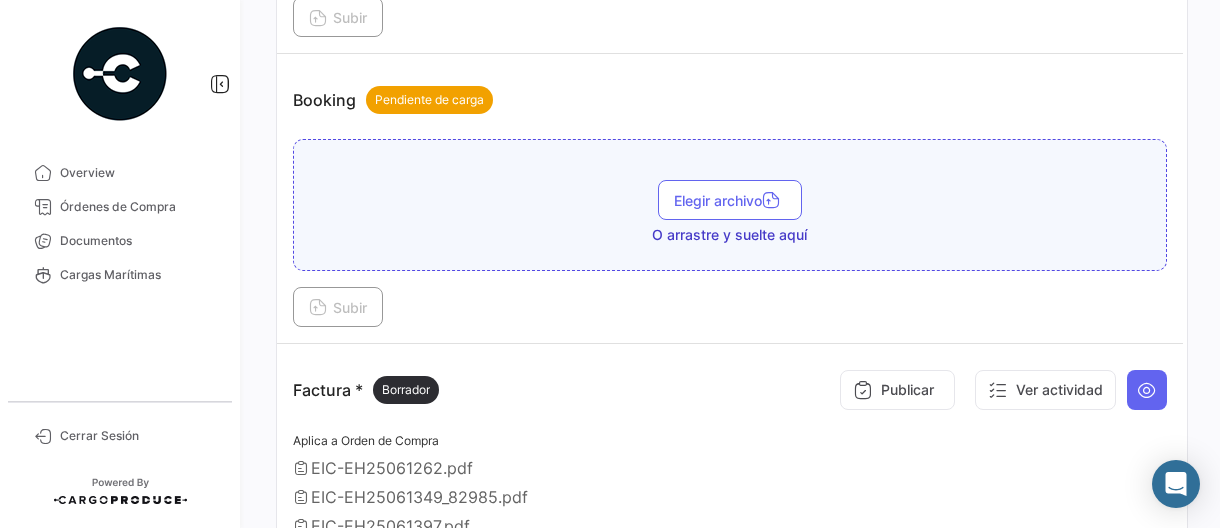 scroll, scrollTop: 947, scrollLeft: 0, axis: vertical 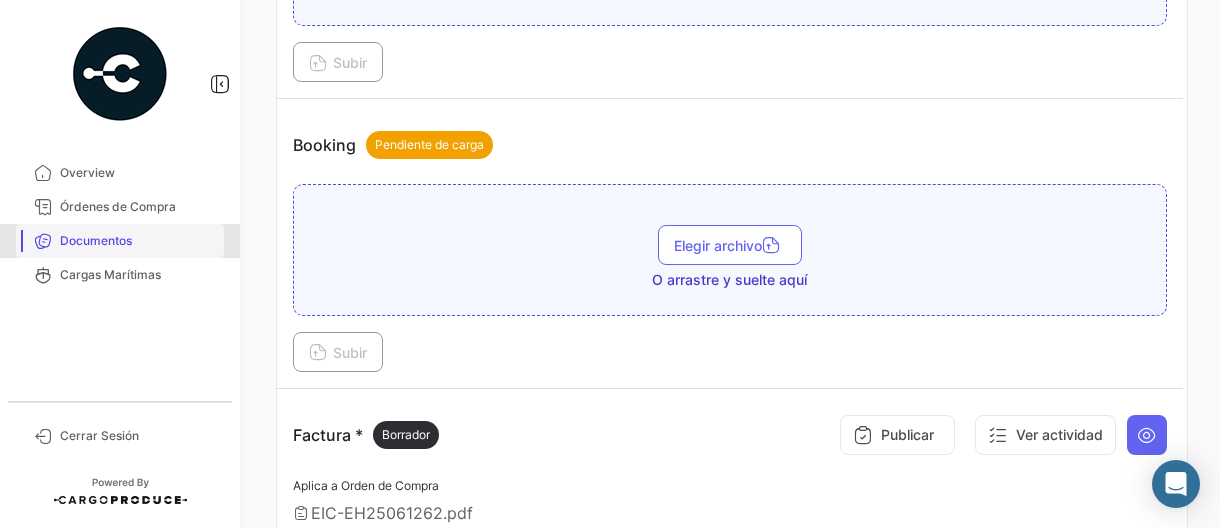 click on "Documentos" at bounding box center [138, 241] 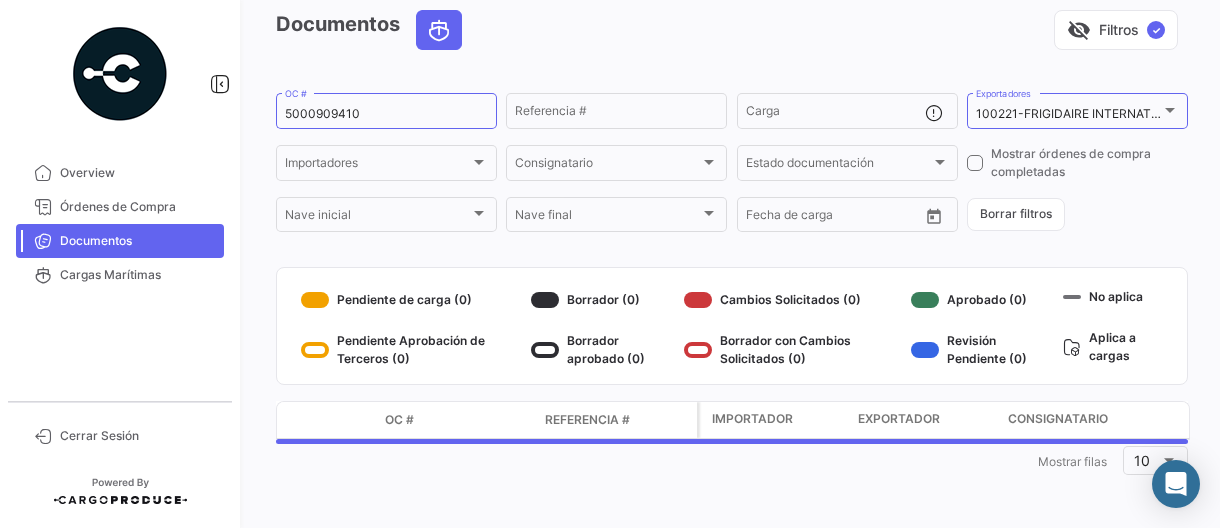 scroll, scrollTop: 0, scrollLeft: 0, axis: both 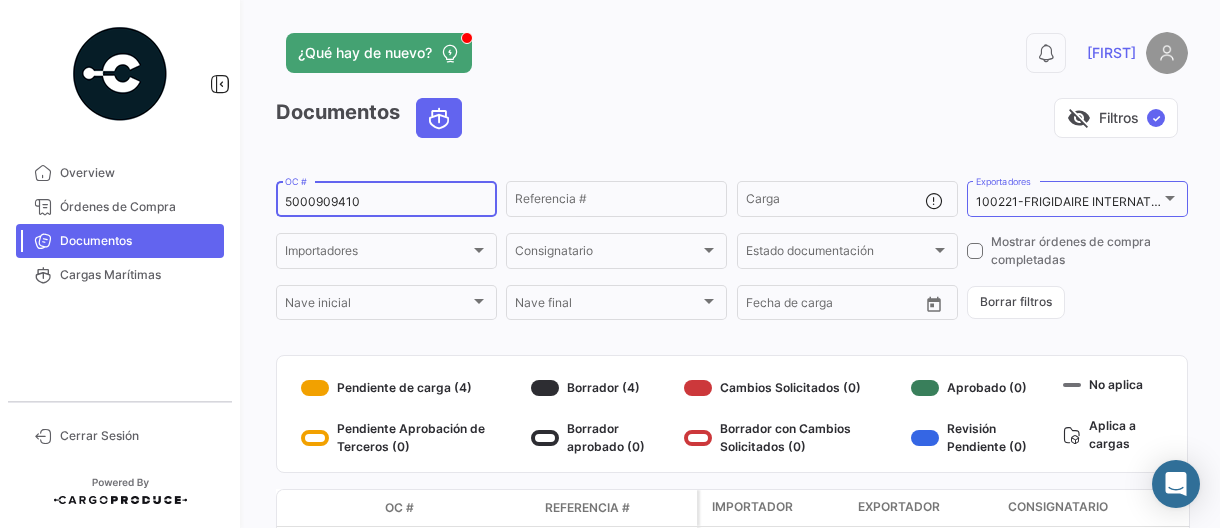 click on "5000909410" at bounding box center [386, 202] 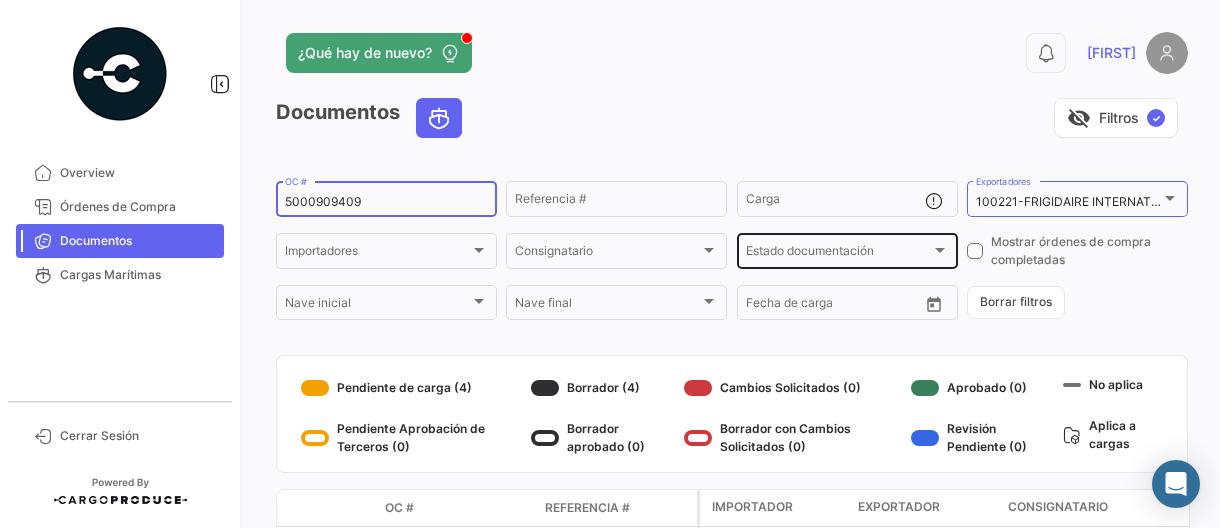 type on "5000909409" 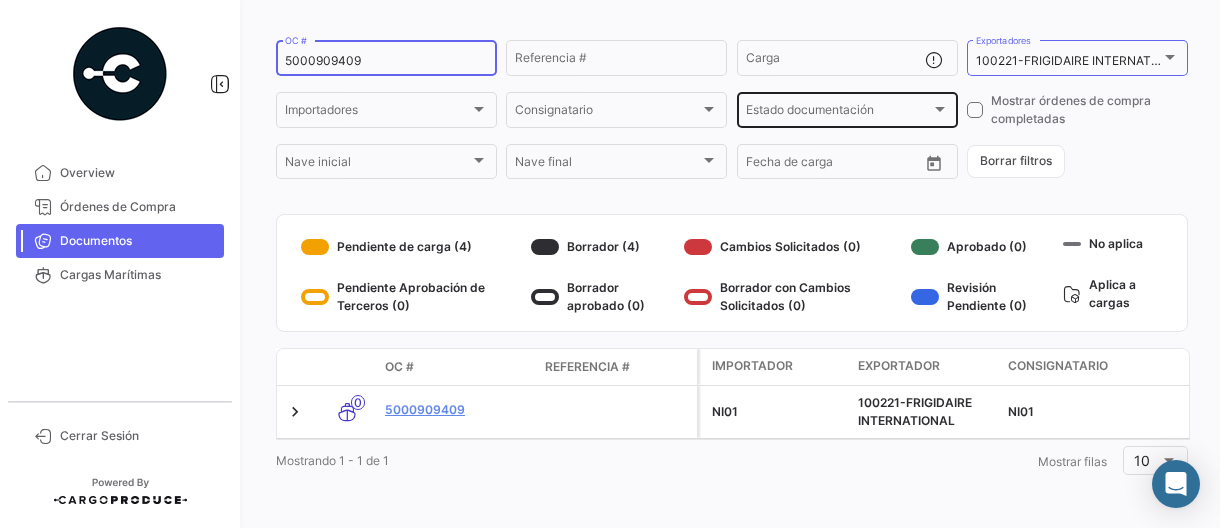 scroll, scrollTop: 156, scrollLeft: 0, axis: vertical 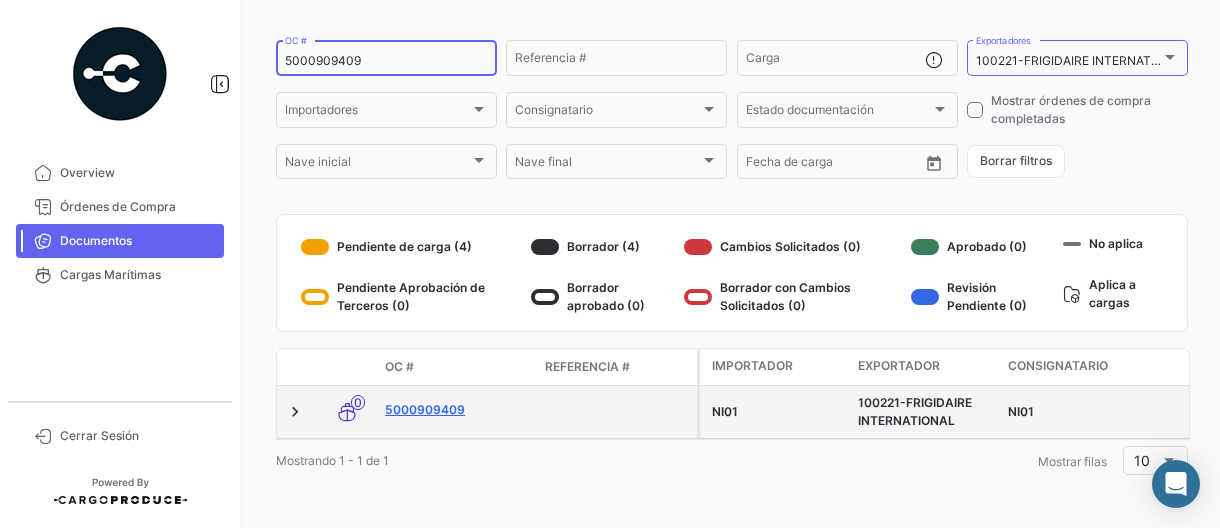 click on "5000909409" 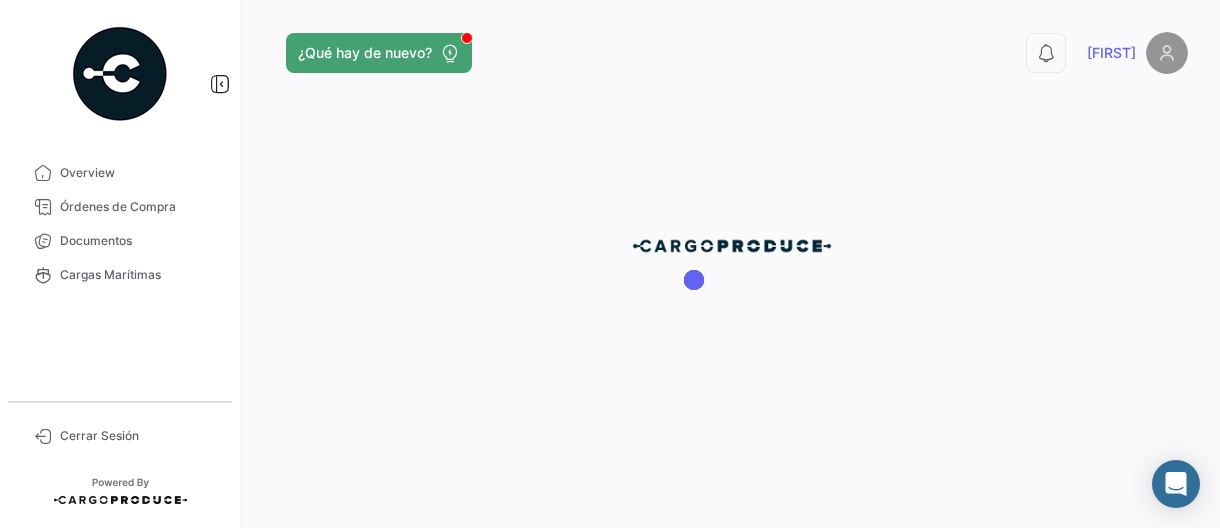 scroll, scrollTop: 0, scrollLeft: 0, axis: both 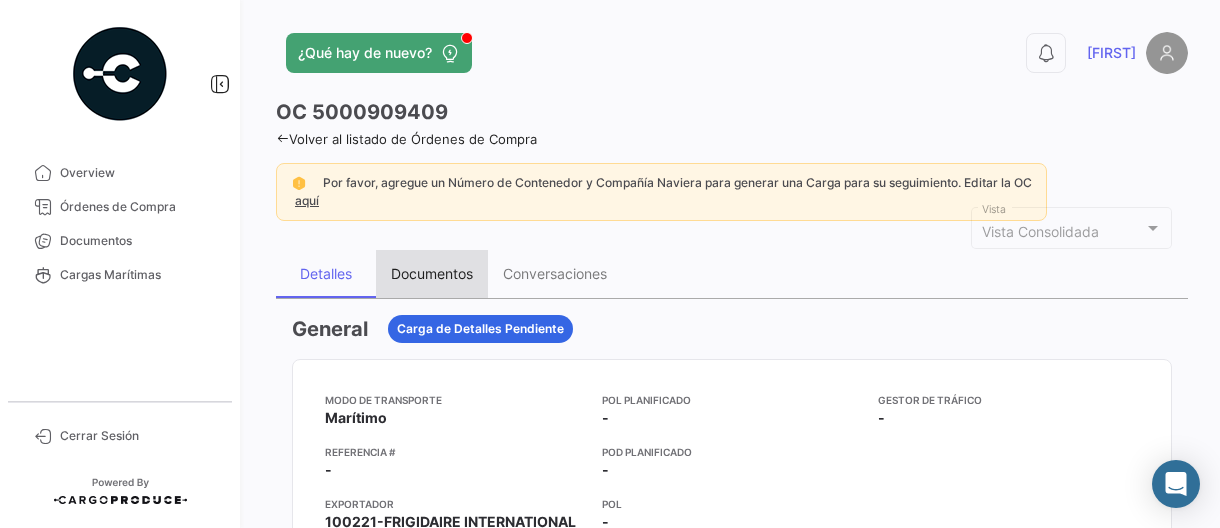 click on "Documentos" at bounding box center [432, 273] 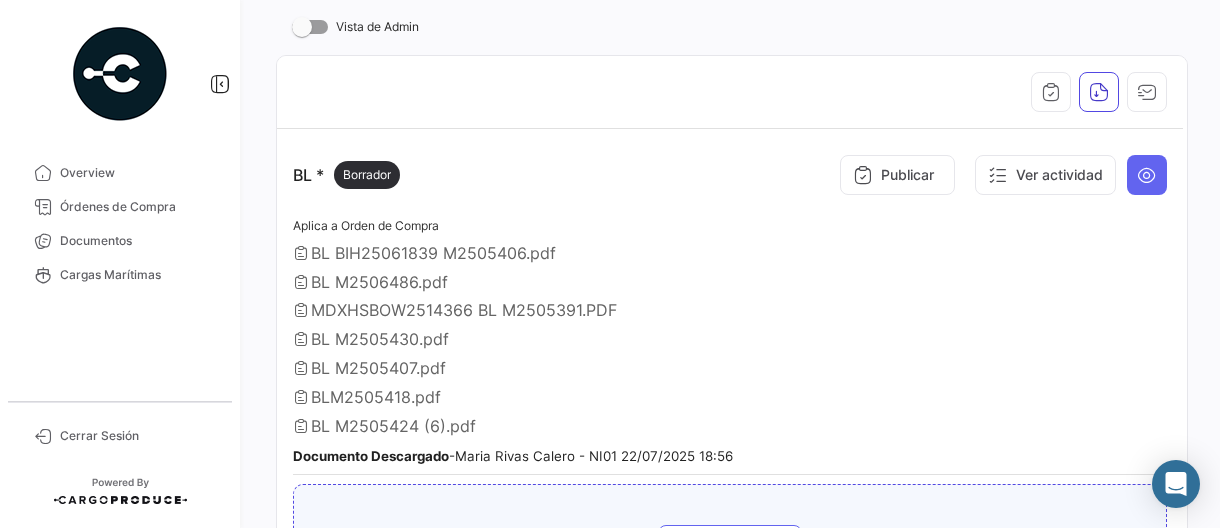 scroll, scrollTop: 400, scrollLeft: 0, axis: vertical 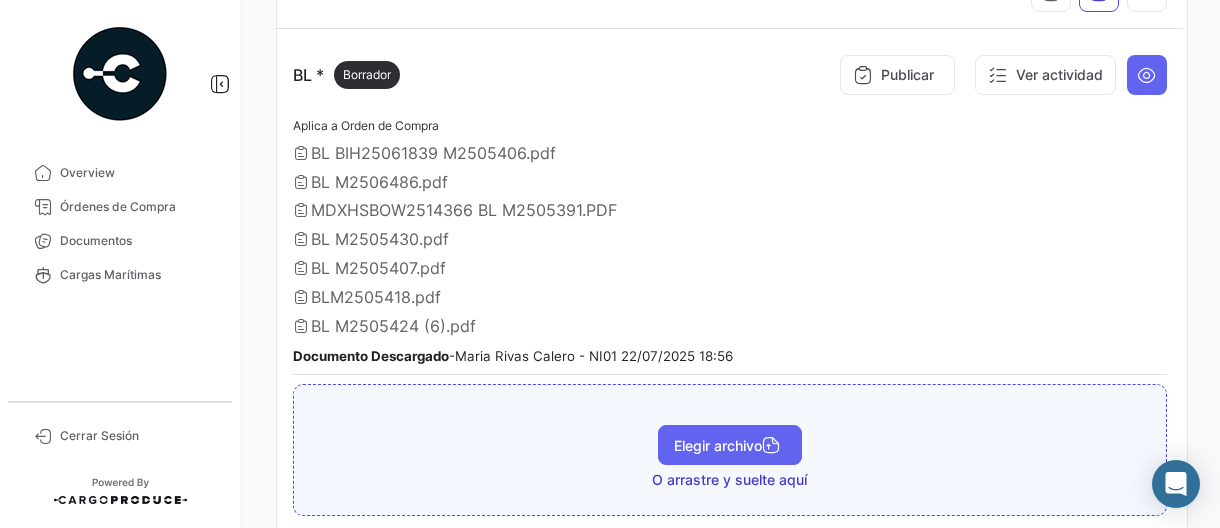 click on "Elegir archivo" at bounding box center (730, 445) 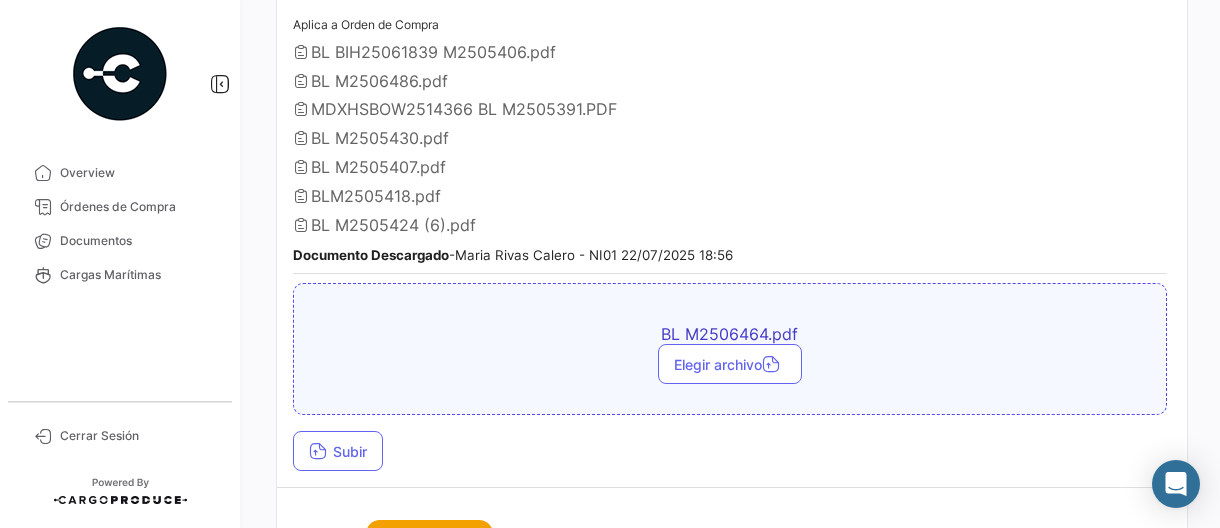 scroll, scrollTop: 600, scrollLeft: 0, axis: vertical 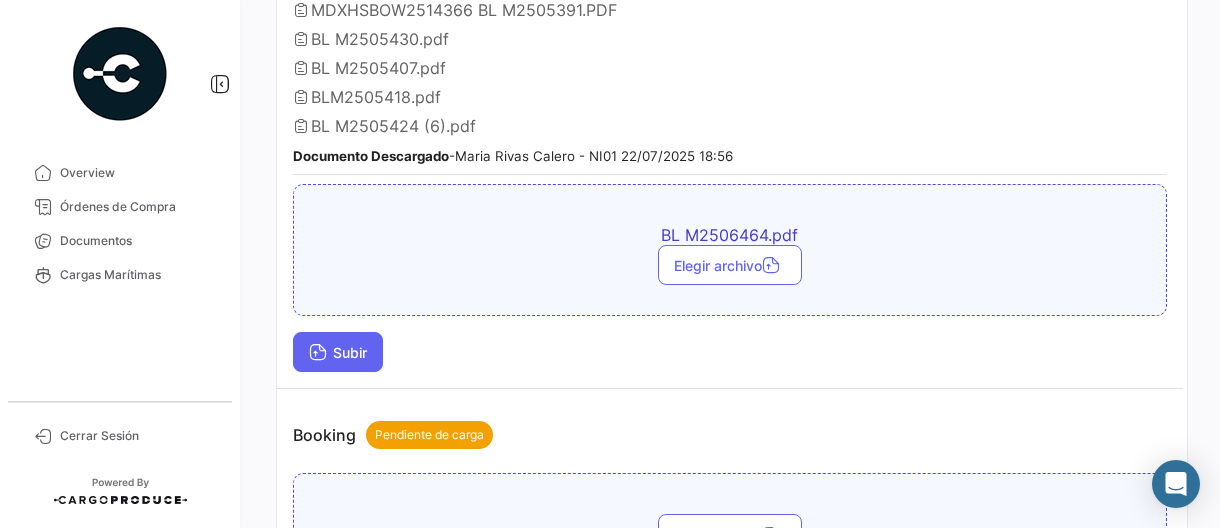 click on "Subir" at bounding box center (338, 352) 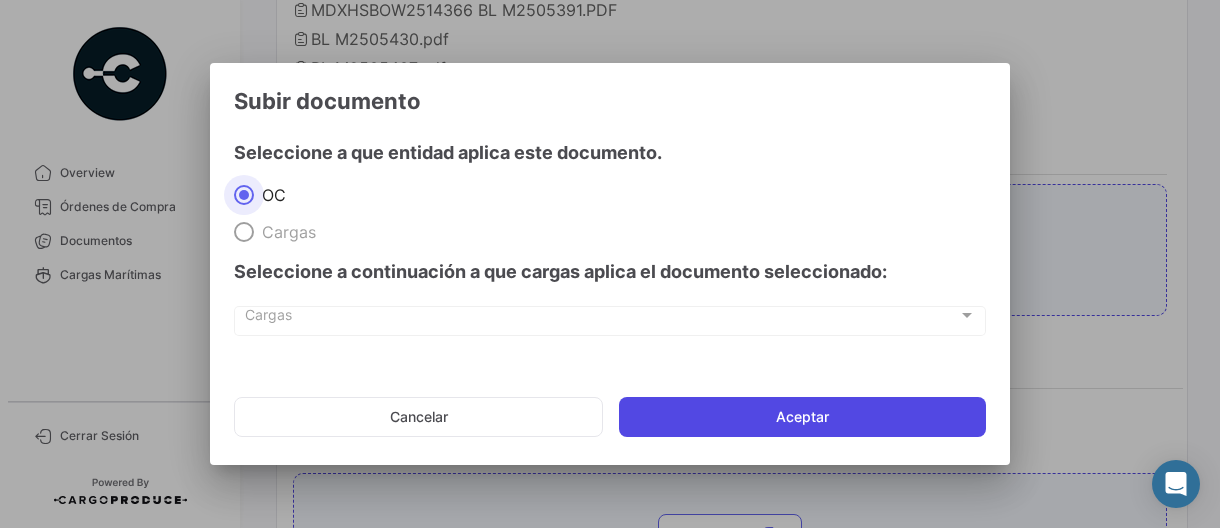 click on "Aceptar" 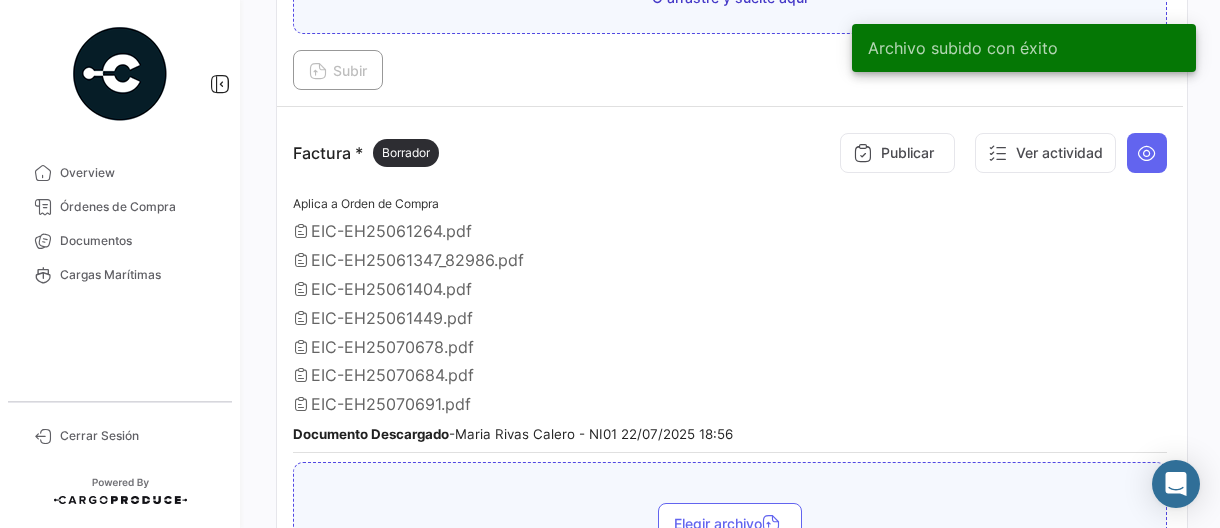 scroll, scrollTop: 1300, scrollLeft: 0, axis: vertical 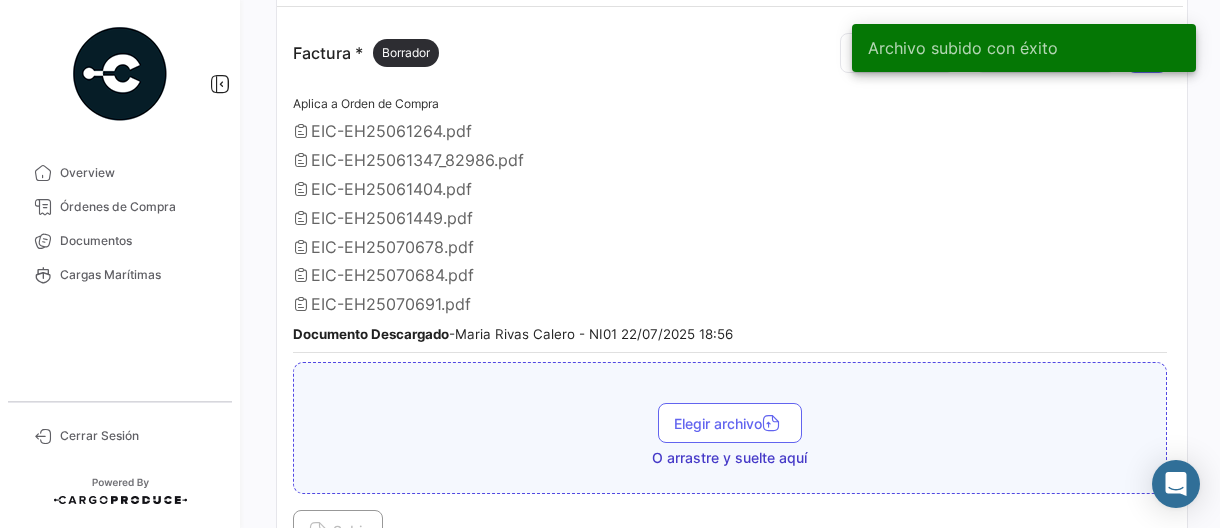 click on "Elegir archivo" at bounding box center (730, 423) 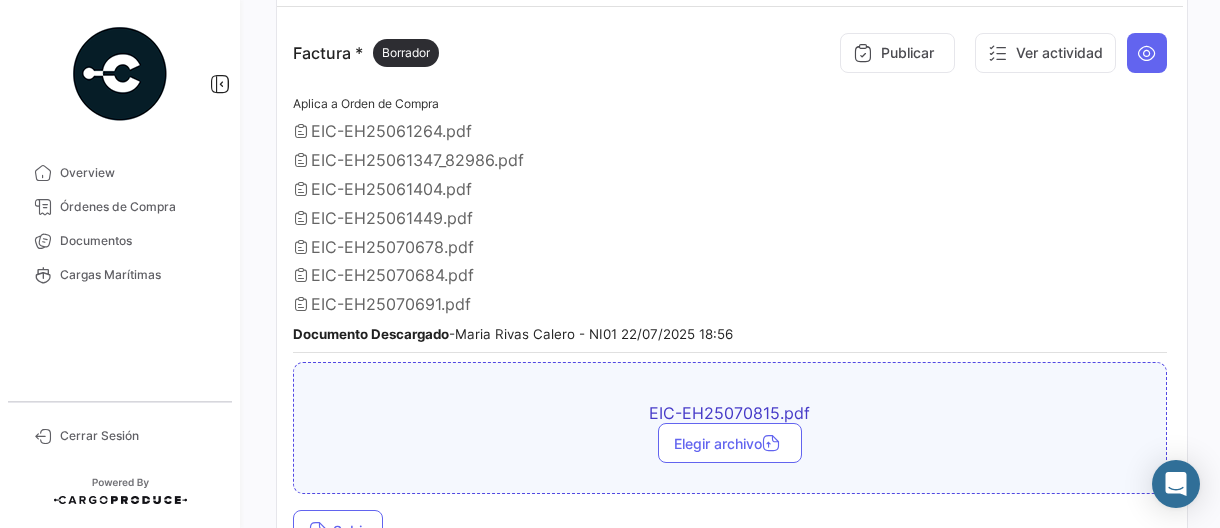scroll, scrollTop: 1500, scrollLeft: 0, axis: vertical 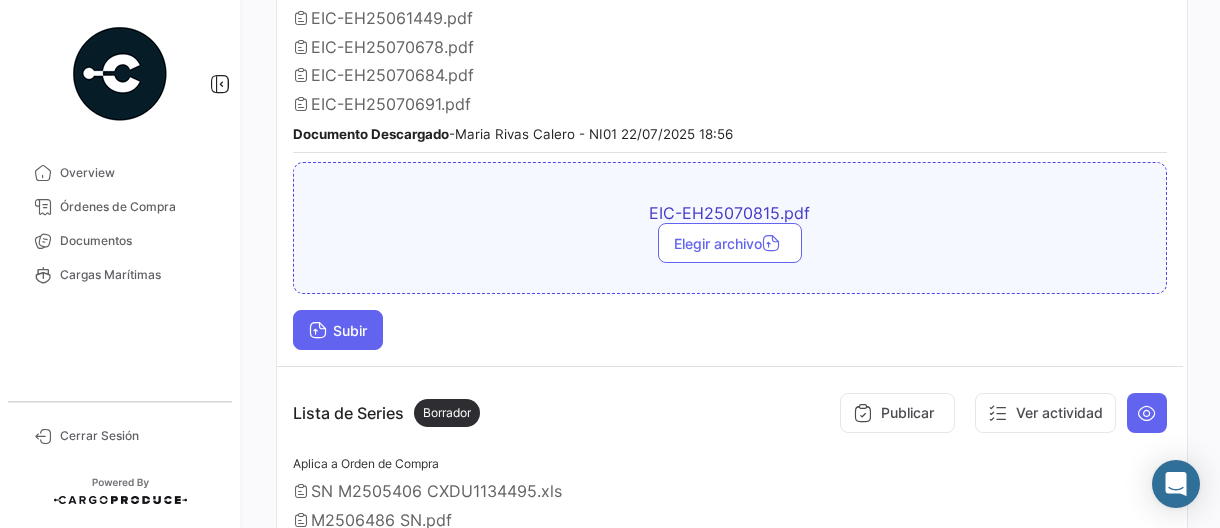 click on "Subir" at bounding box center [338, 330] 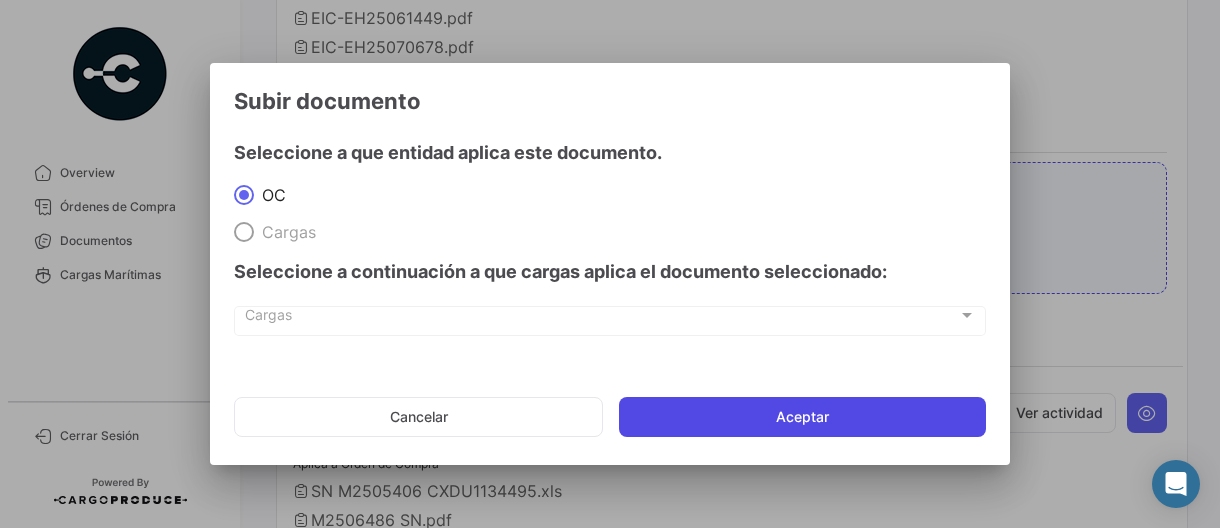 click on "Aceptar" 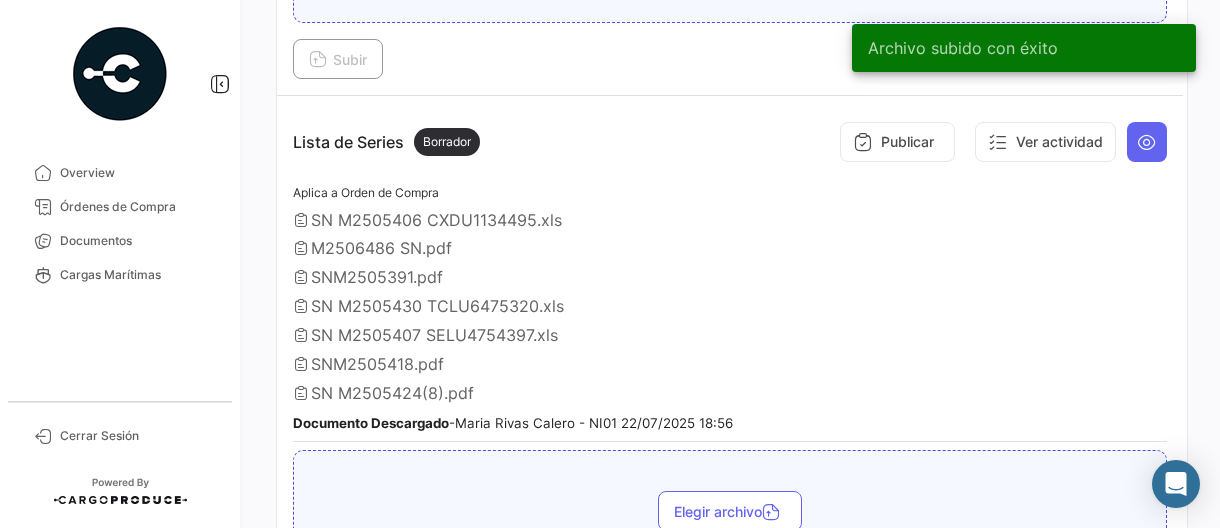 scroll, scrollTop: 1900, scrollLeft: 0, axis: vertical 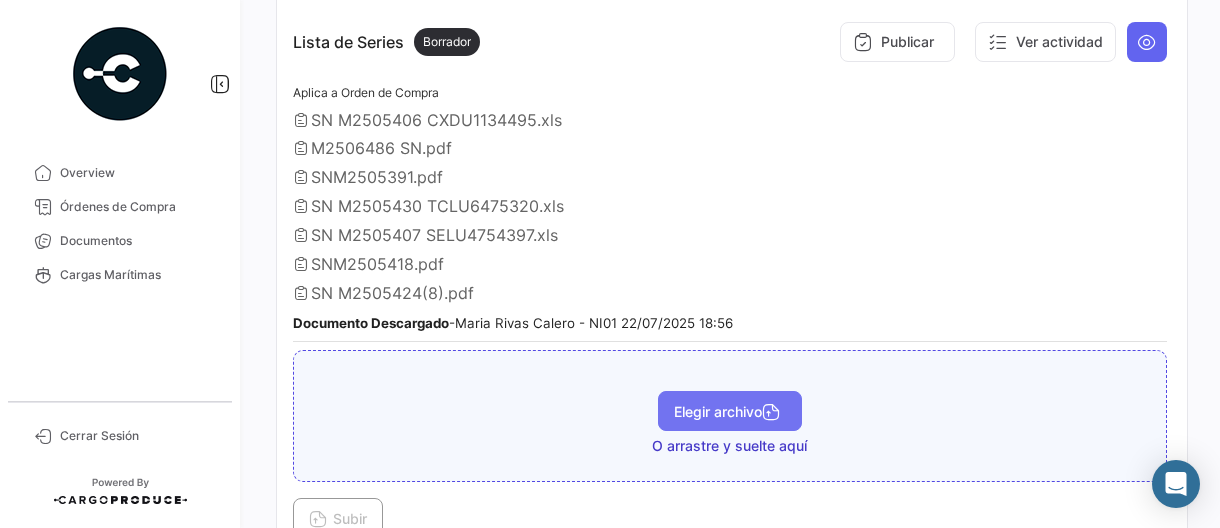 click on "Elegir archivo" at bounding box center (730, 411) 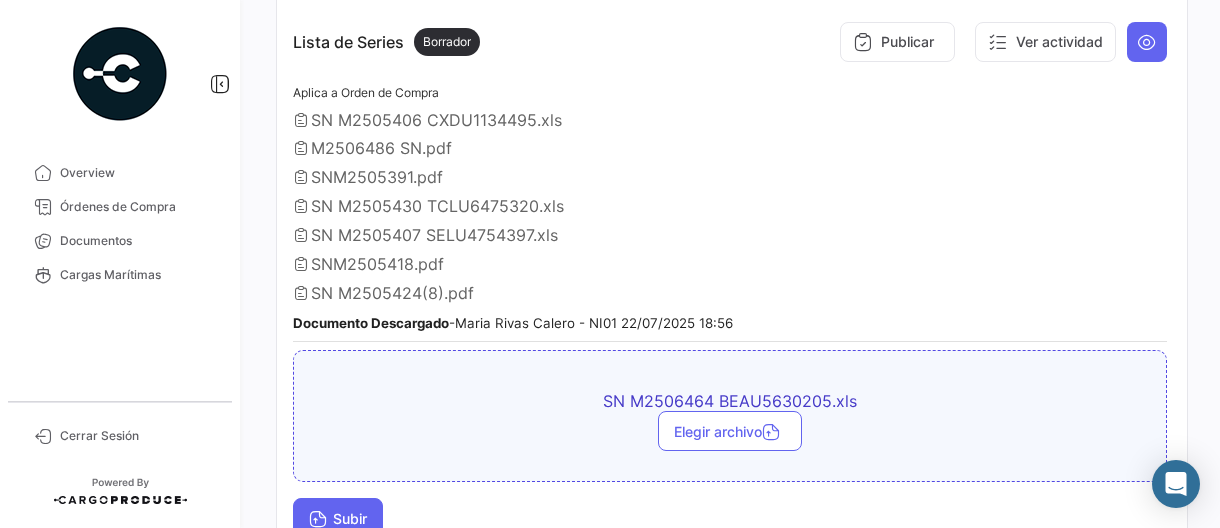 click on "Subir" at bounding box center [338, 518] 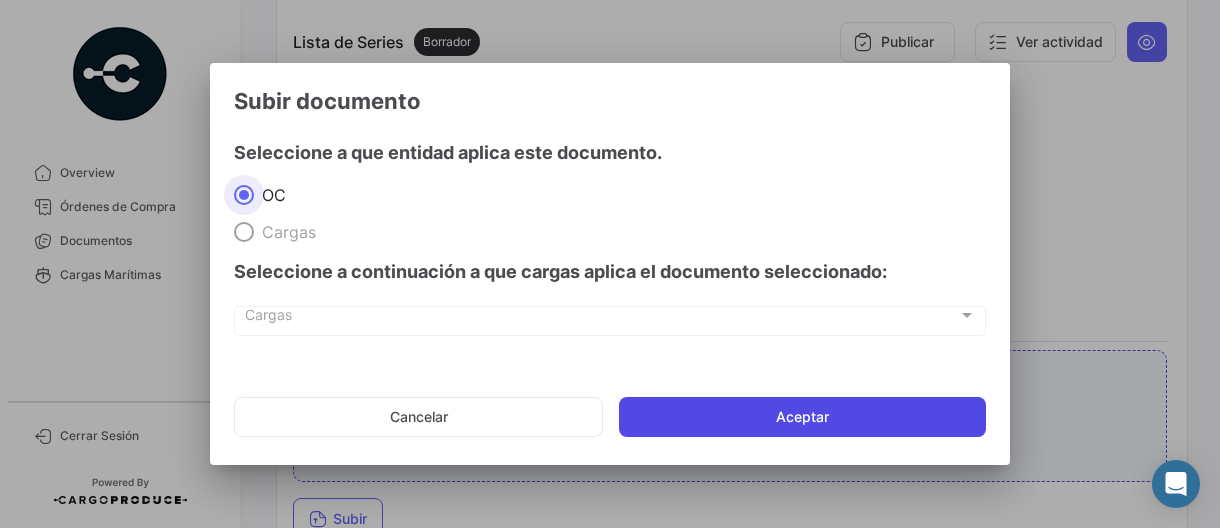 click on "Aceptar" 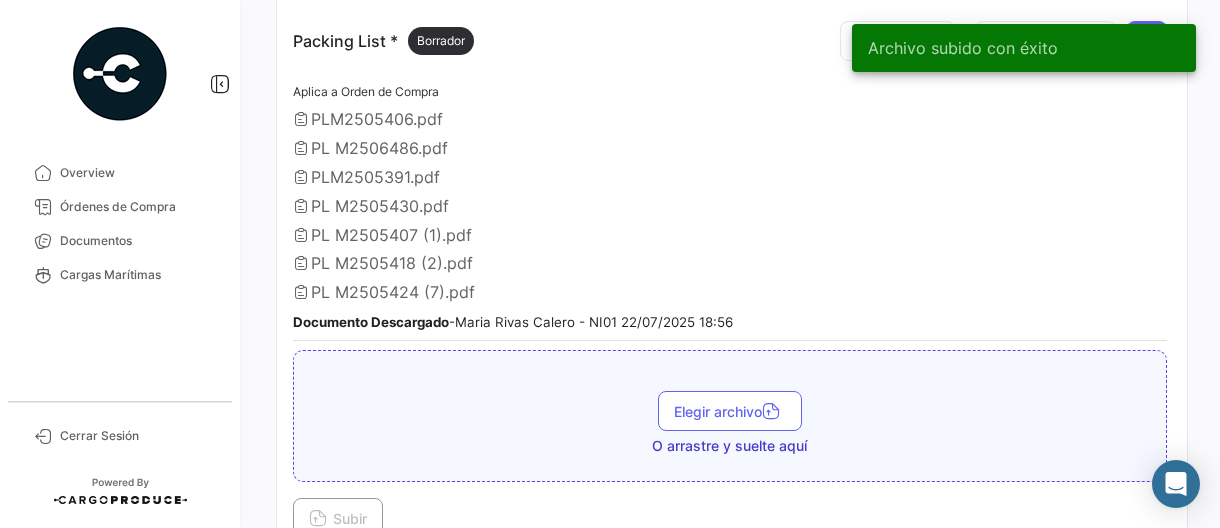 scroll, scrollTop: 2600, scrollLeft: 0, axis: vertical 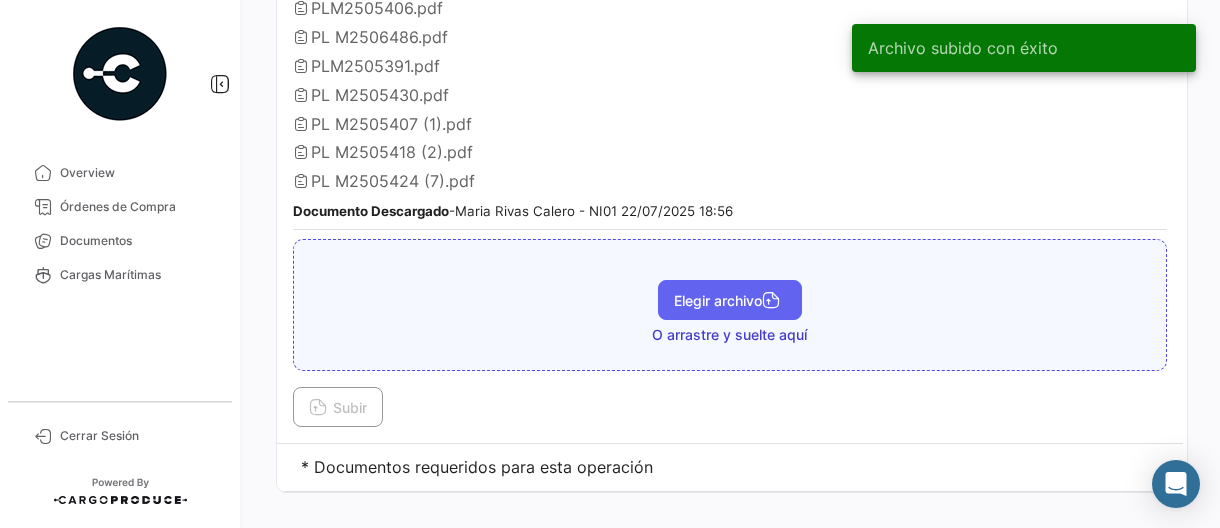 click on "Elegir archivo" at bounding box center (730, 300) 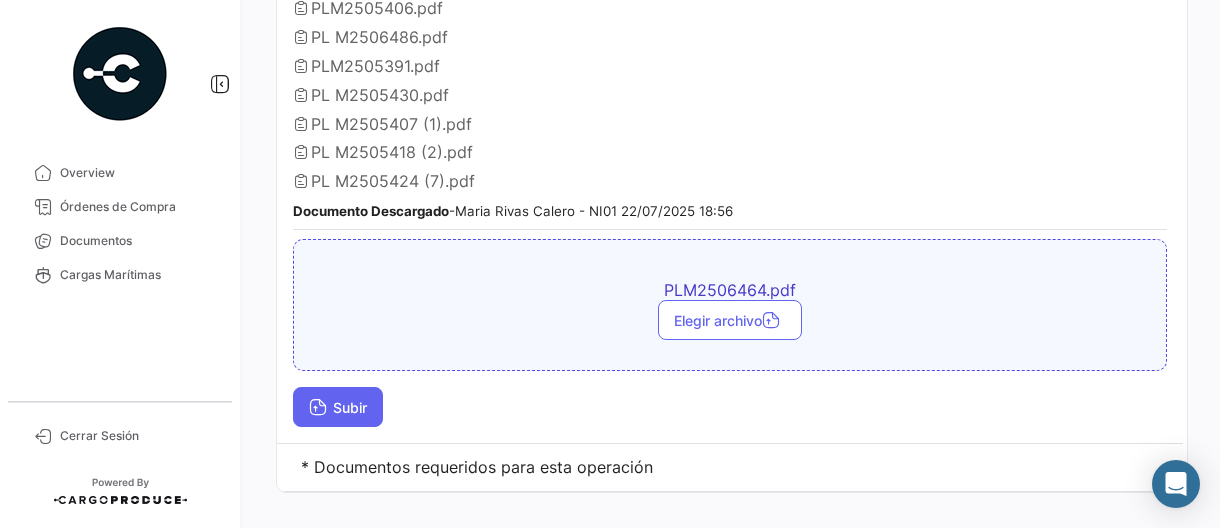 click on "Subir" at bounding box center (338, 407) 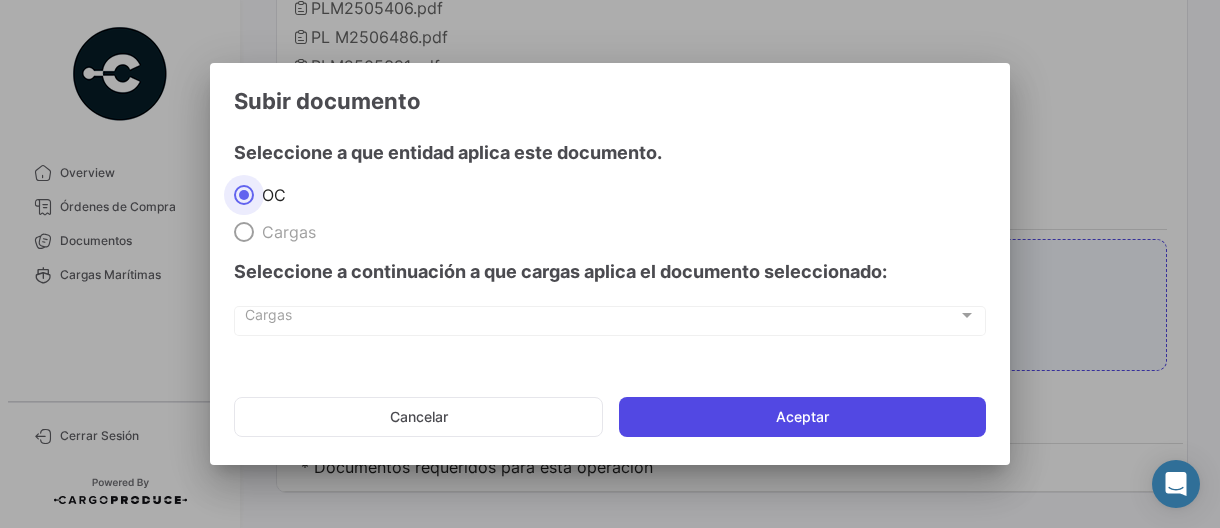 click on "Aceptar" 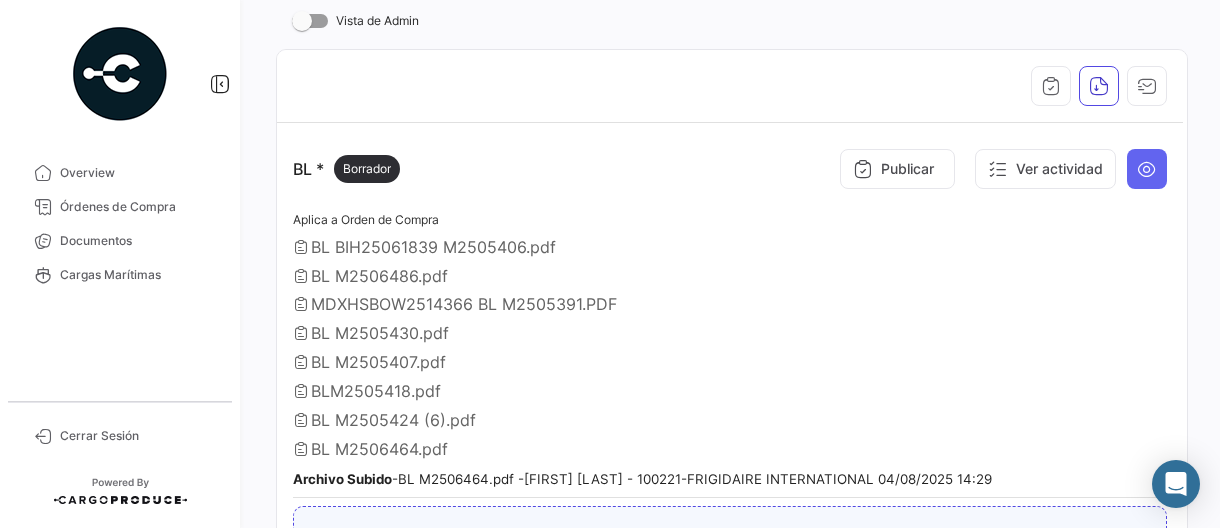 scroll, scrollTop: 0, scrollLeft: 0, axis: both 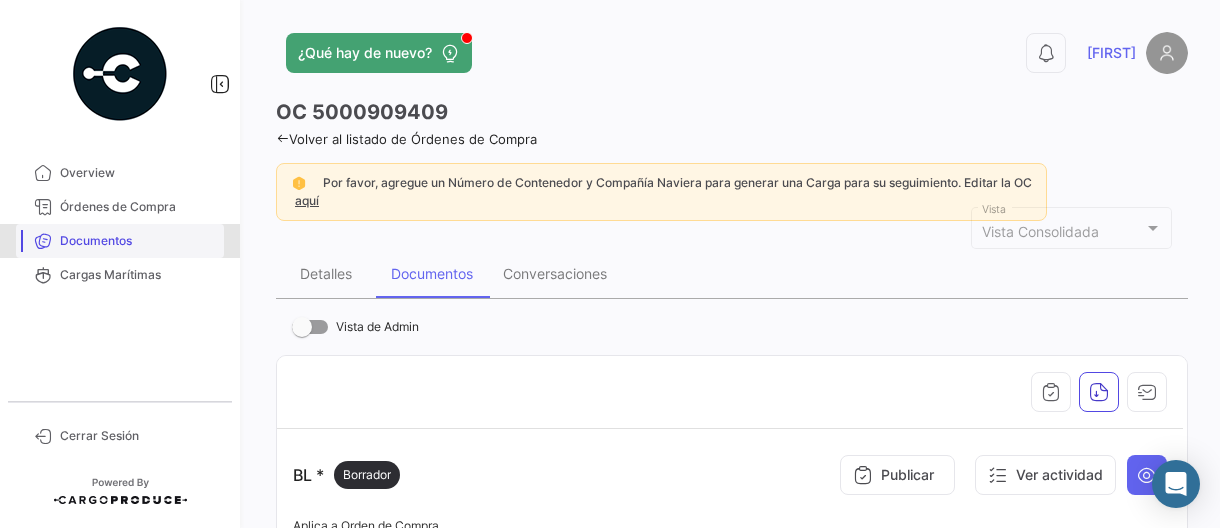 click on "Documentos" at bounding box center [138, 241] 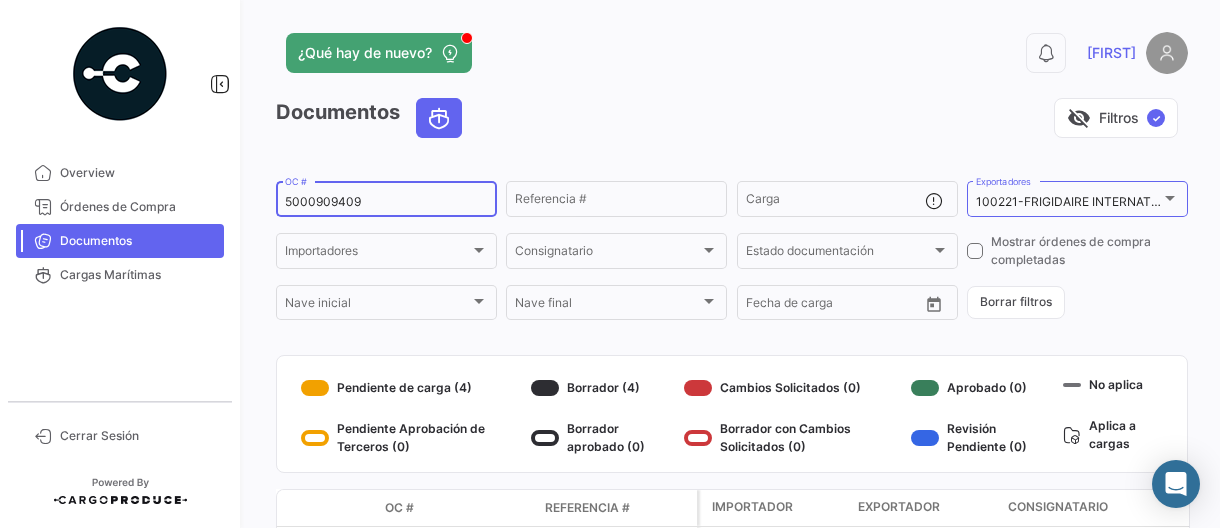 click on "5000909409" at bounding box center (386, 202) 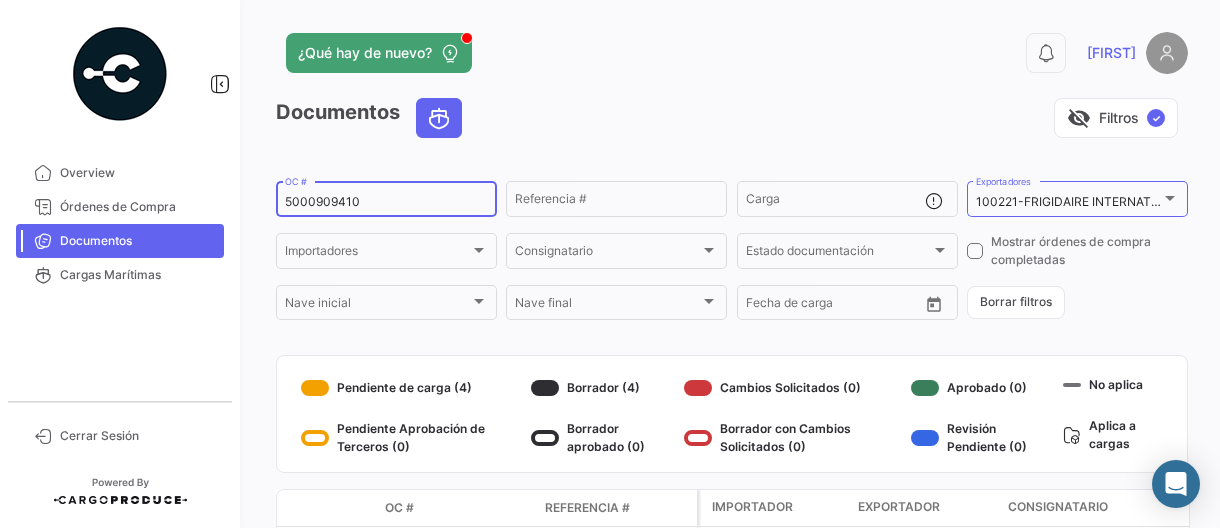 type on "5000909410" 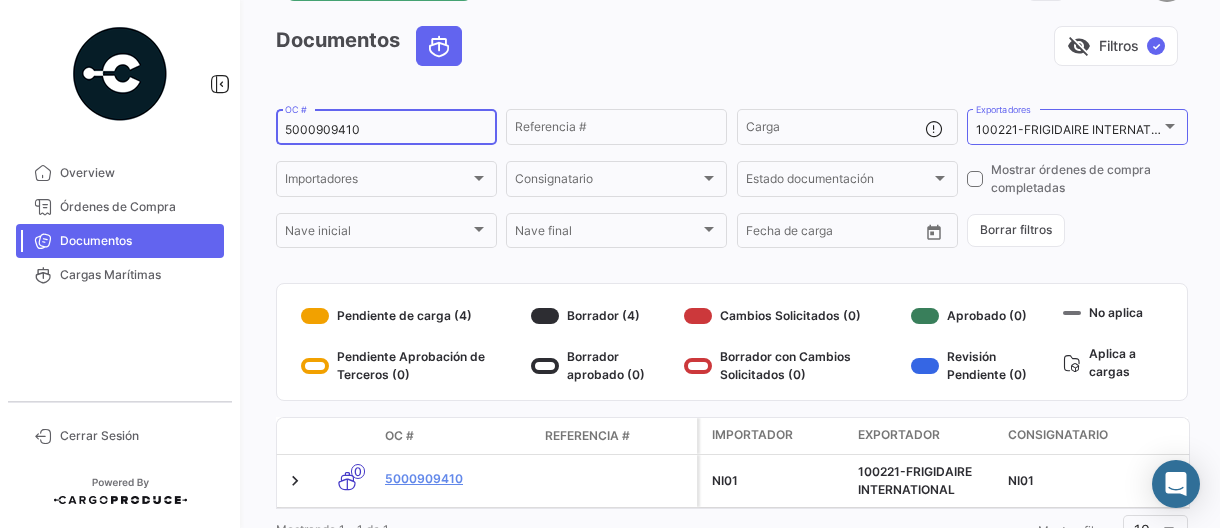 scroll, scrollTop: 156, scrollLeft: 0, axis: vertical 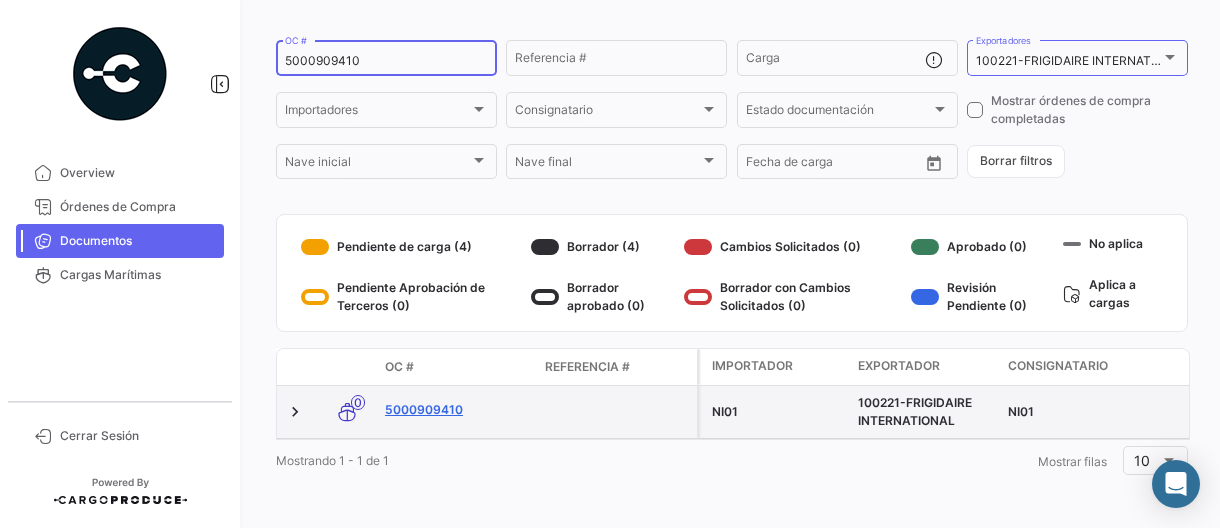 click on "5000909410" 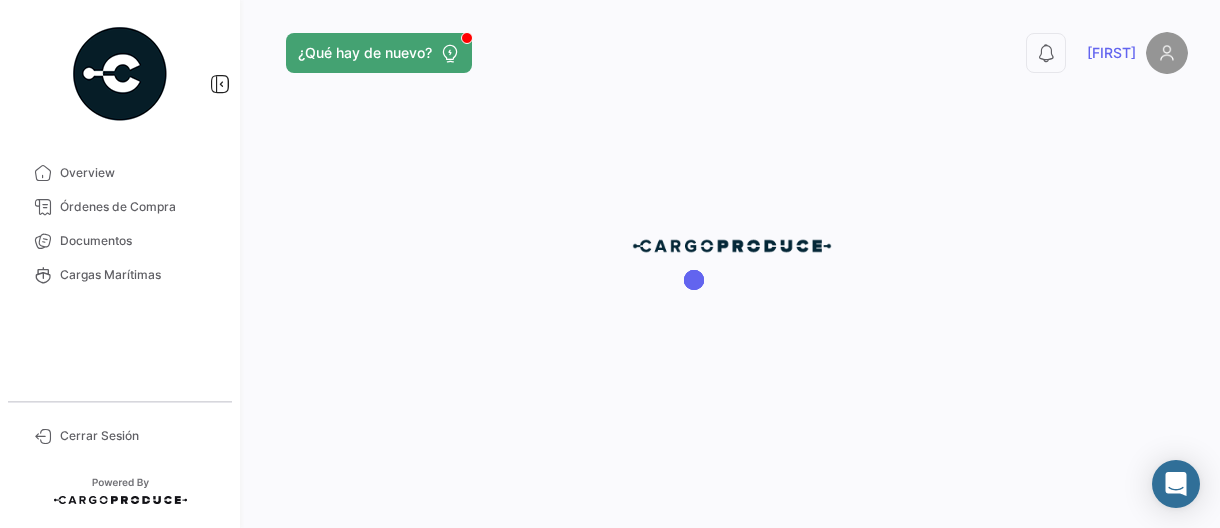 scroll, scrollTop: 0, scrollLeft: 0, axis: both 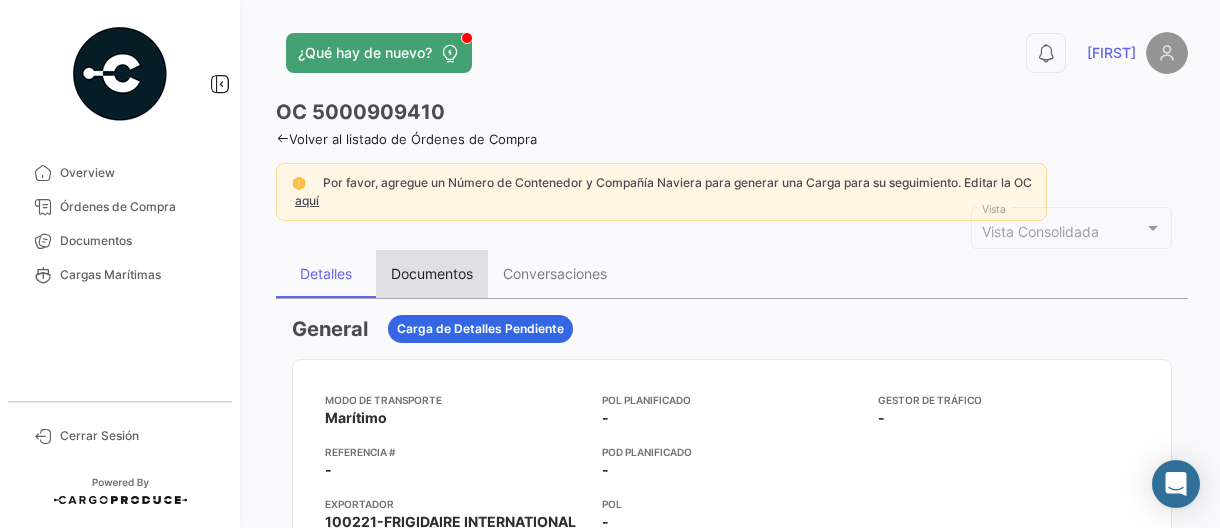 click on "Documentos" at bounding box center (432, 273) 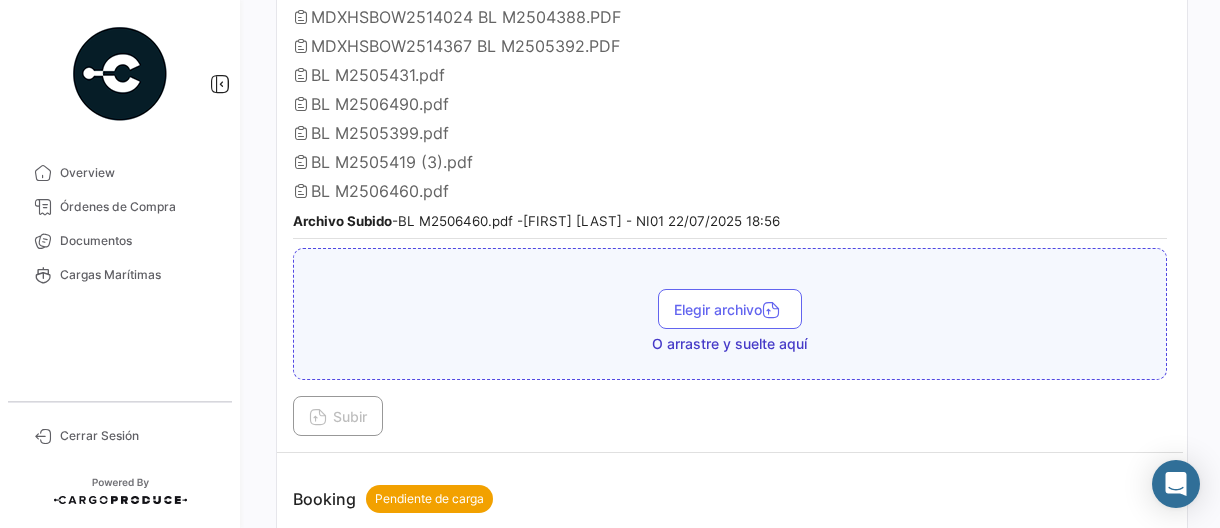 scroll, scrollTop: 600, scrollLeft: 0, axis: vertical 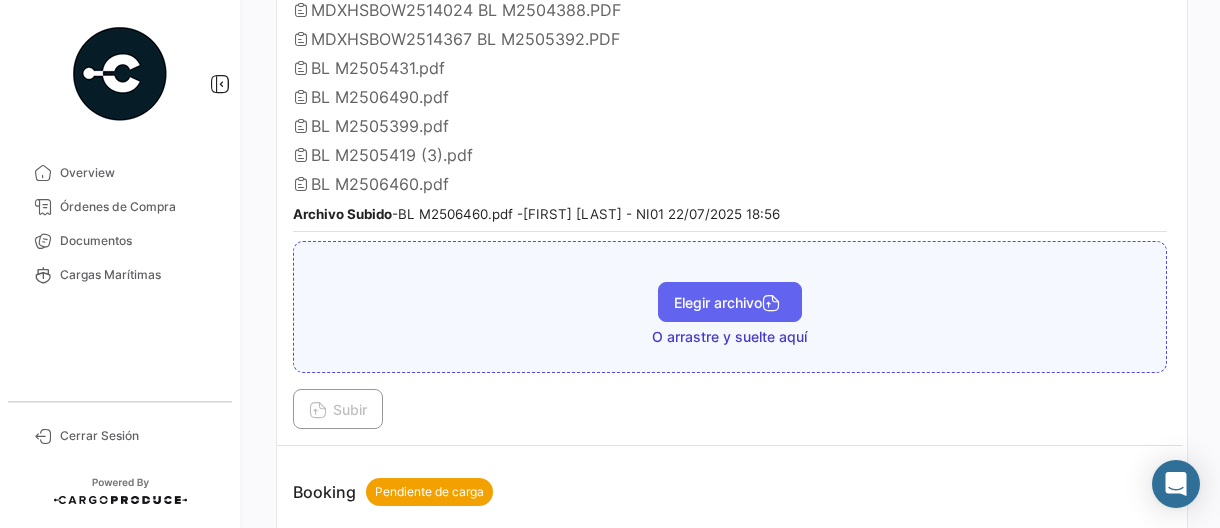 click on "Elegir archivo" at bounding box center (730, 302) 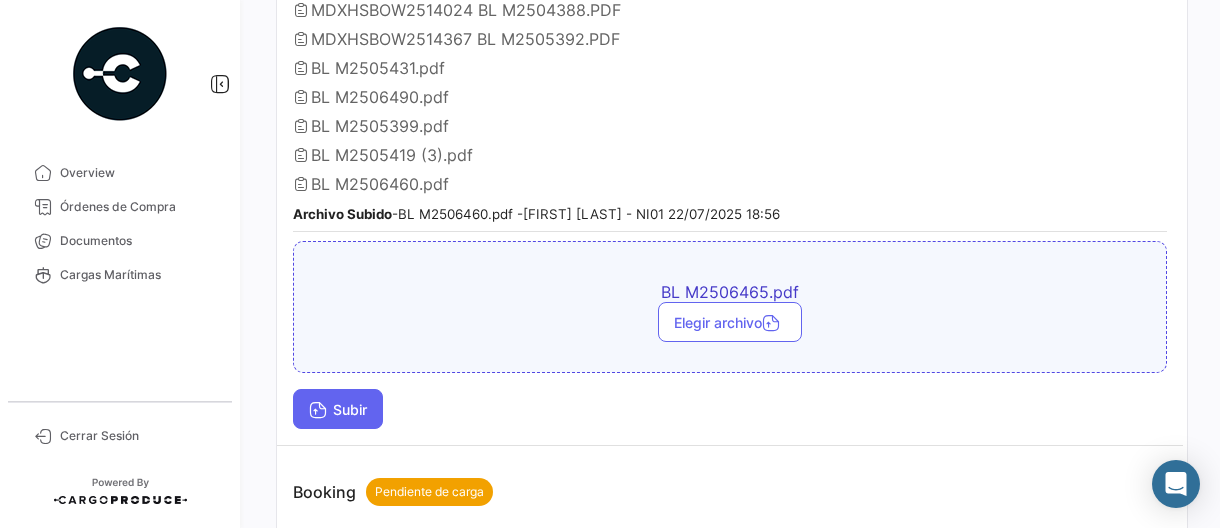 click on "Subir" at bounding box center (338, 409) 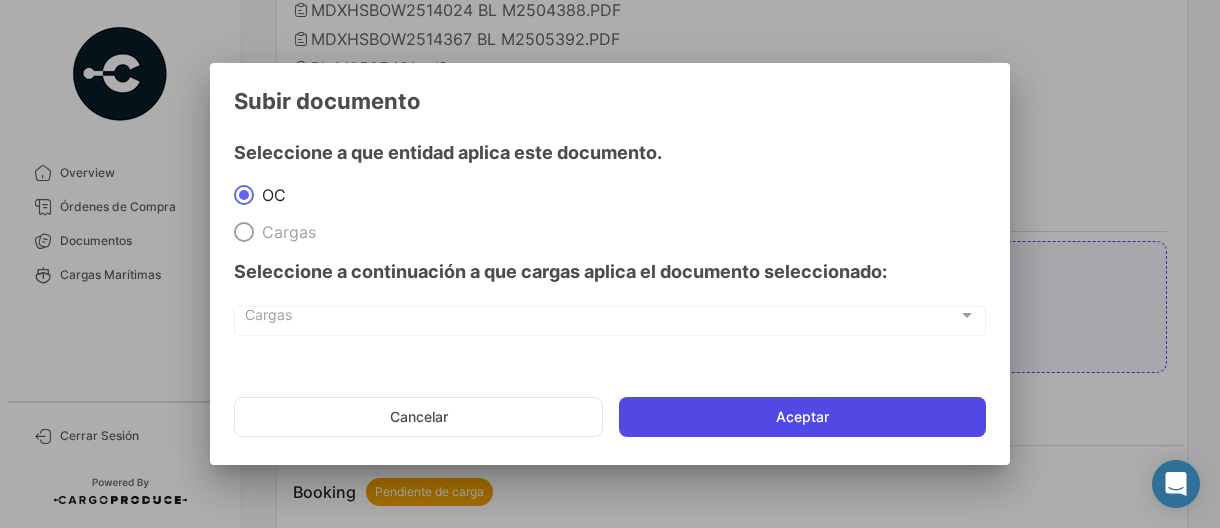 click on "Aceptar" 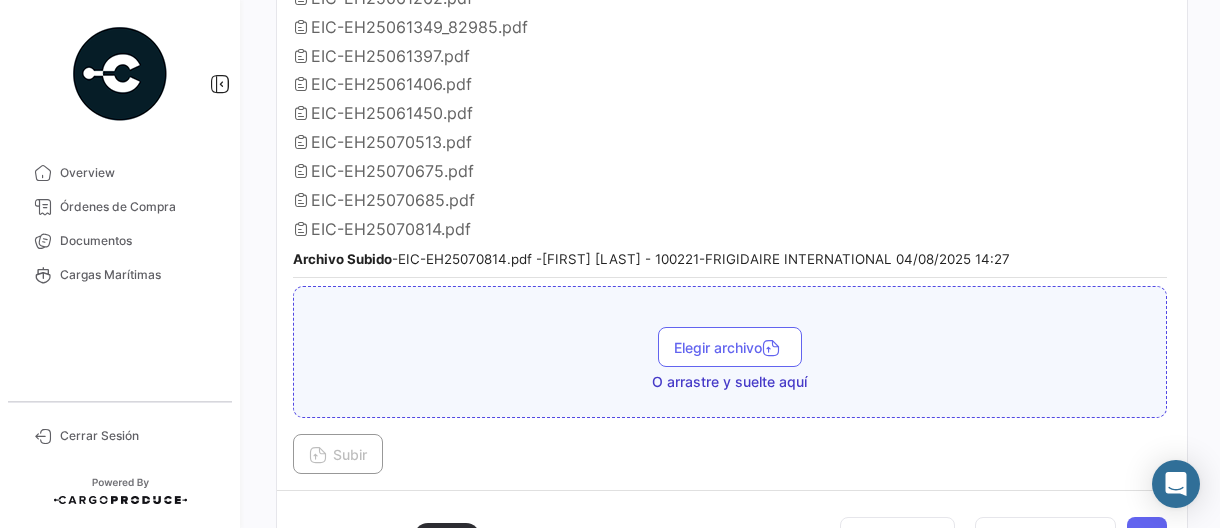 scroll, scrollTop: 1500, scrollLeft: 0, axis: vertical 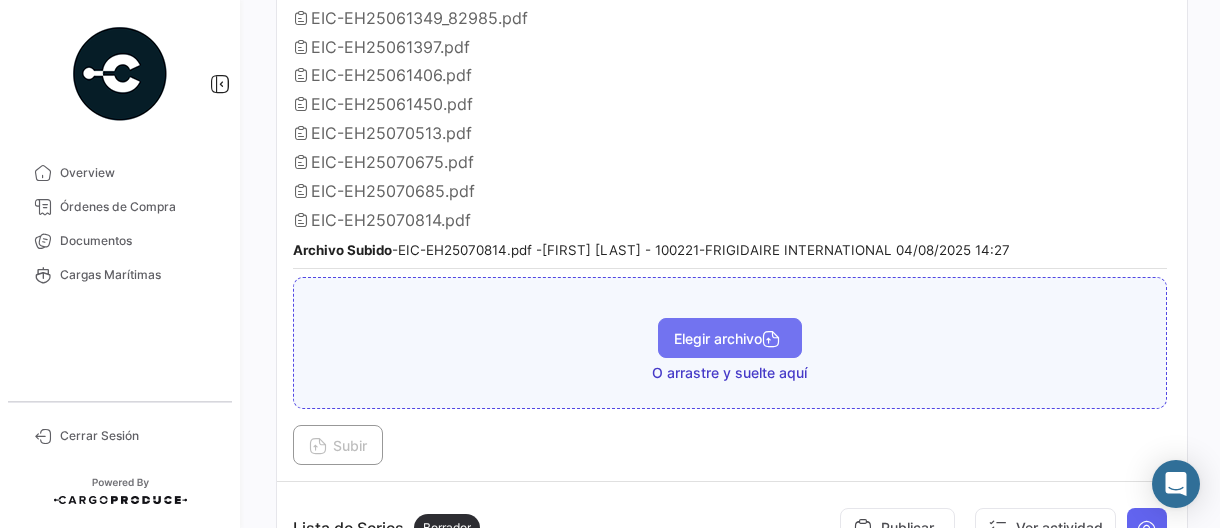 click on "Elegir archivo" at bounding box center [730, 338] 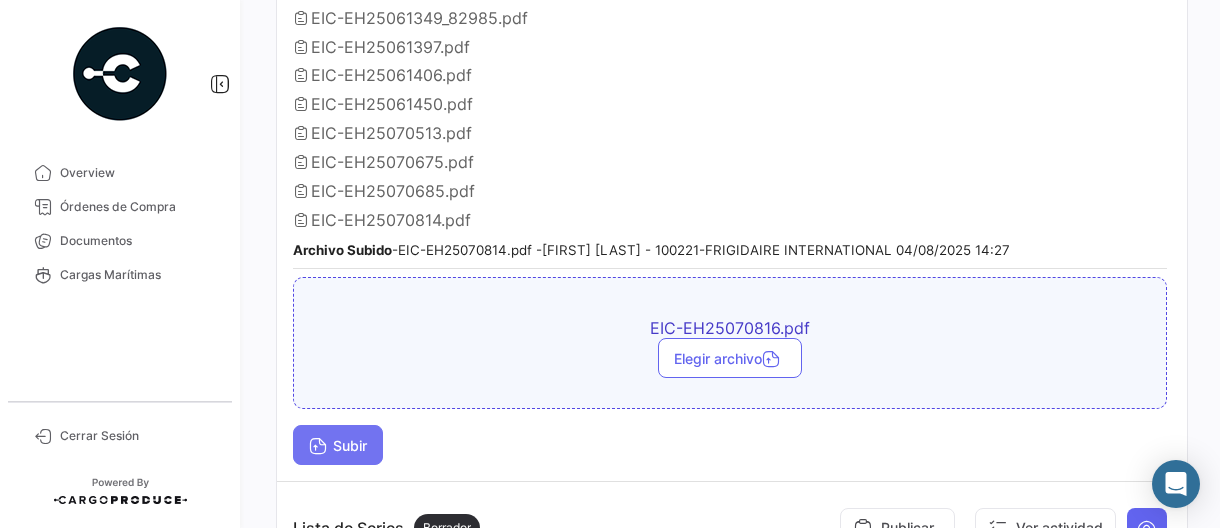 click on "Subir" at bounding box center [338, 445] 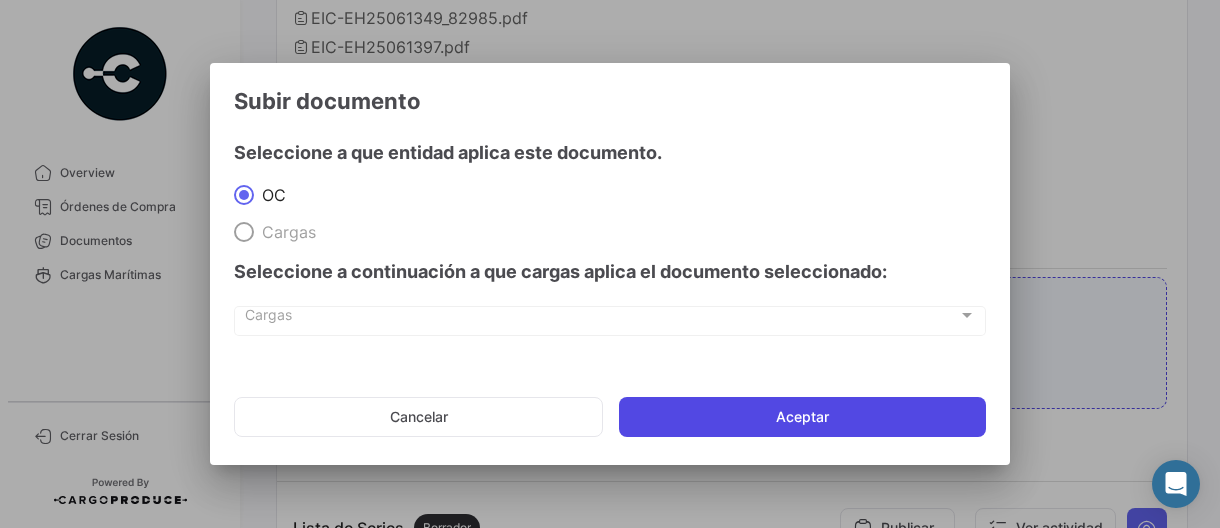 click on "Aceptar" 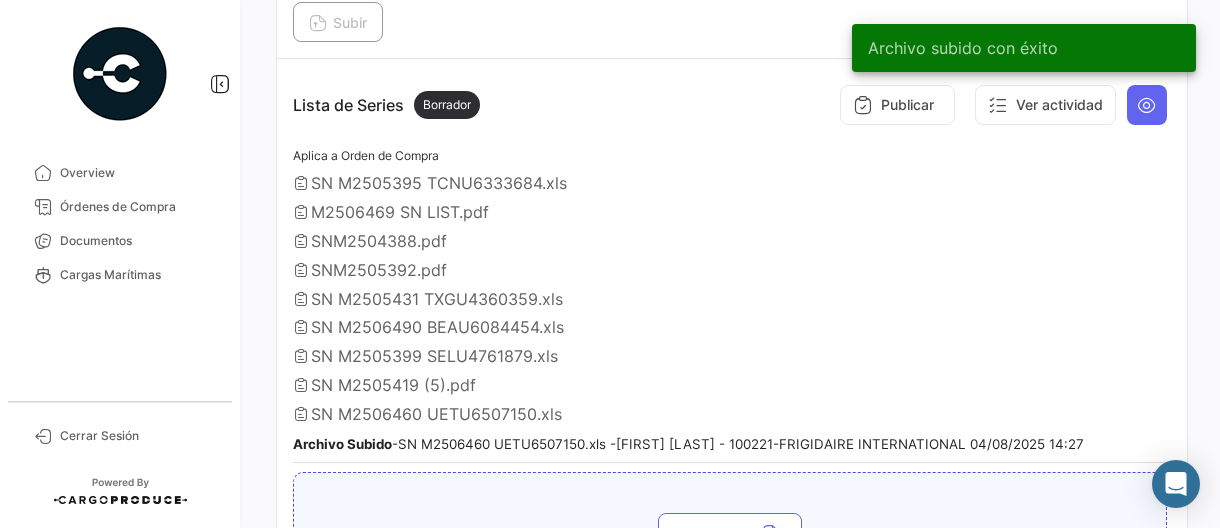 scroll, scrollTop: 2000, scrollLeft: 0, axis: vertical 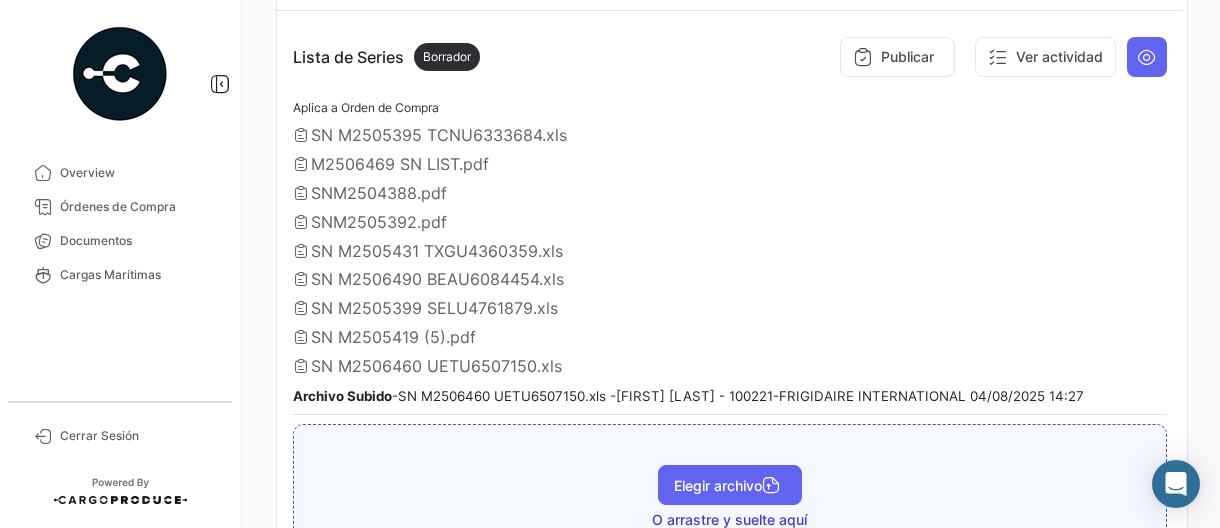 click on "Elegir archivo" at bounding box center [730, 485] 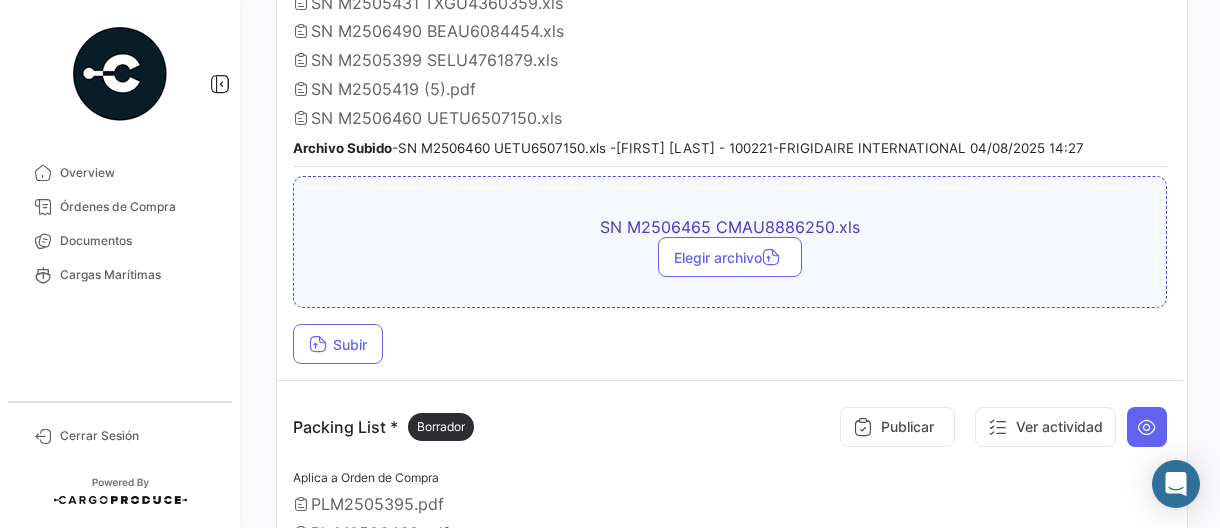 scroll, scrollTop: 2300, scrollLeft: 0, axis: vertical 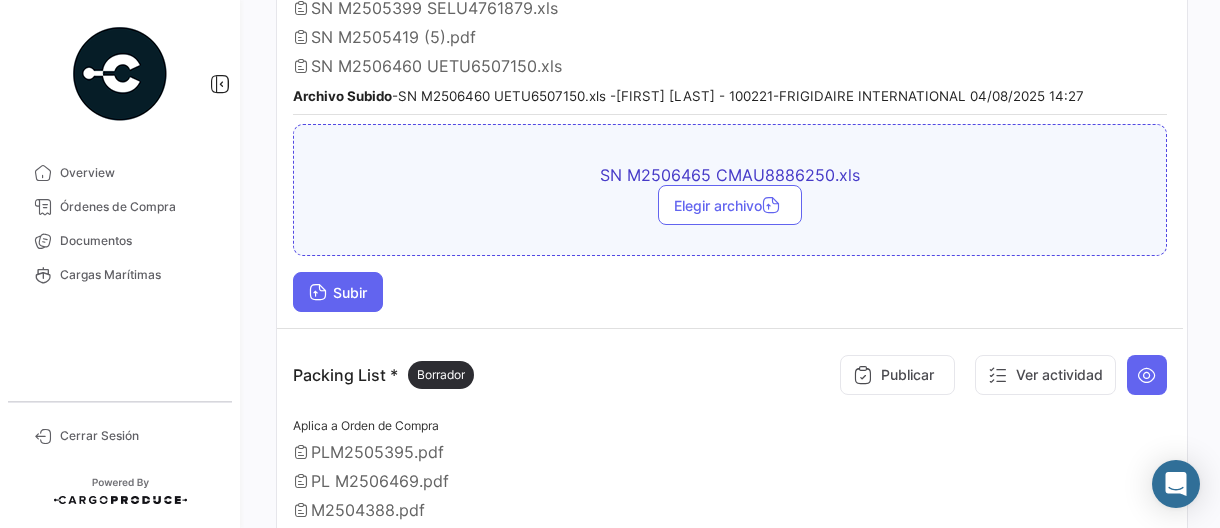 click at bounding box center [318, 294] 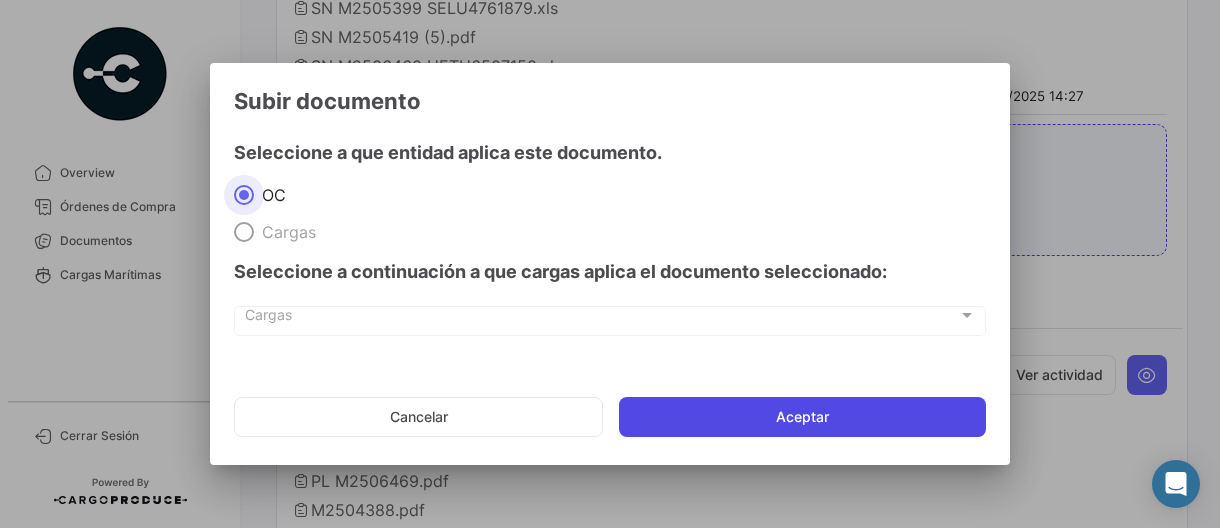 click on "Aceptar" 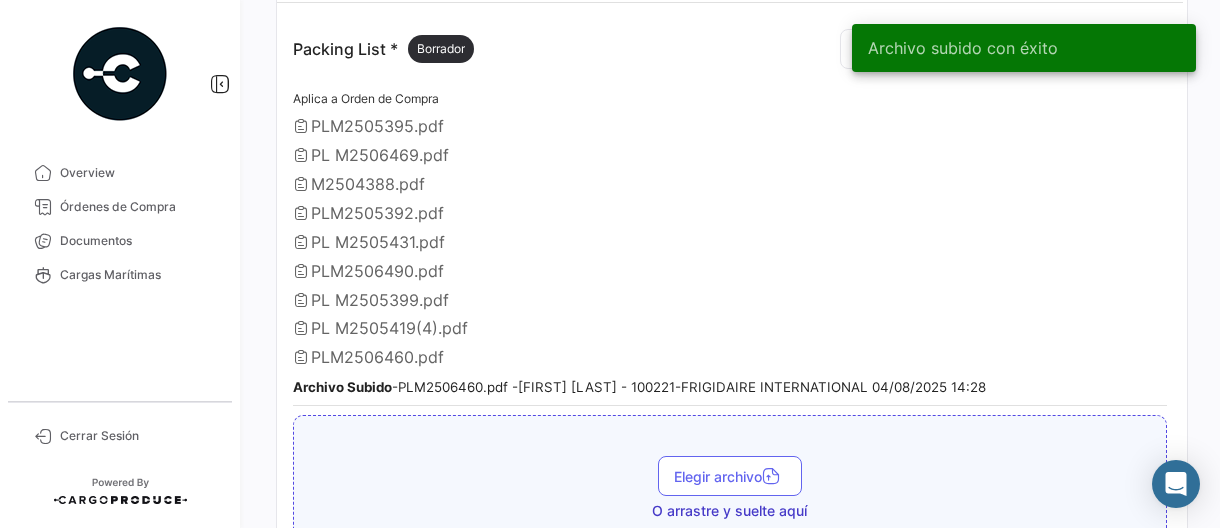 scroll, scrollTop: 2700, scrollLeft: 0, axis: vertical 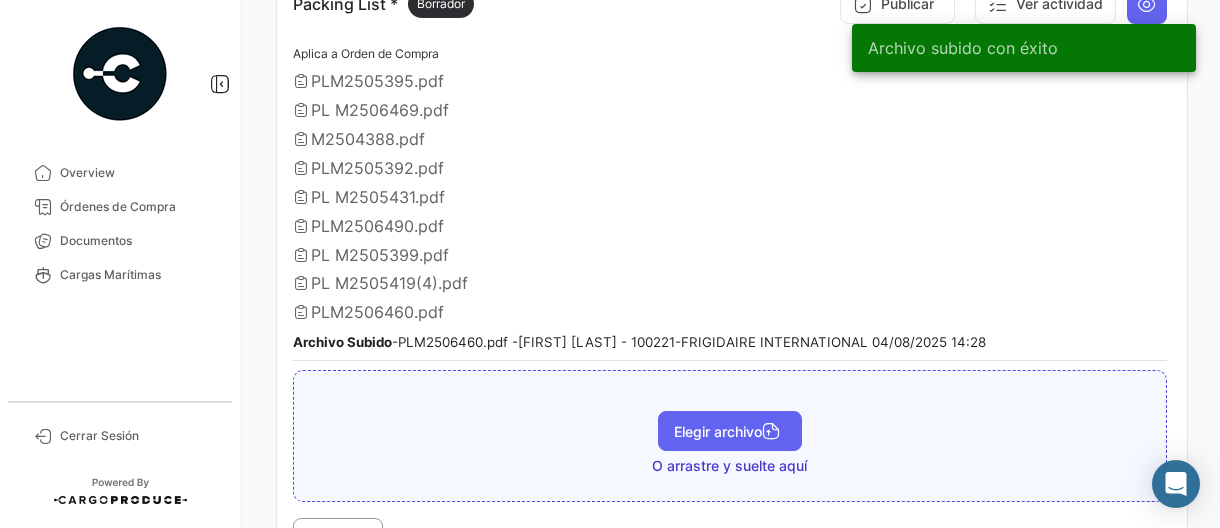 click on "Elegir archivo" at bounding box center (730, 431) 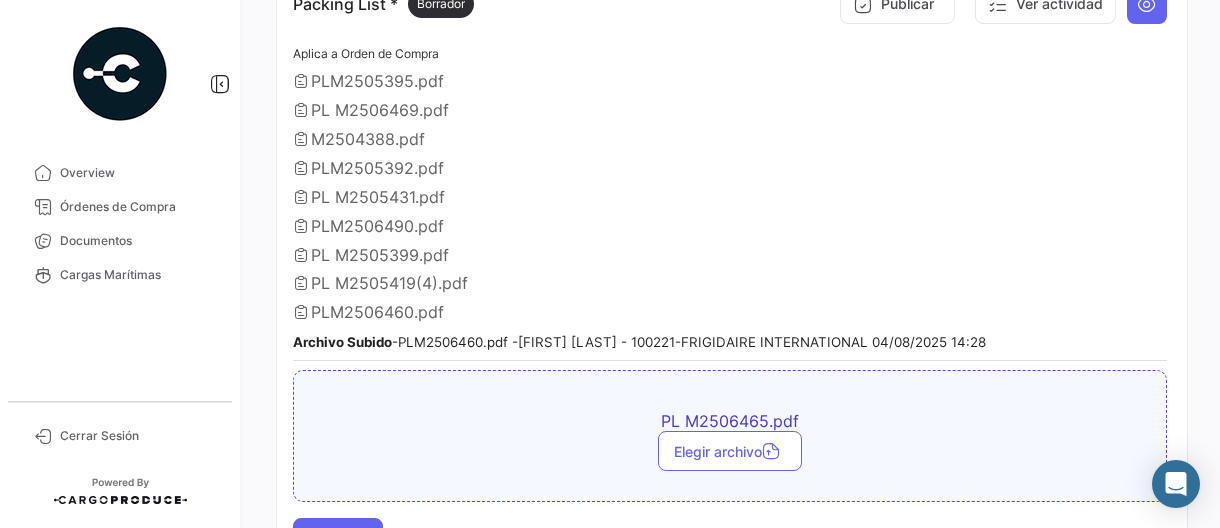 click at bounding box center [318, 540] 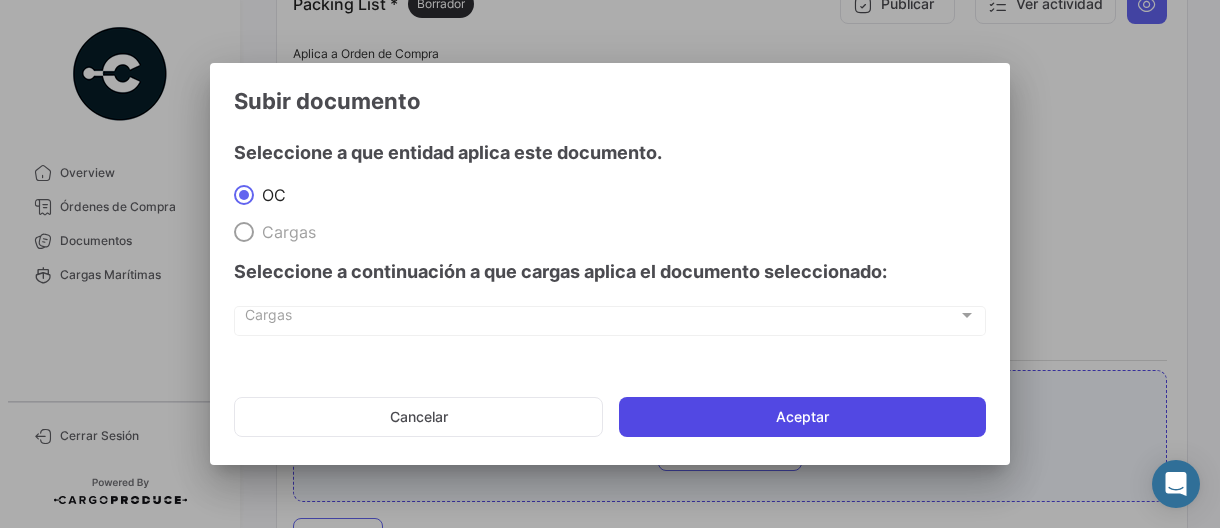 click on "Aceptar" 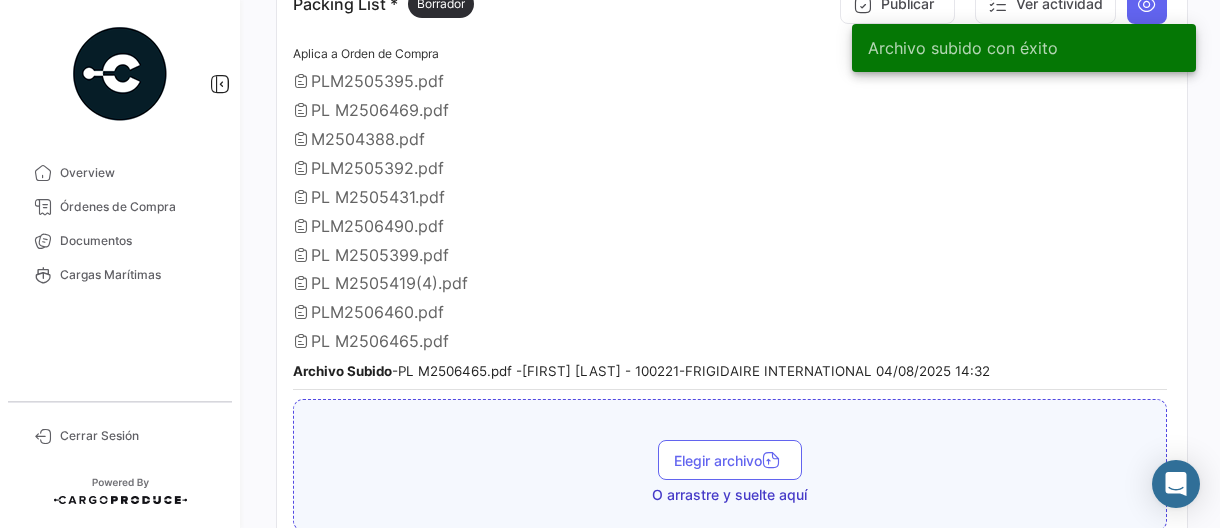 scroll, scrollTop: 2860, scrollLeft: 0, axis: vertical 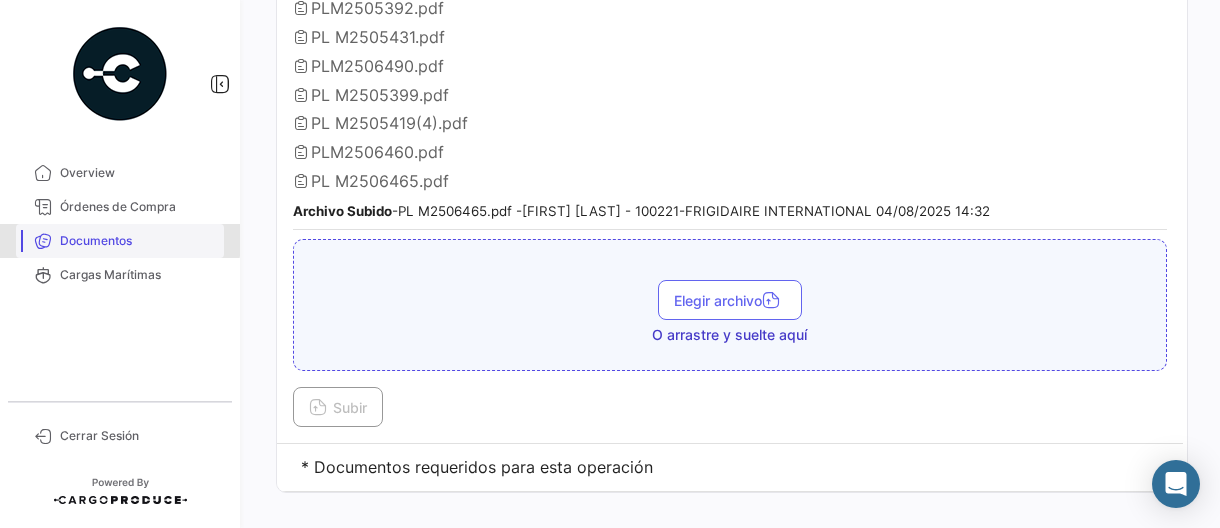 click on "Documentos" at bounding box center [138, 241] 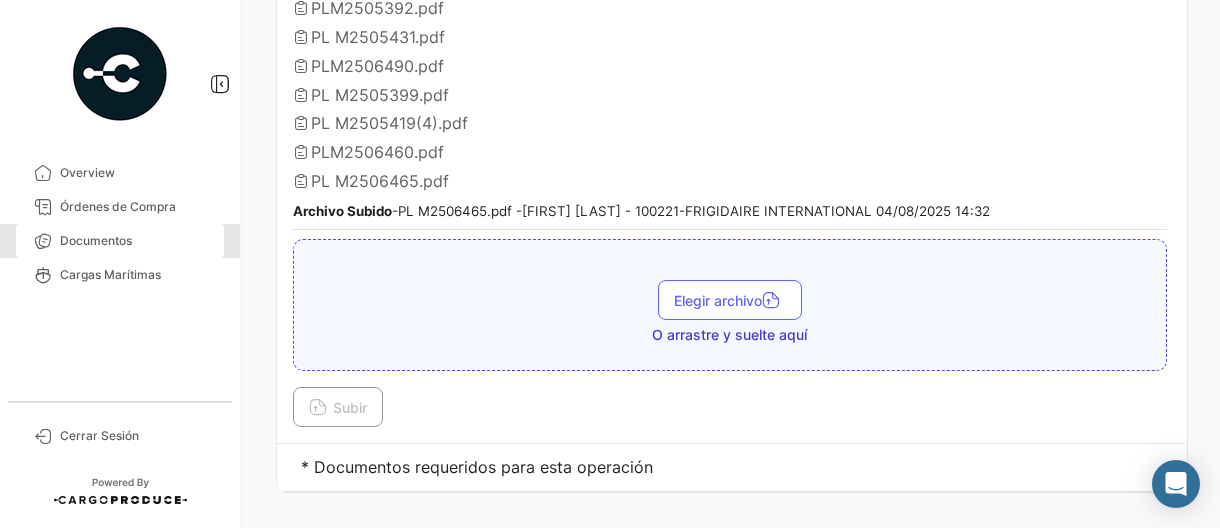 scroll, scrollTop: 0, scrollLeft: 0, axis: both 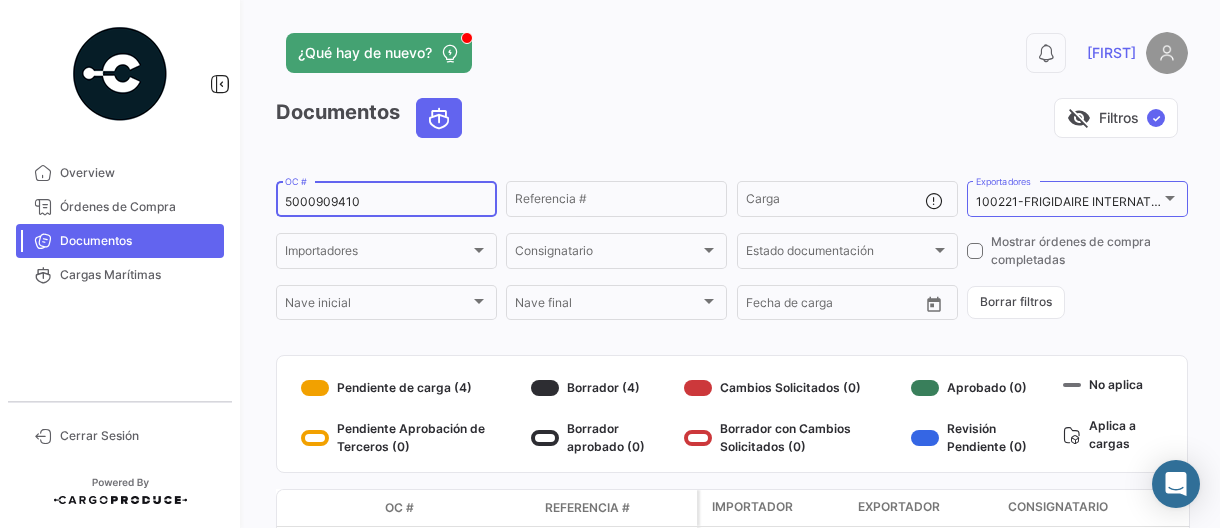 click on "5000909410" at bounding box center (386, 202) 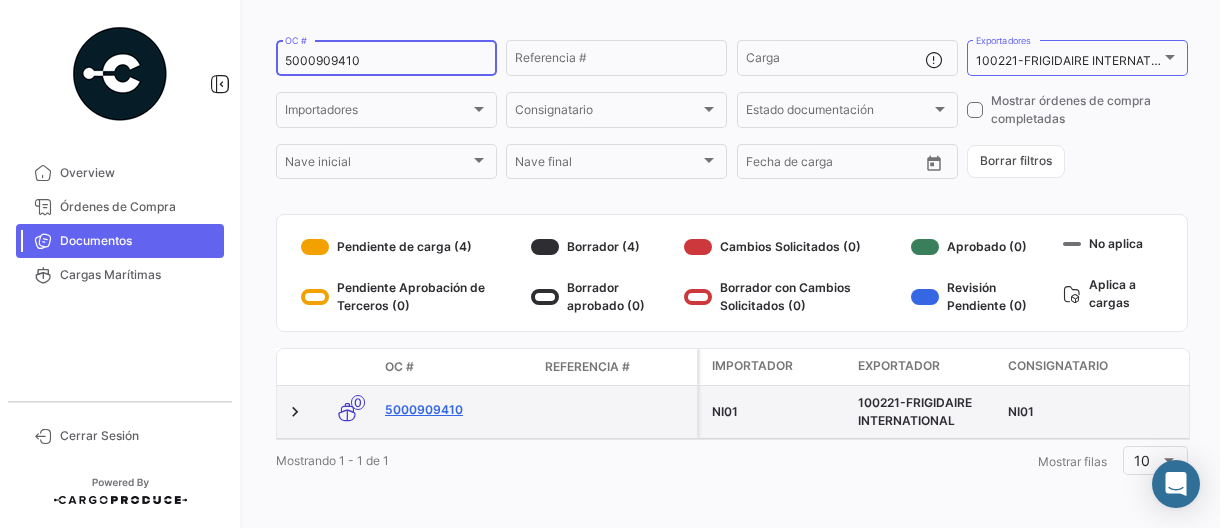 click on "5000909410" 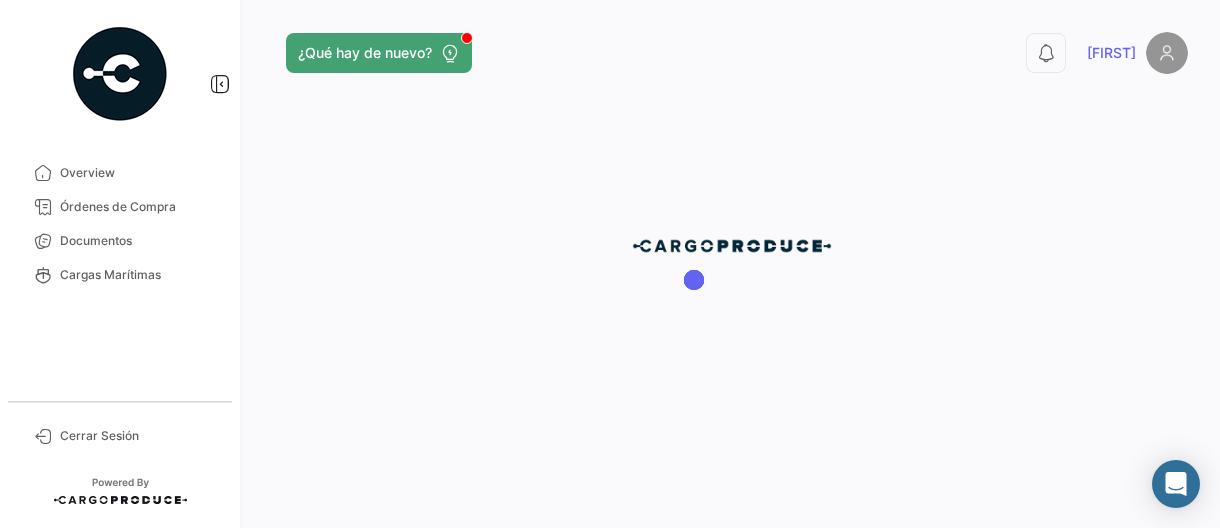 scroll, scrollTop: 0, scrollLeft: 0, axis: both 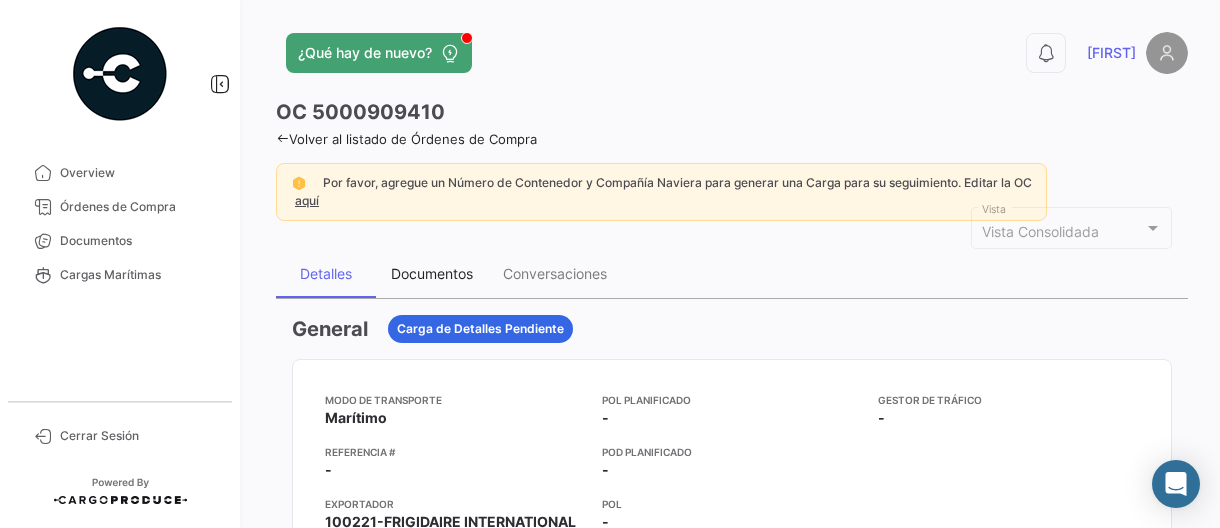 click on "Documentos" at bounding box center (432, 273) 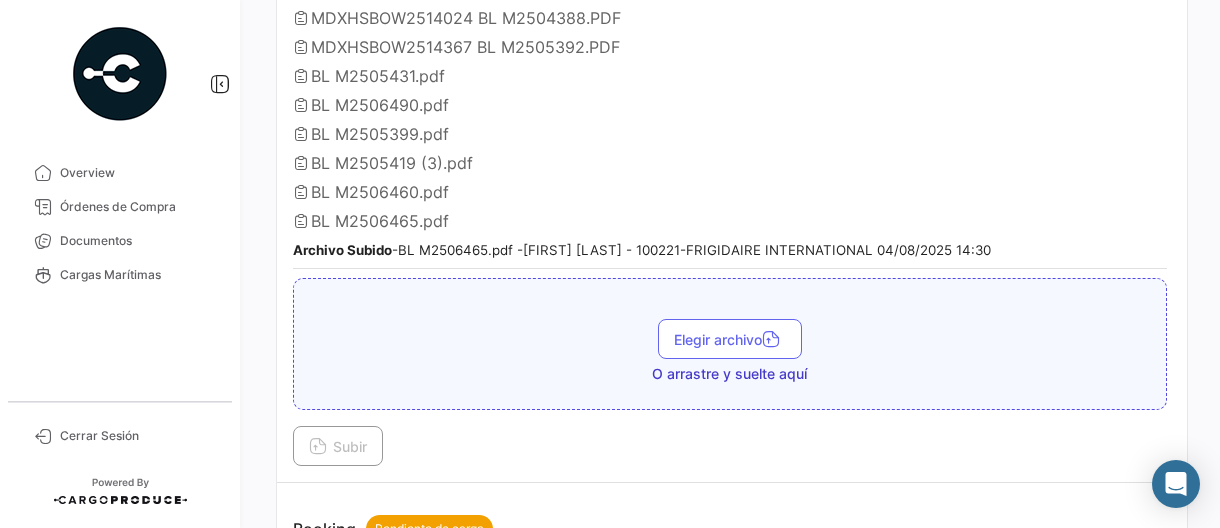 scroll, scrollTop: 600, scrollLeft: 0, axis: vertical 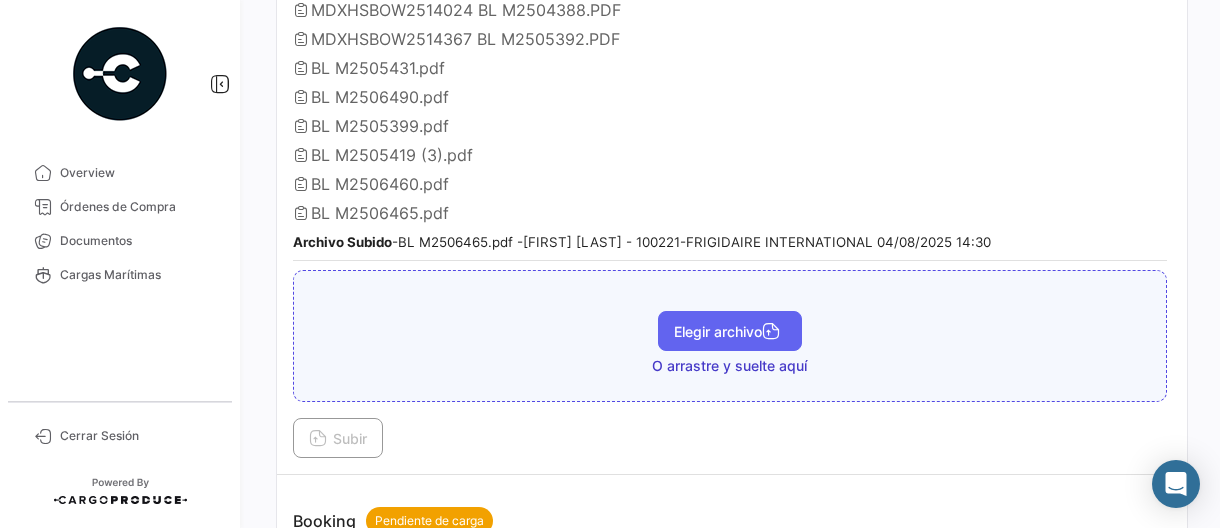 click on "Elegir archivo" at bounding box center (730, 331) 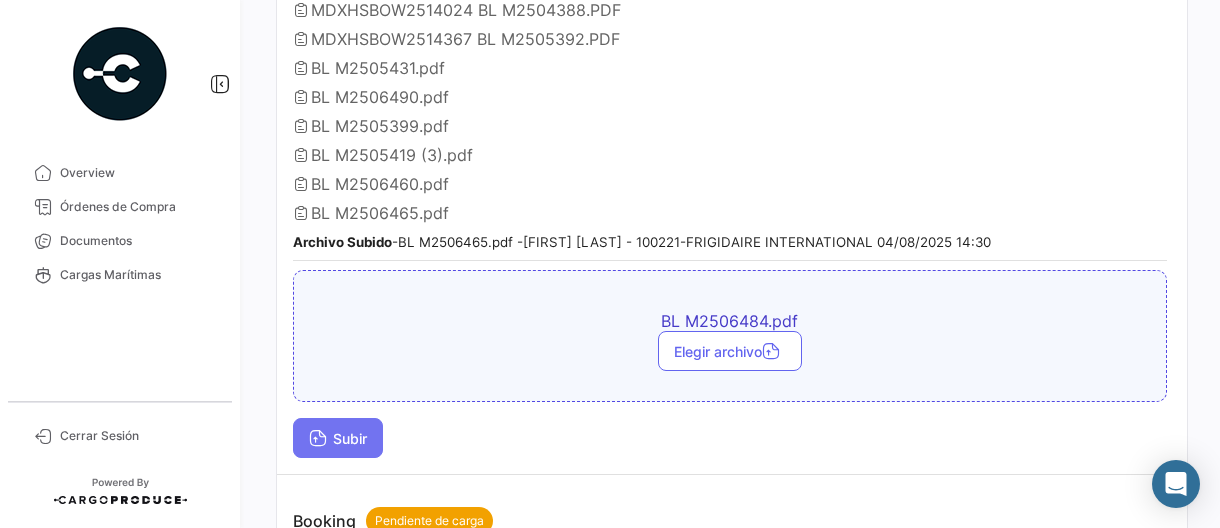 click on "Subir" at bounding box center (338, 438) 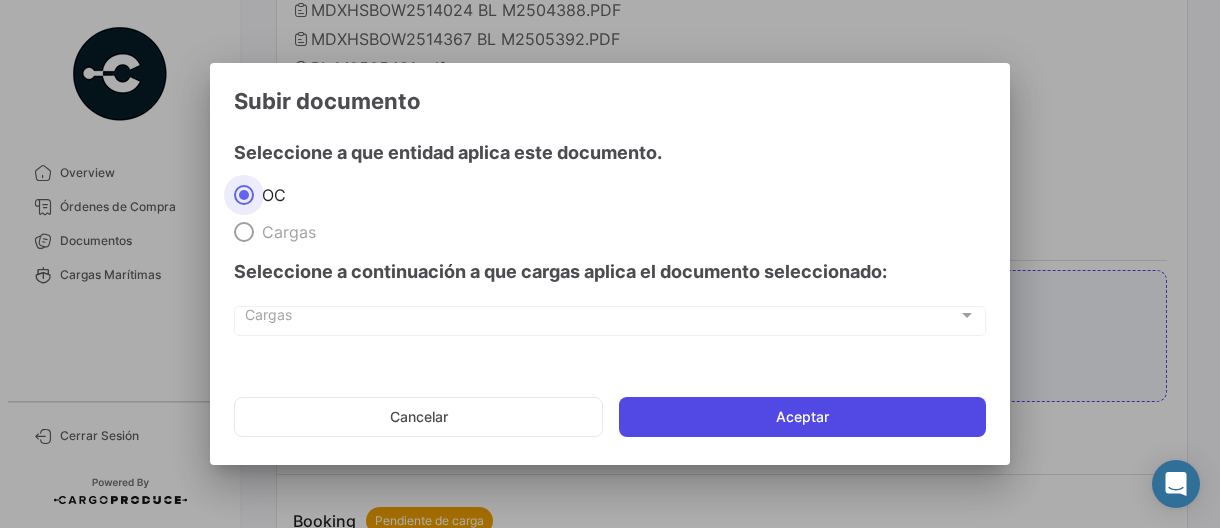 click on "Aceptar" 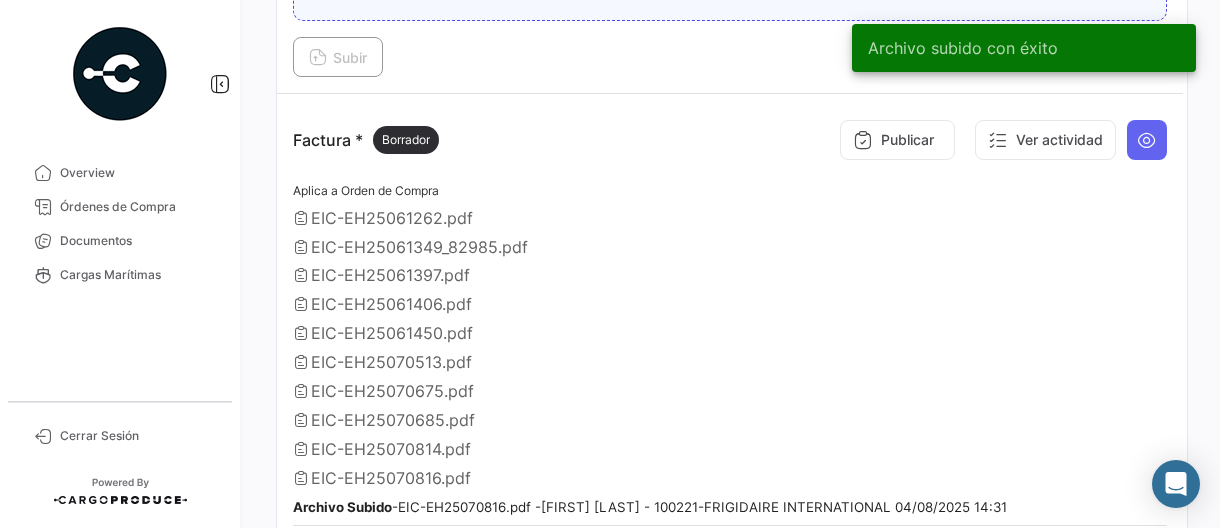 scroll, scrollTop: 1400, scrollLeft: 0, axis: vertical 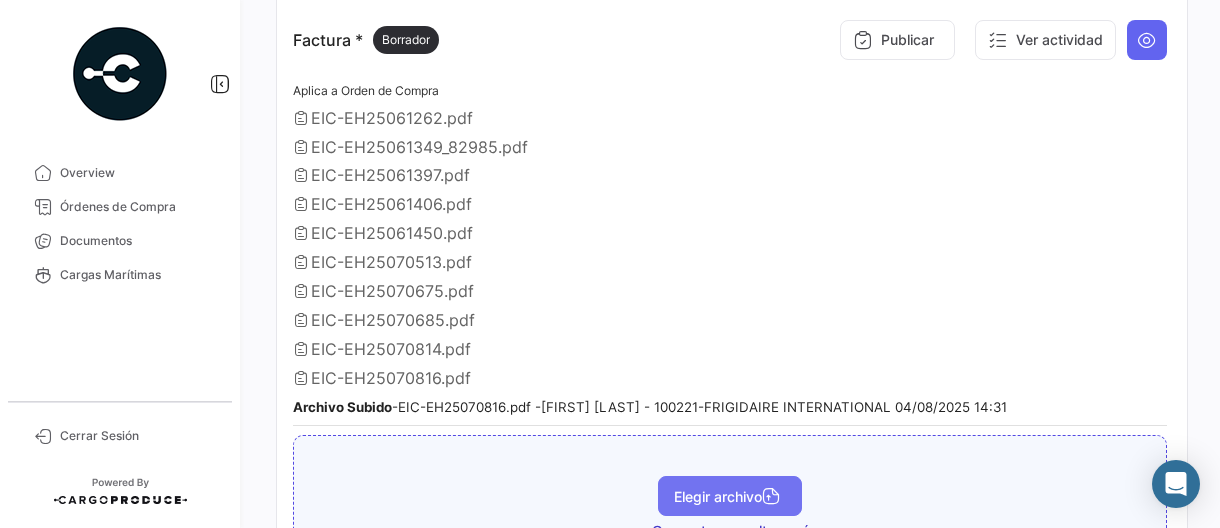 click on "Elegir archivo" at bounding box center [730, 496] 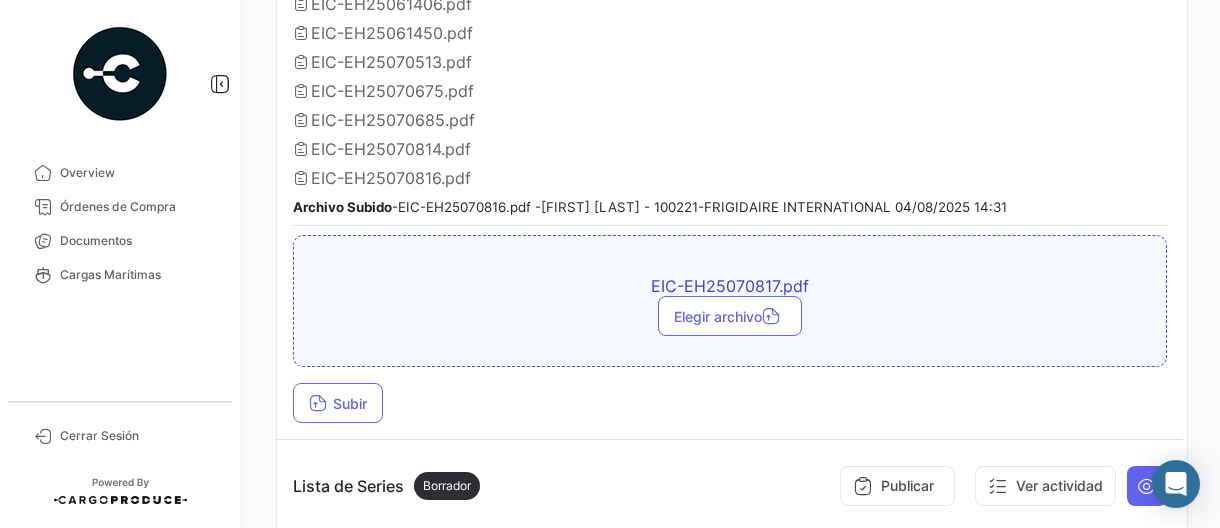 scroll, scrollTop: 1800, scrollLeft: 0, axis: vertical 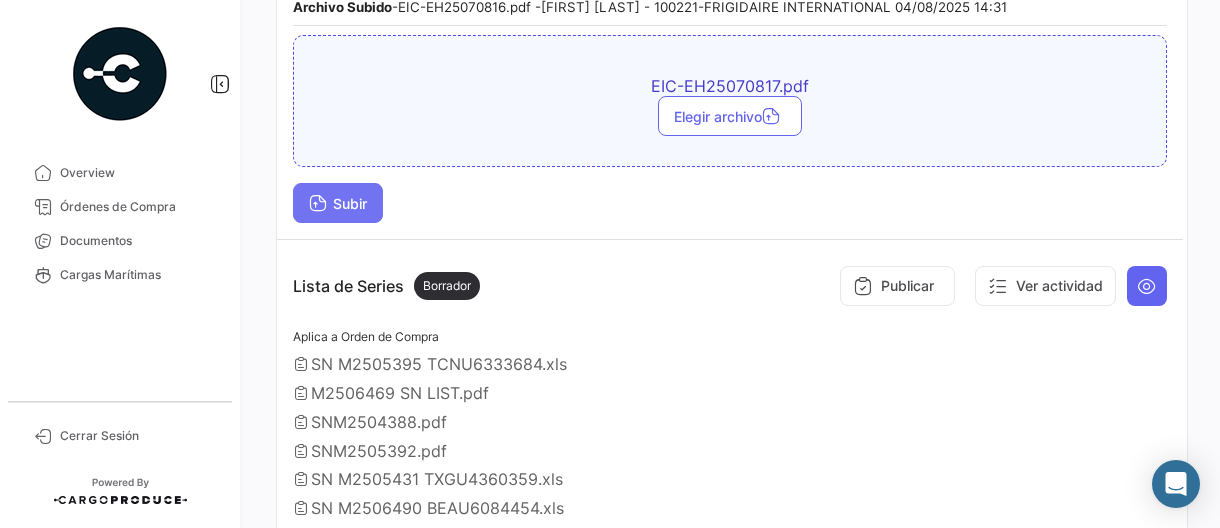 click at bounding box center [318, 205] 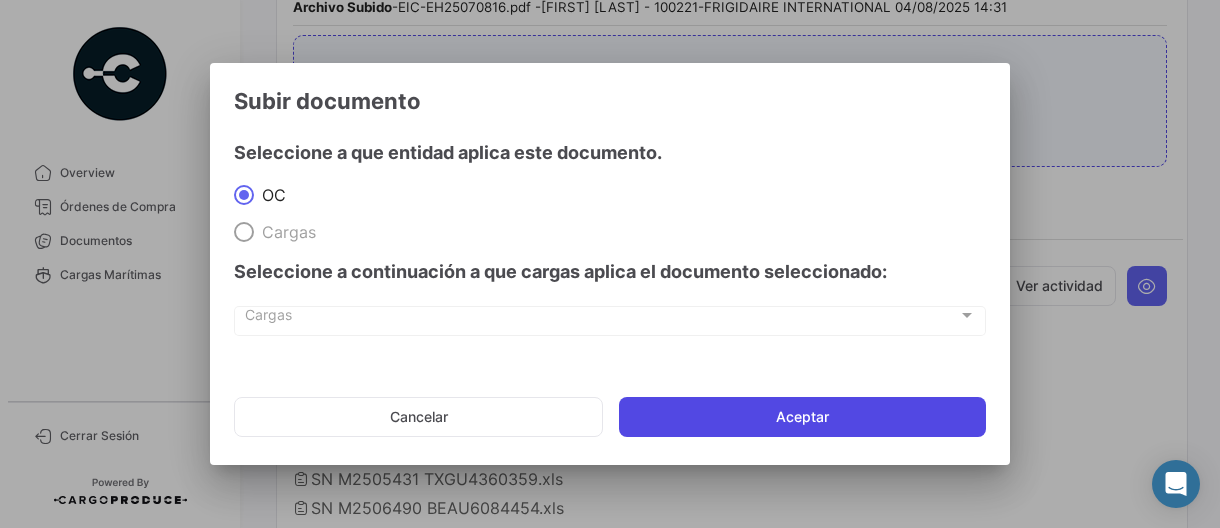 click on "Aceptar" 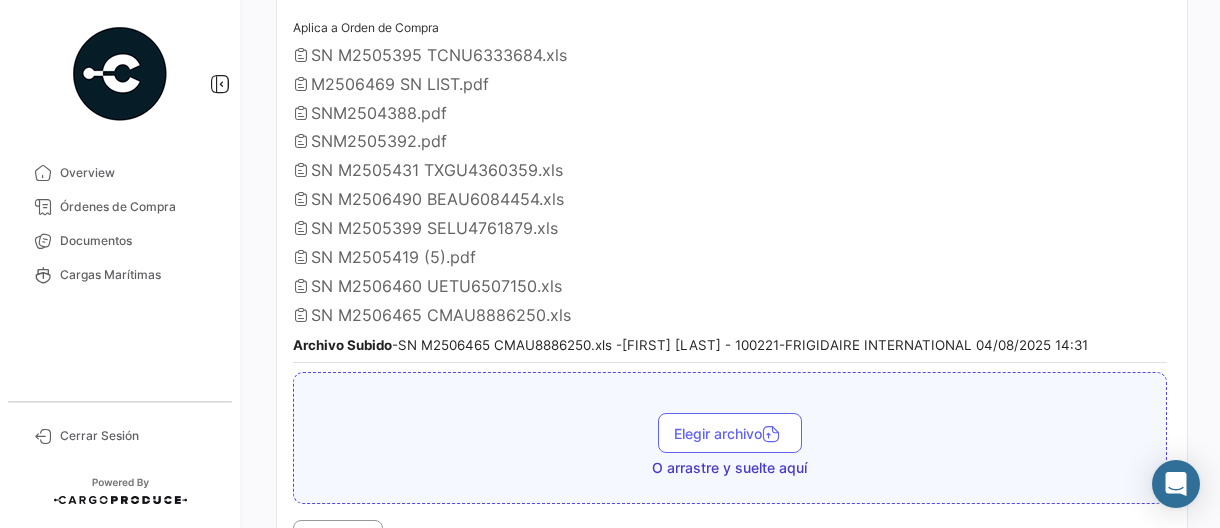 scroll, scrollTop: 2200, scrollLeft: 0, axis: vertical 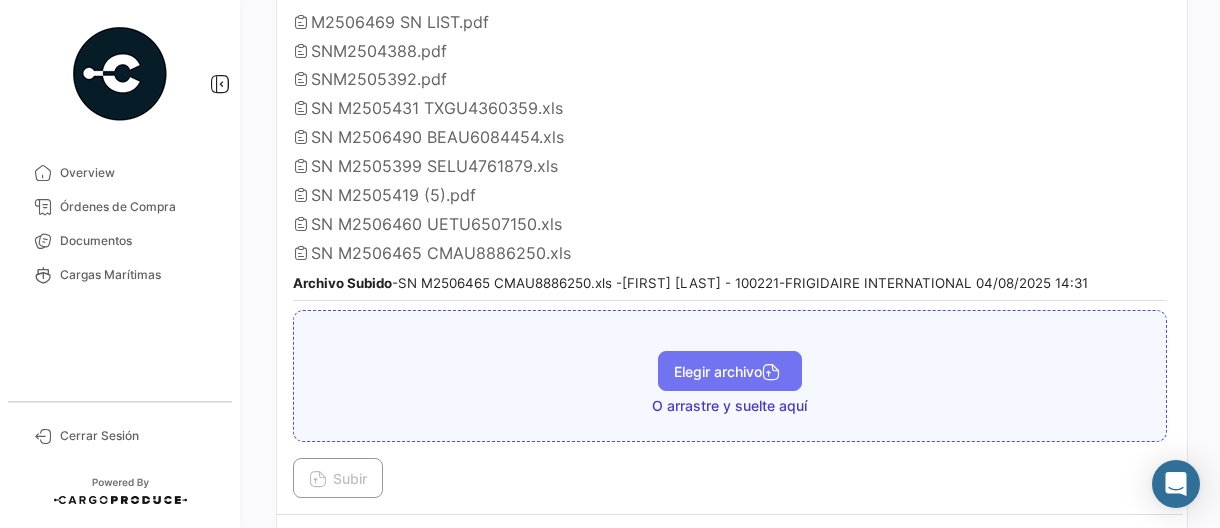 click on "Elegir archivo" at bounding box center [730, 371] 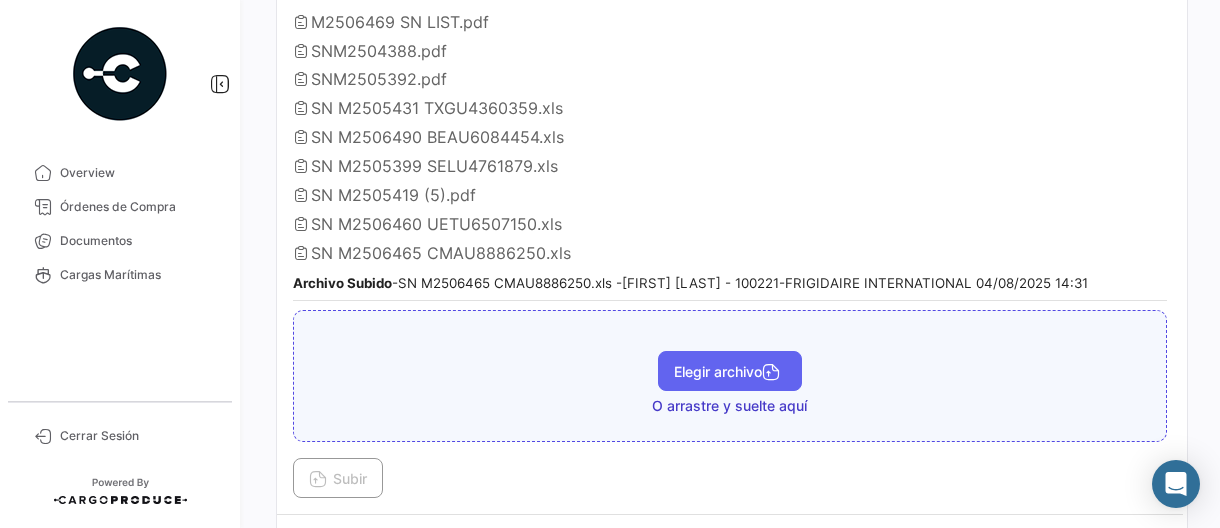 click on "Elegir archivo" at bounding box center [730, 371] 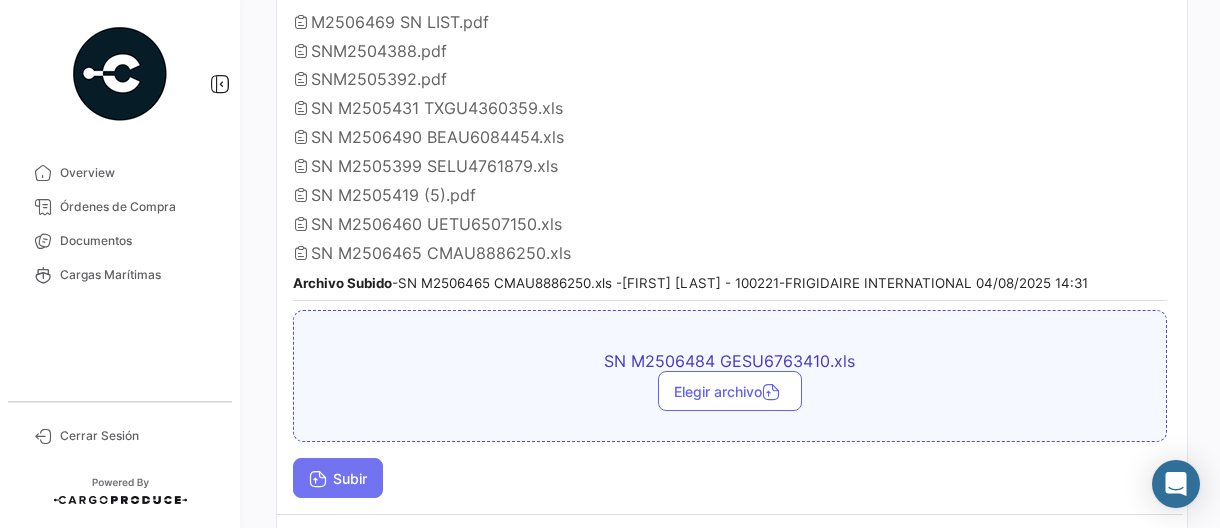 click on "Subir" at bounding box center (338, 478) 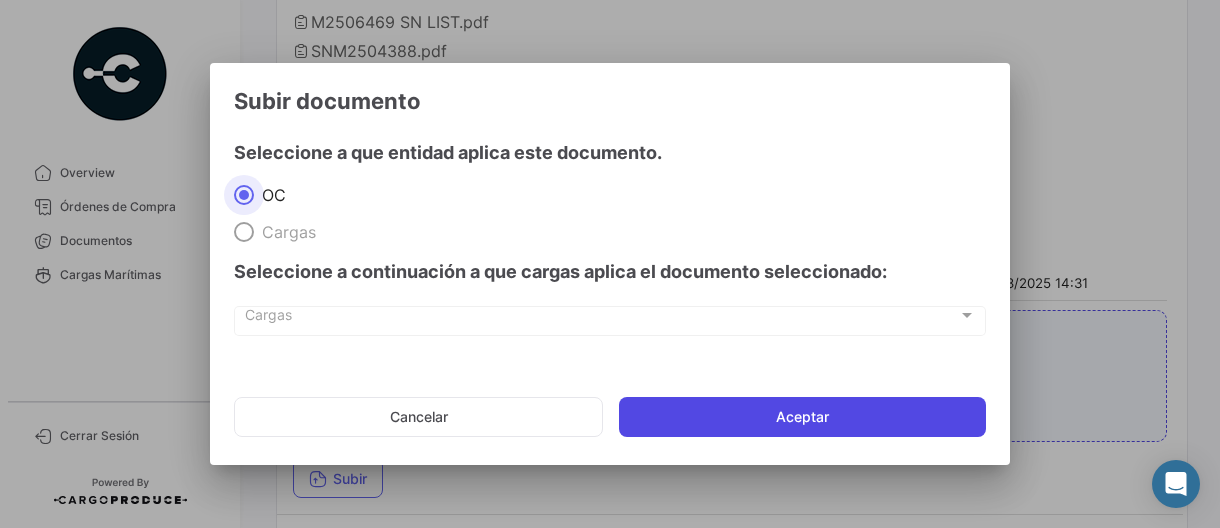 click on "Aceptar" 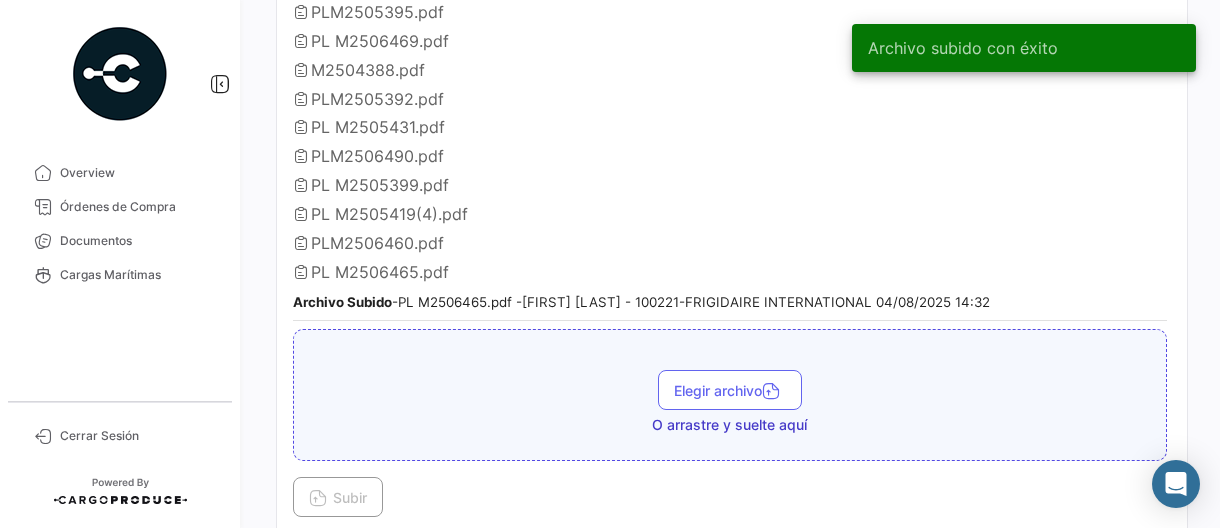scroll, scrollTop: 2900, scrollLeft: 0, axis: vertical 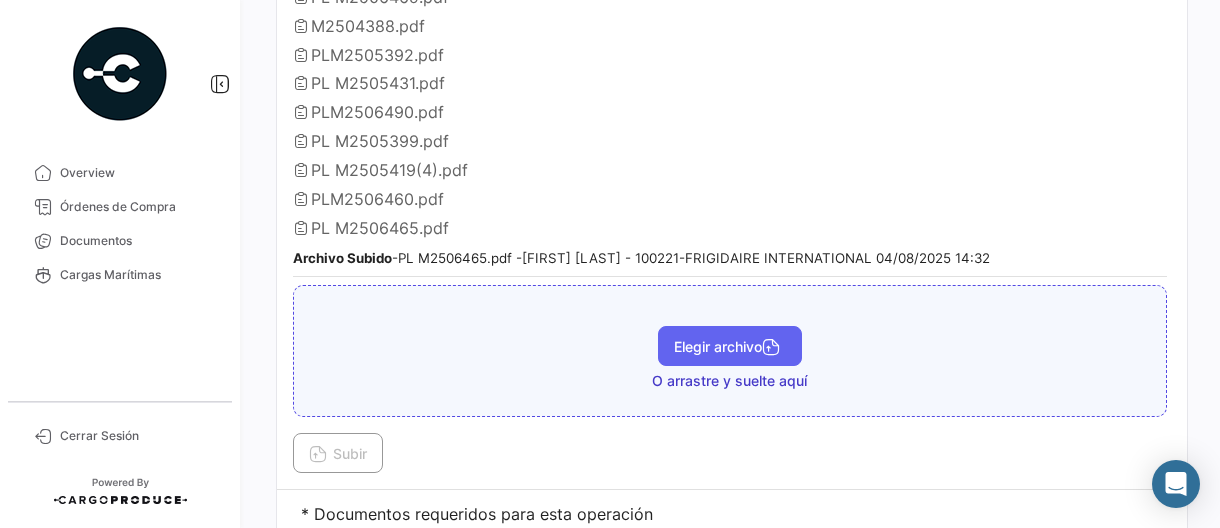 click on "Elegir archivo" at bounding box center [730, 346] 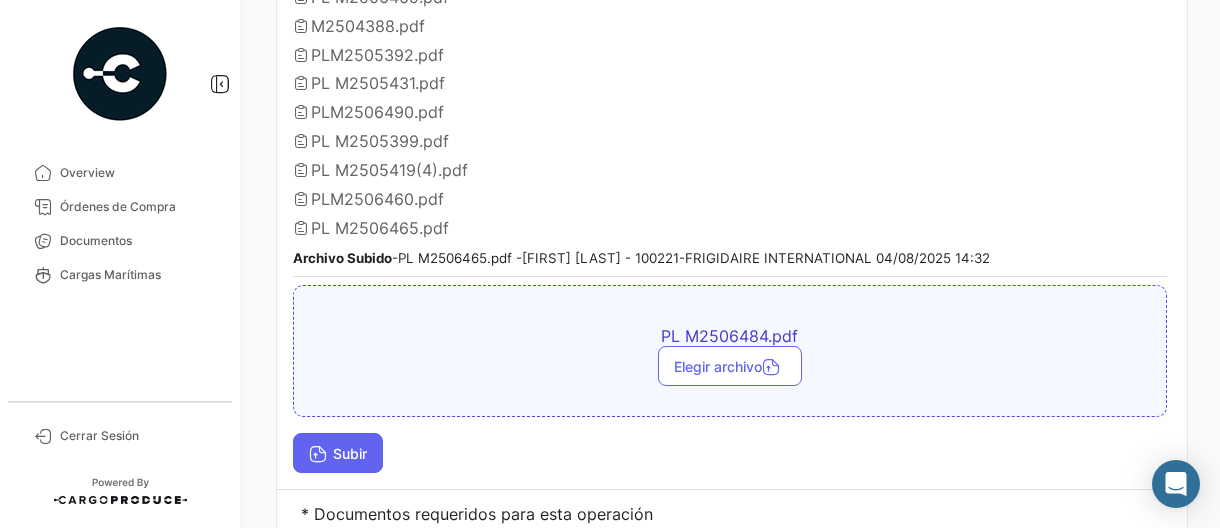click on "Subir" at bounding box center (338, 453) 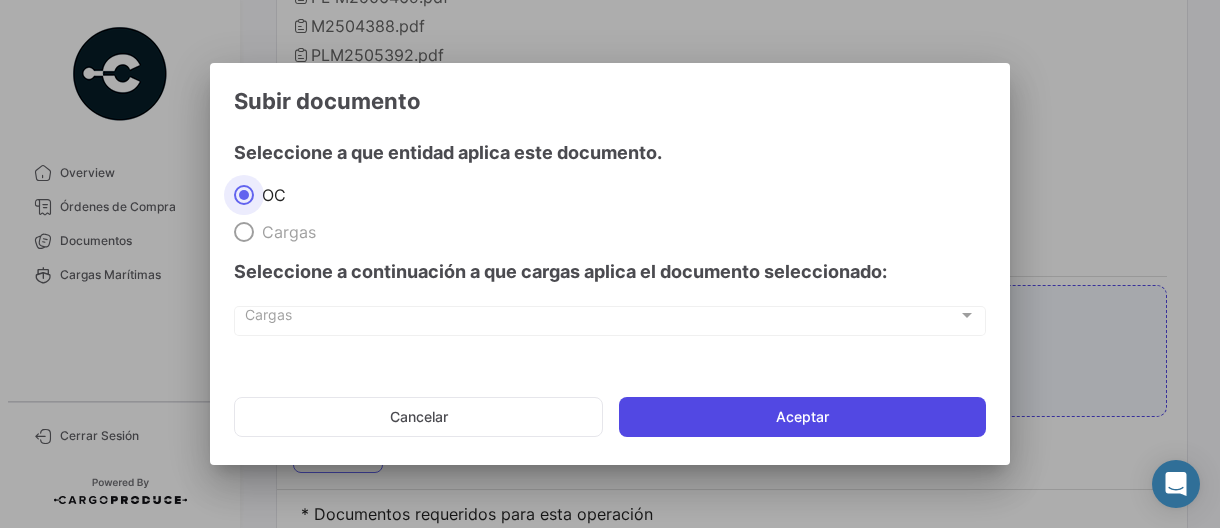 click on "Aceptar" 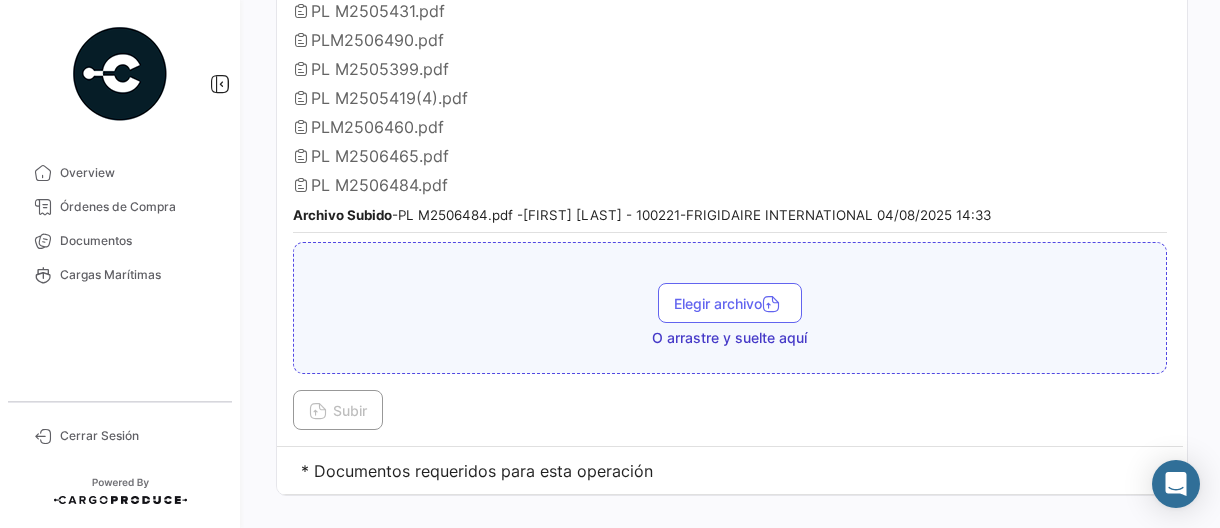 scroll, scrollTop: 2872, scrollLeft: 0, axis: vertical 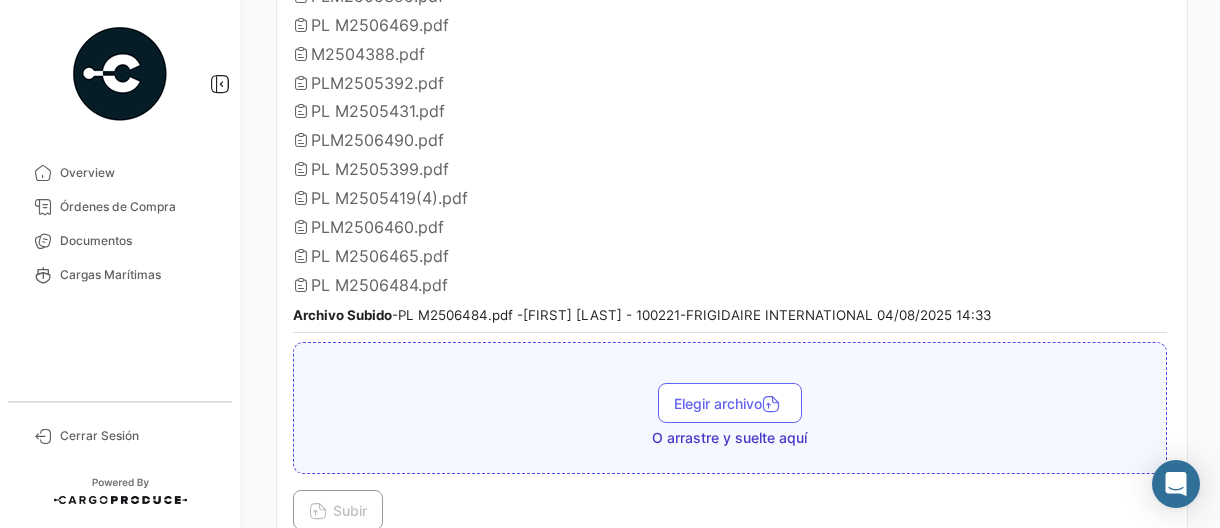 drag, startPoint x: 107, startPoint y: 241, endPoint x: 263, endPoint y: 230, distance: 156.38734 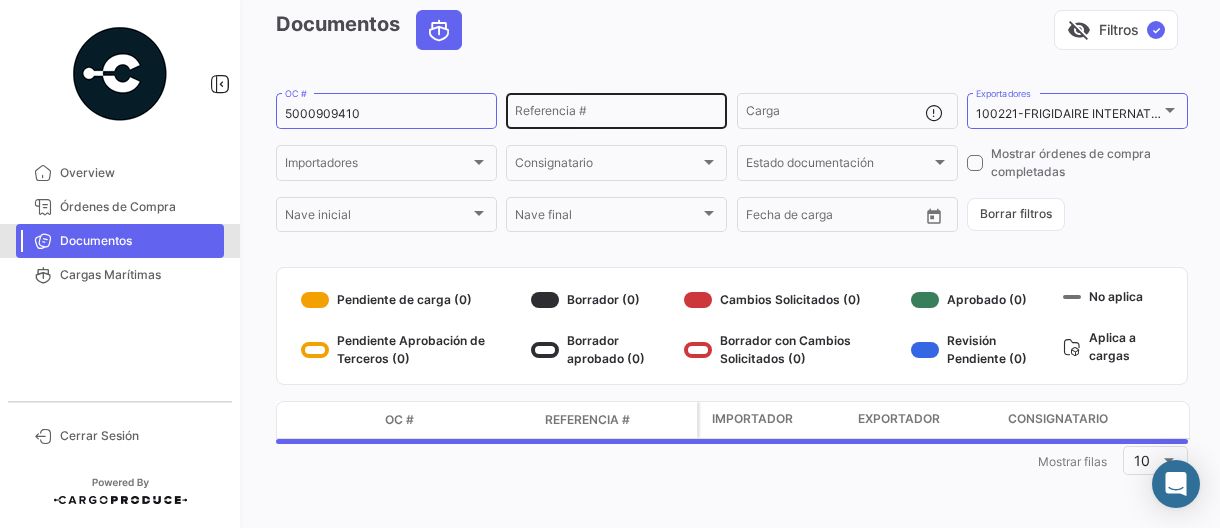 scroll, scrollTop: 0, scrollLeft: 0, axis: both 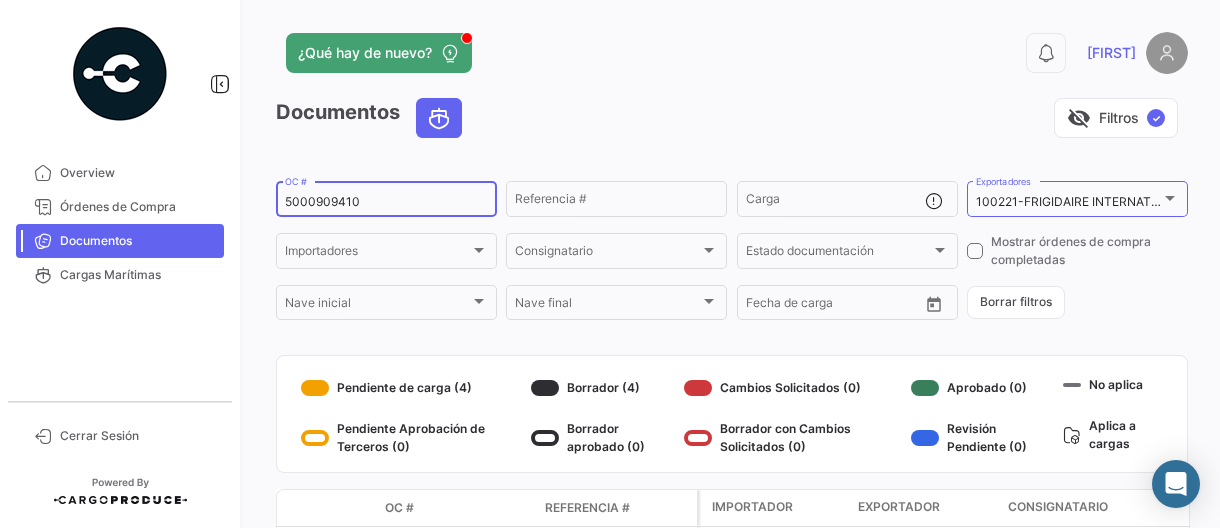 click on "5000909410" at bounding box center [386, 202] 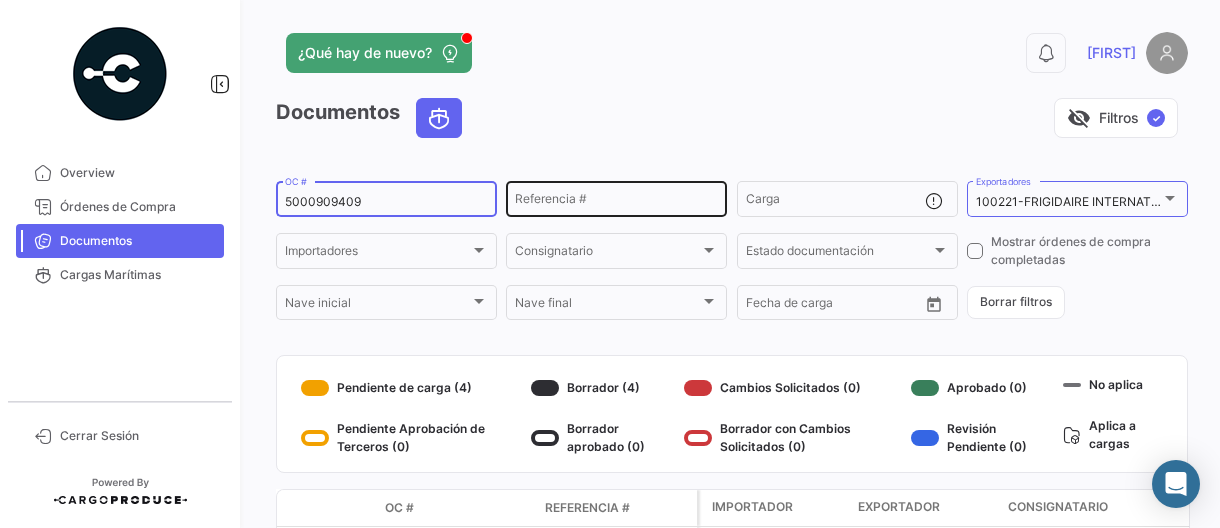 type on "5000909409" 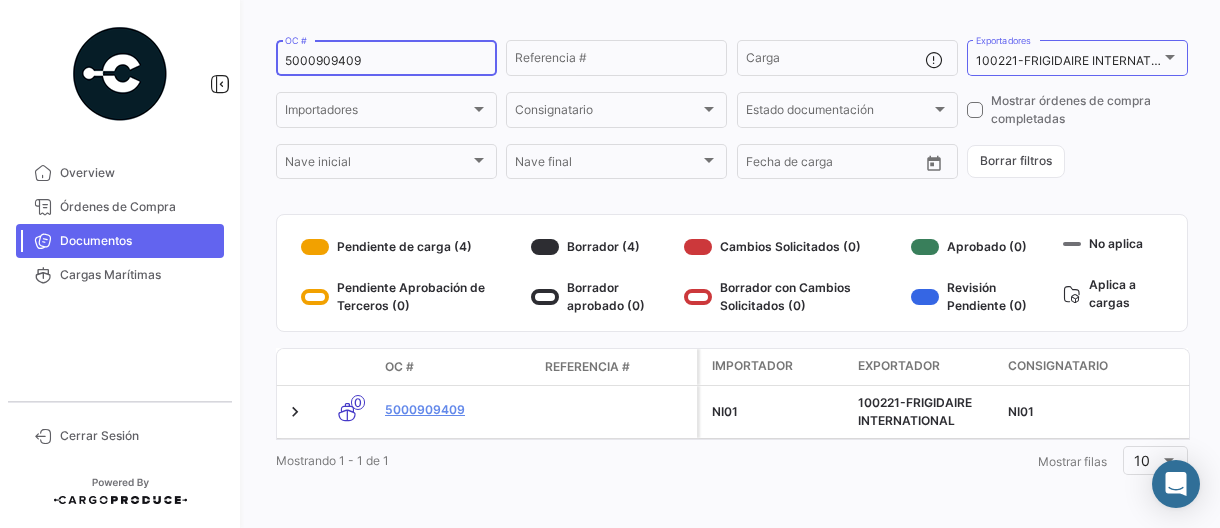 scroll, scrollTop: 156, scrollLeft: 0, axis: vertical 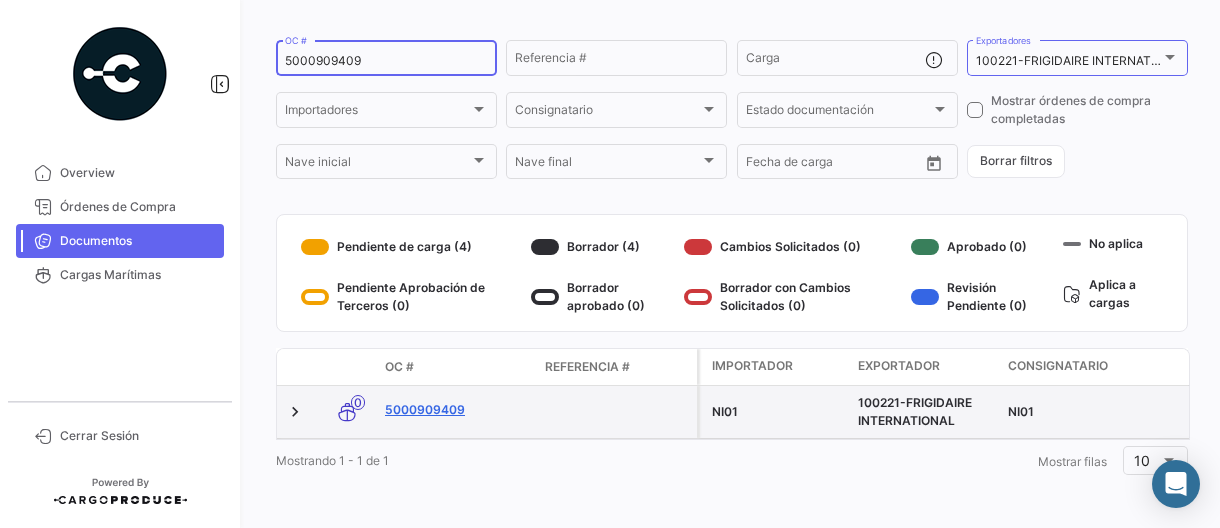 click on "5000909409" 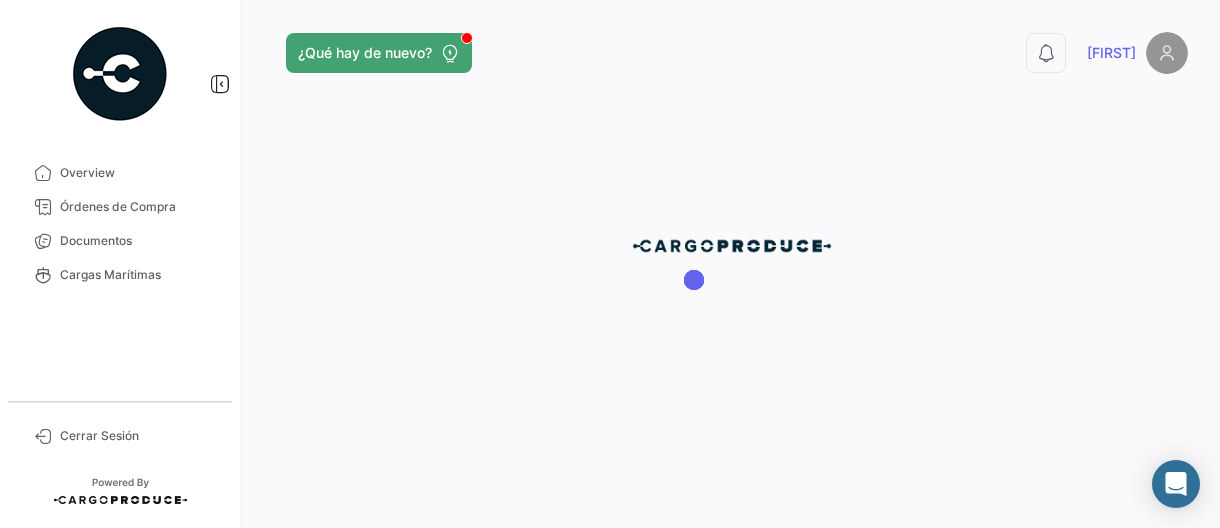 scroll, scrollTop: 0, scrollLeft: 0, axis: both 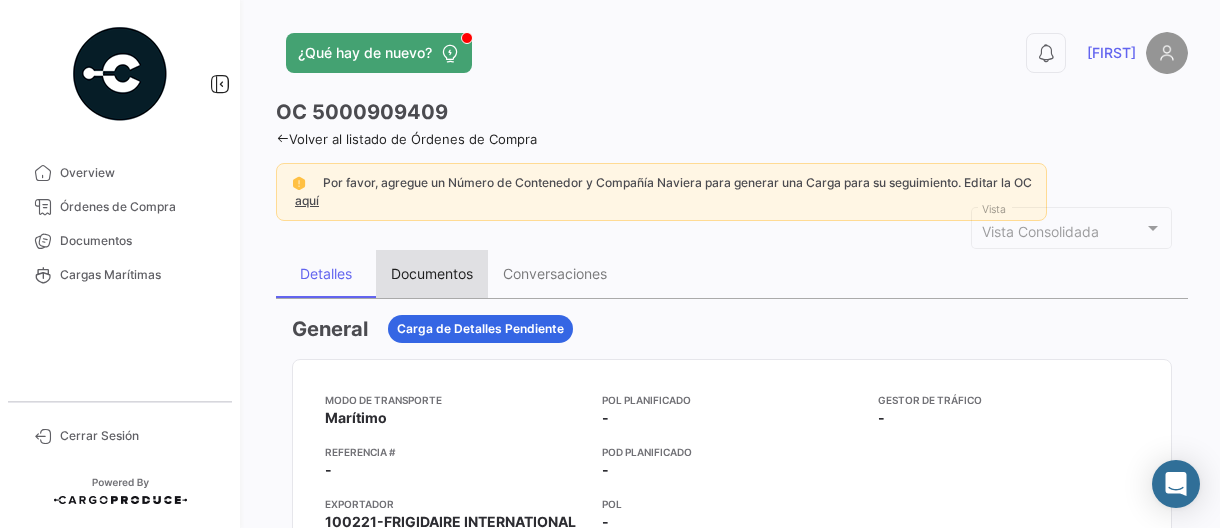 click on "Documentos" at bounding box center (432, 273) 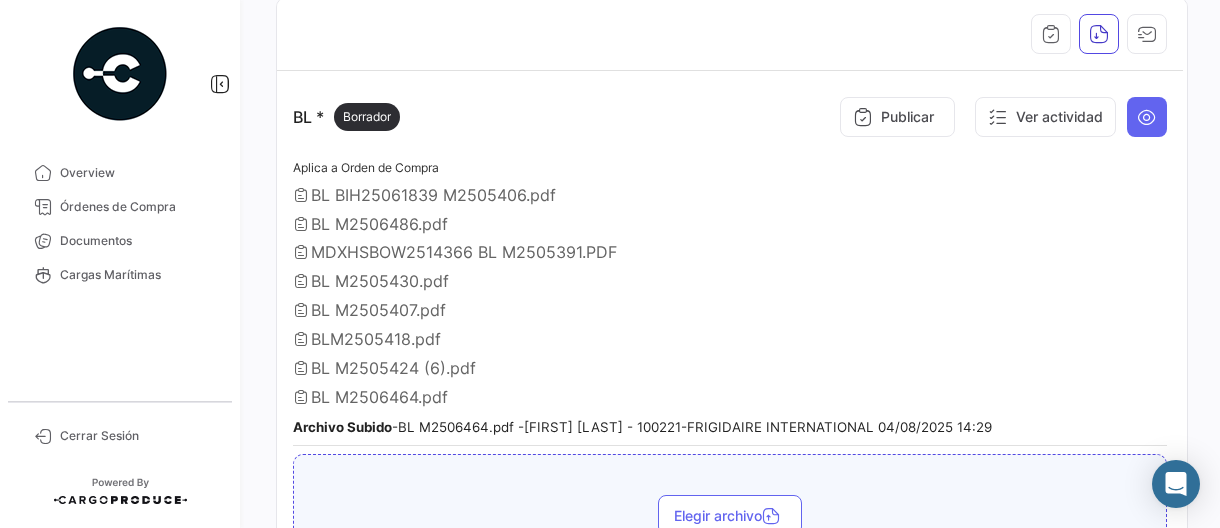 scroll, scrollTop: 400, scrollLeft: 0, axis: vertical 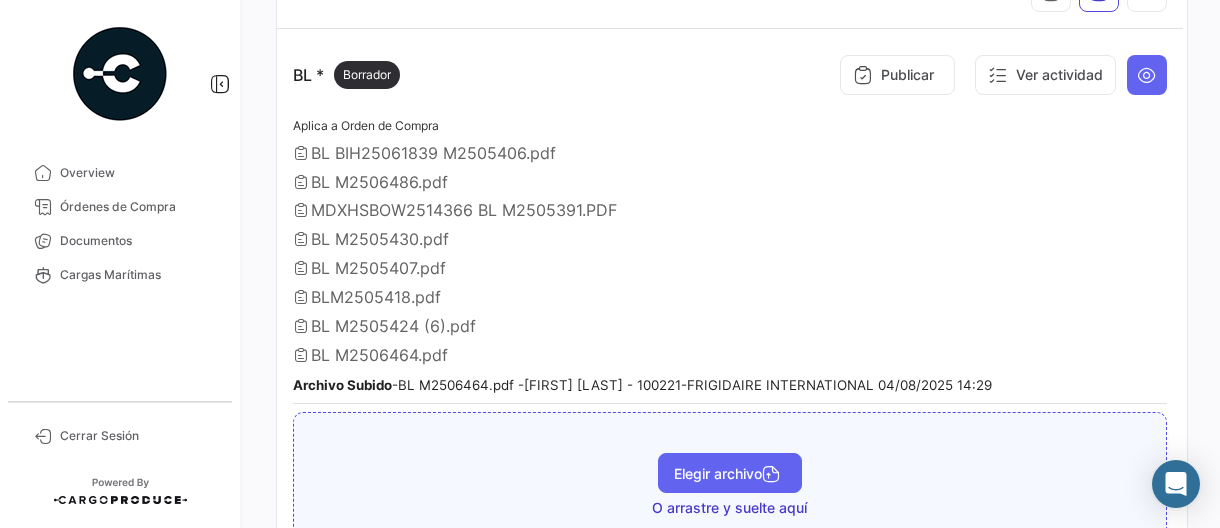 click on "Elegir archivo" at bounding box center [730, 473] 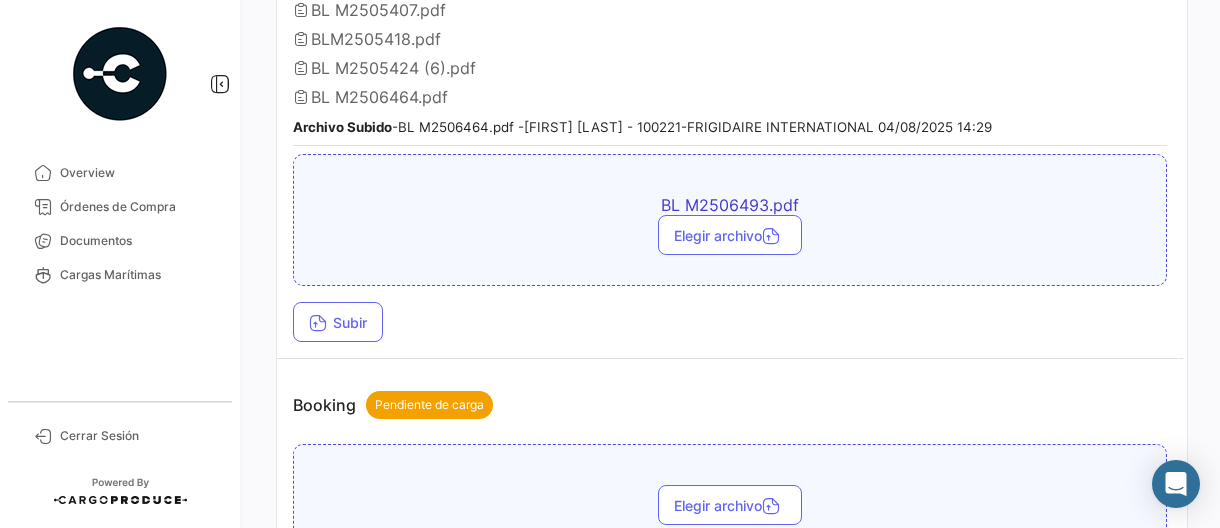 scroll, scrollTop: 700, scrollLeft: 0, axis: vertical 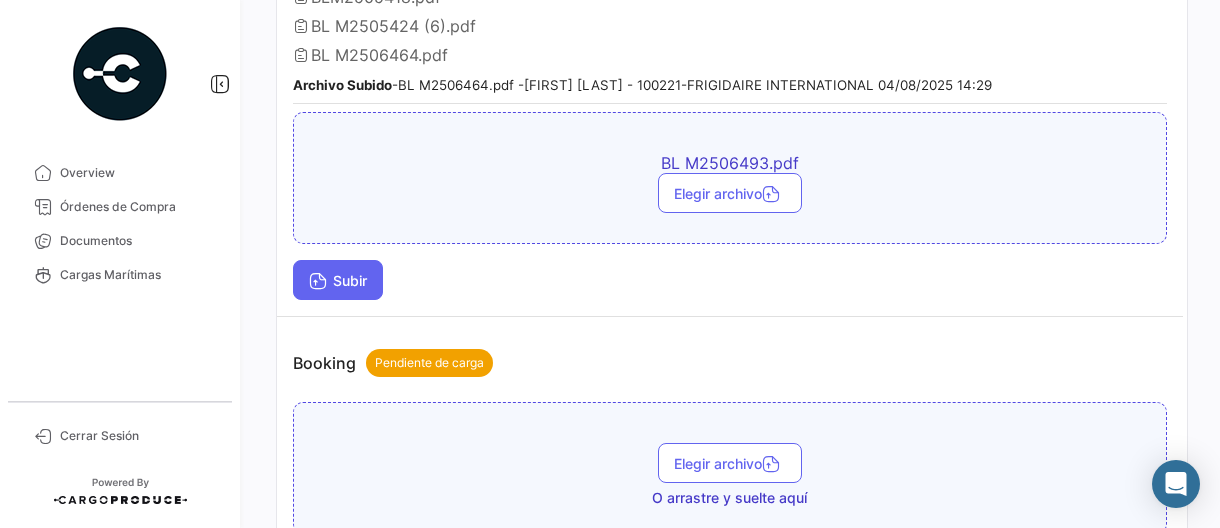 click on "Subir" at bounding box center [338, 280] 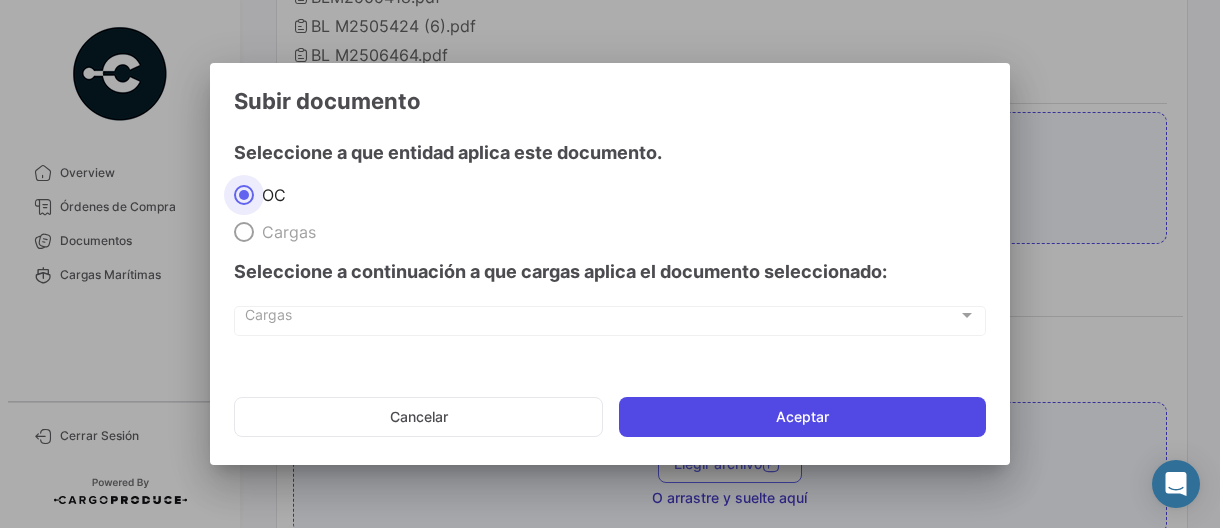 click on "Aceptar" 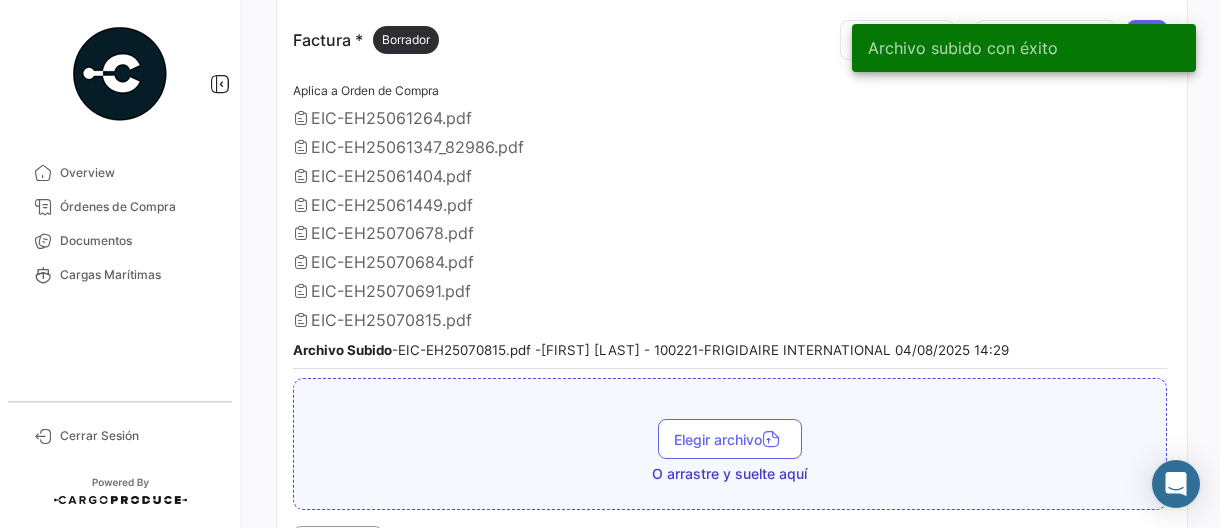 scroll, scrollTop: 1400, scrollLeft: 0, axis: vertical 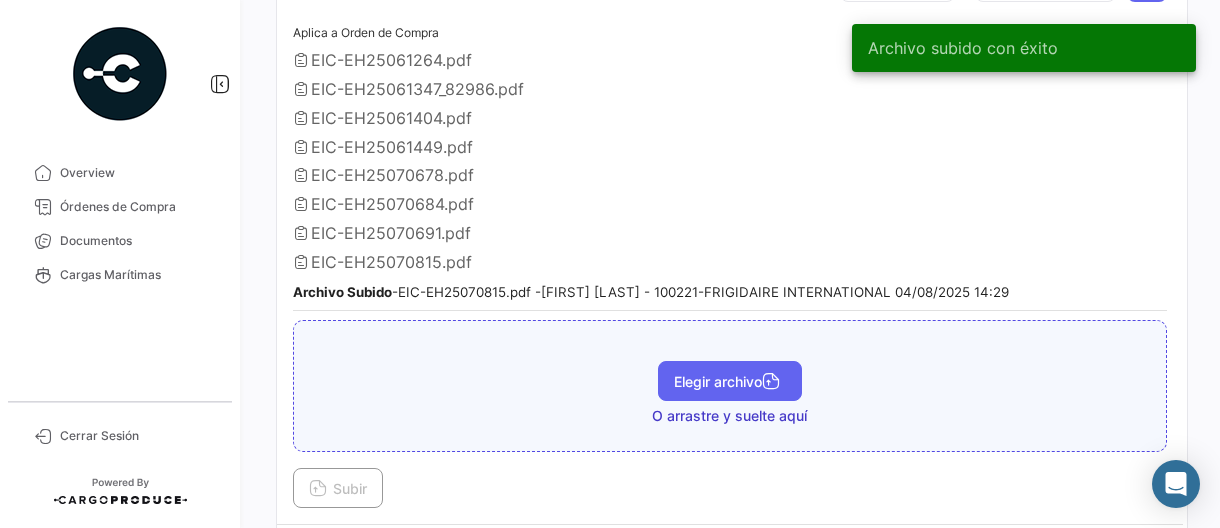 click on "Elegir archivo" at bounding box center (730, 381) 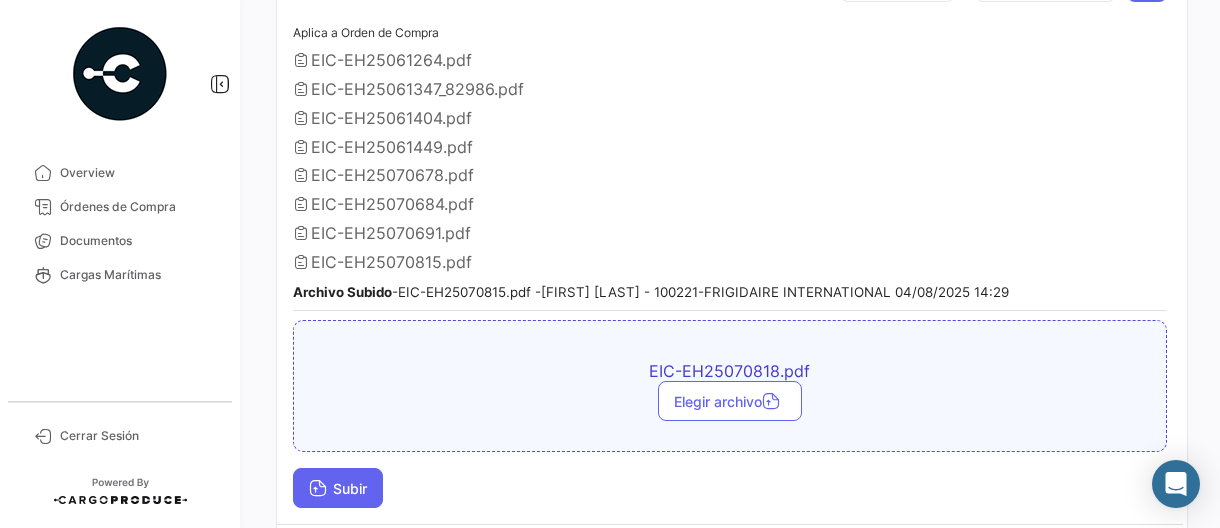 click on "Subir" at bounding box center [338, 488] 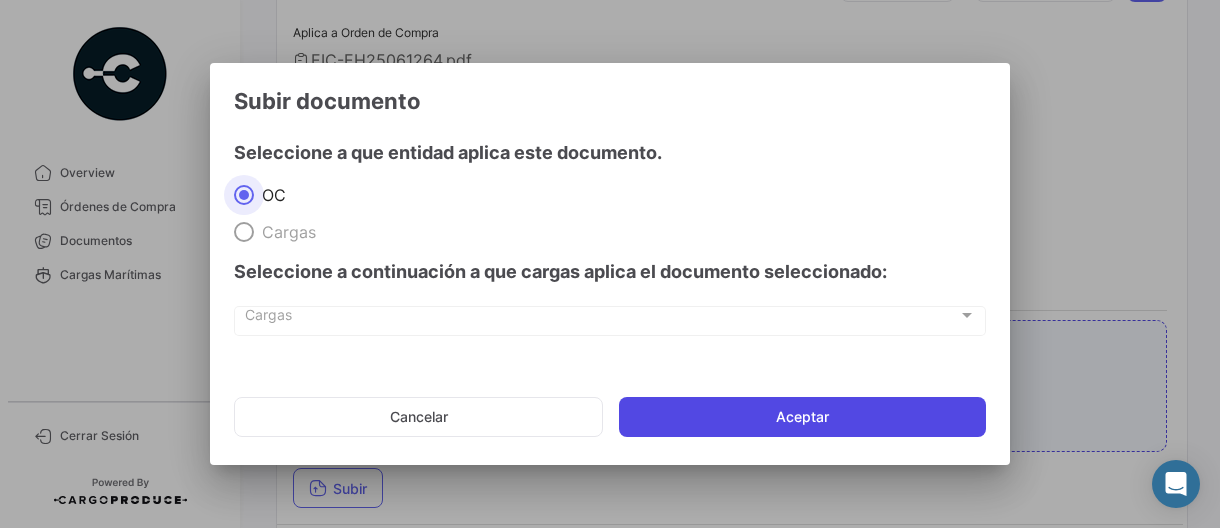 click on "Aceptar" 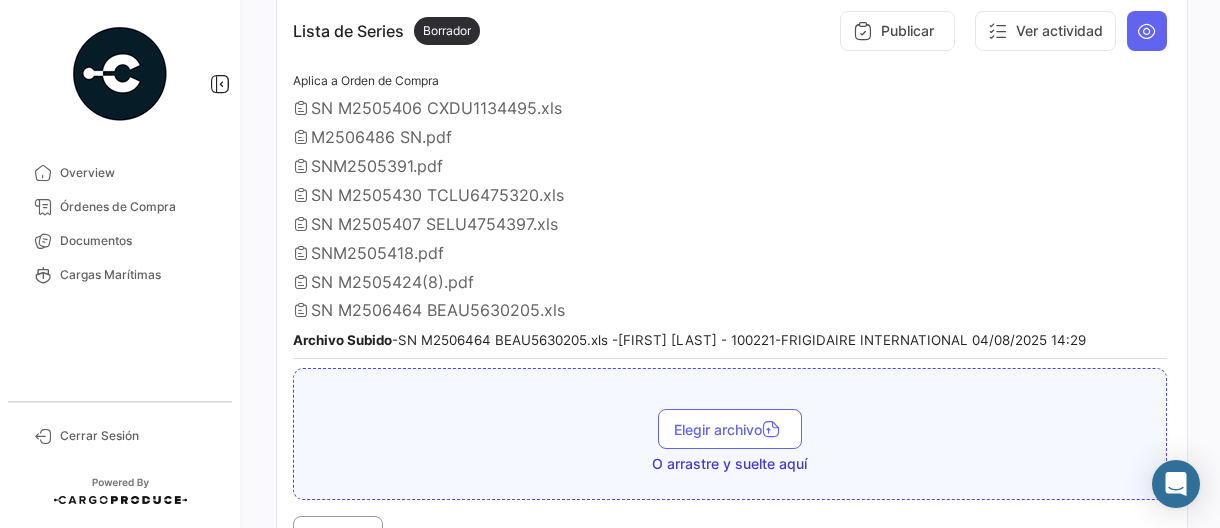 scroll, scrollTop: 2000, scrollLeft: 0, axis: vertical 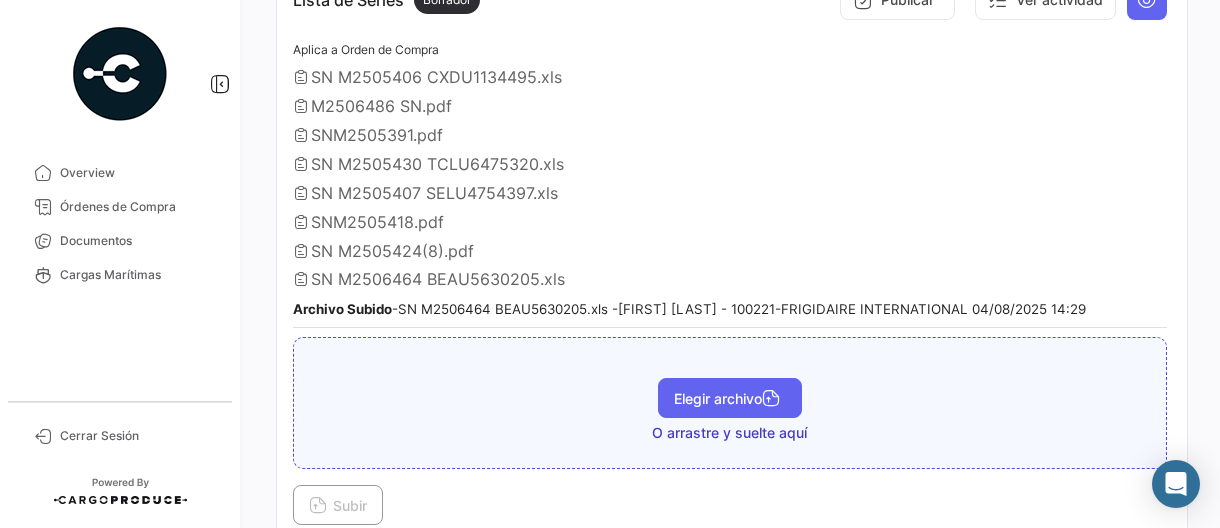 click on "Elegir archivo" at bounding box center (730, 398) 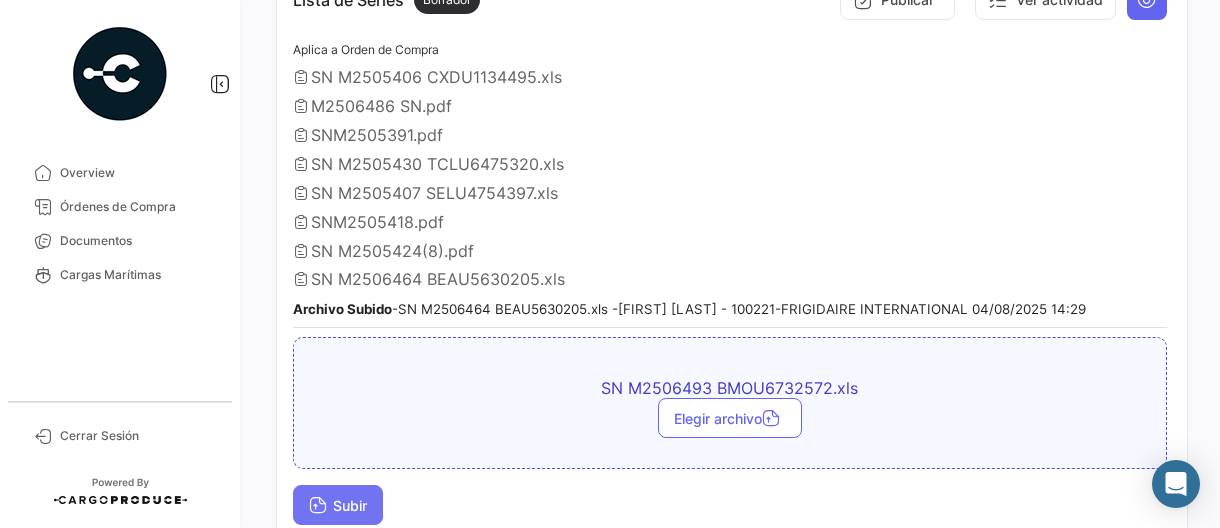 click on "Subir" at bounding box center [338, 505] 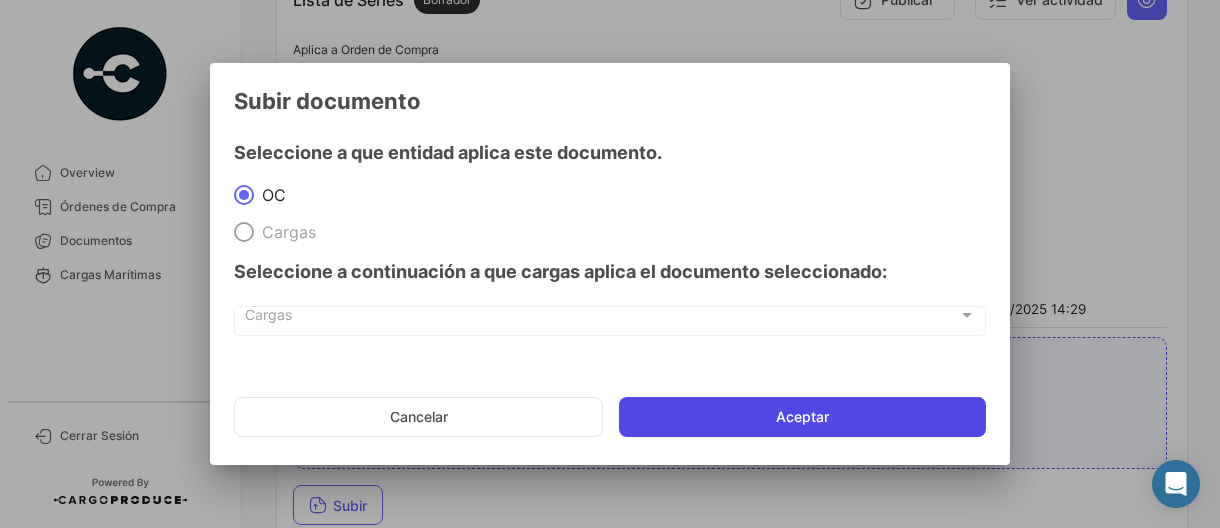 click on "Aceptar" 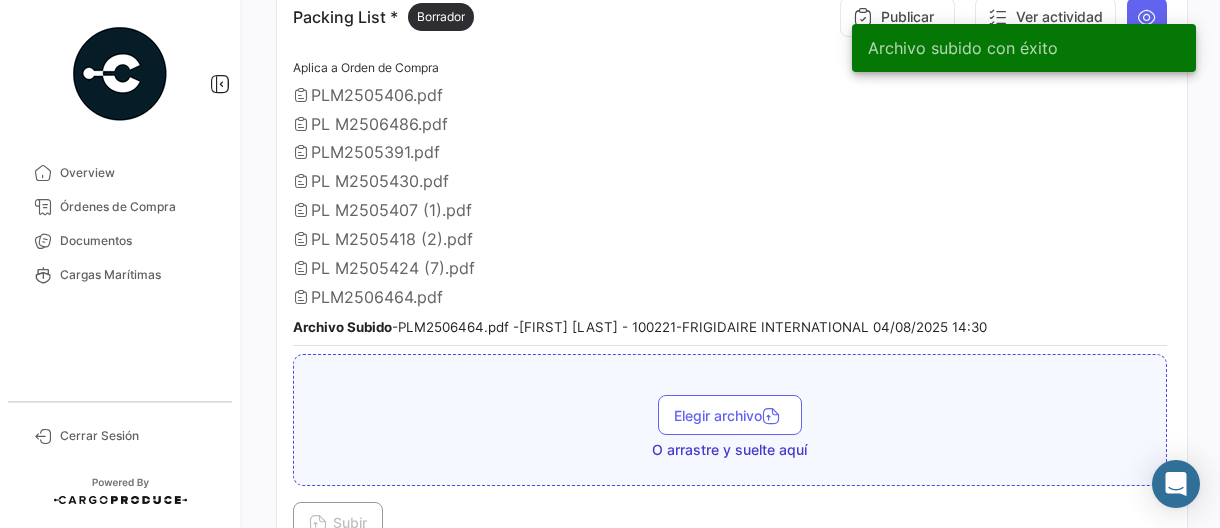 scroll, scrollTop: 2500, scrollLeft: 0, axis: vertical 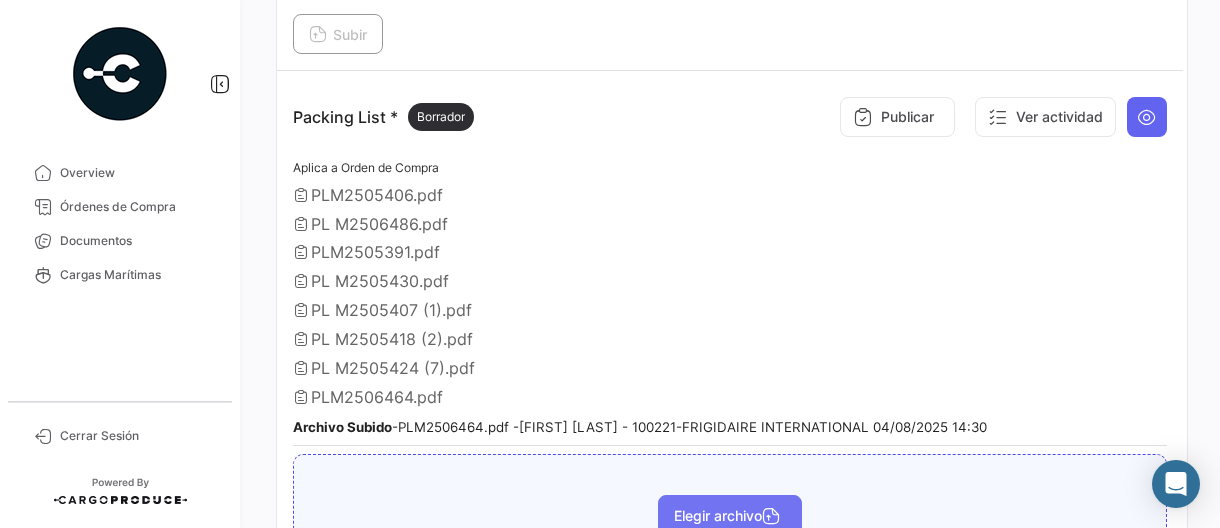 click on "Elegir archivo" at bounding box center (730, 515) 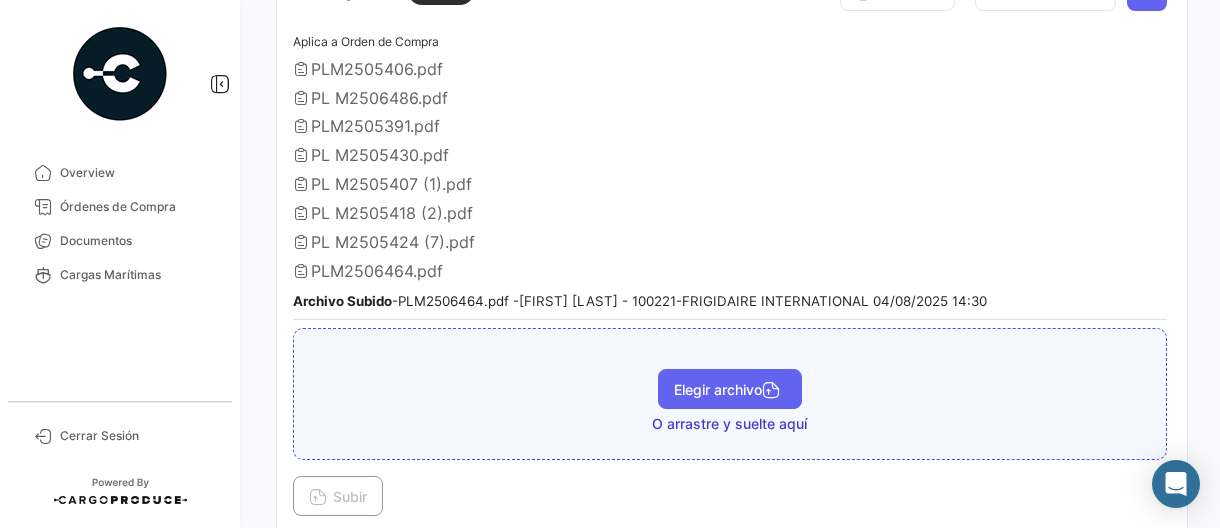 scroll, scrollTop: 2518, scrollLeft: 0, axis: vertical 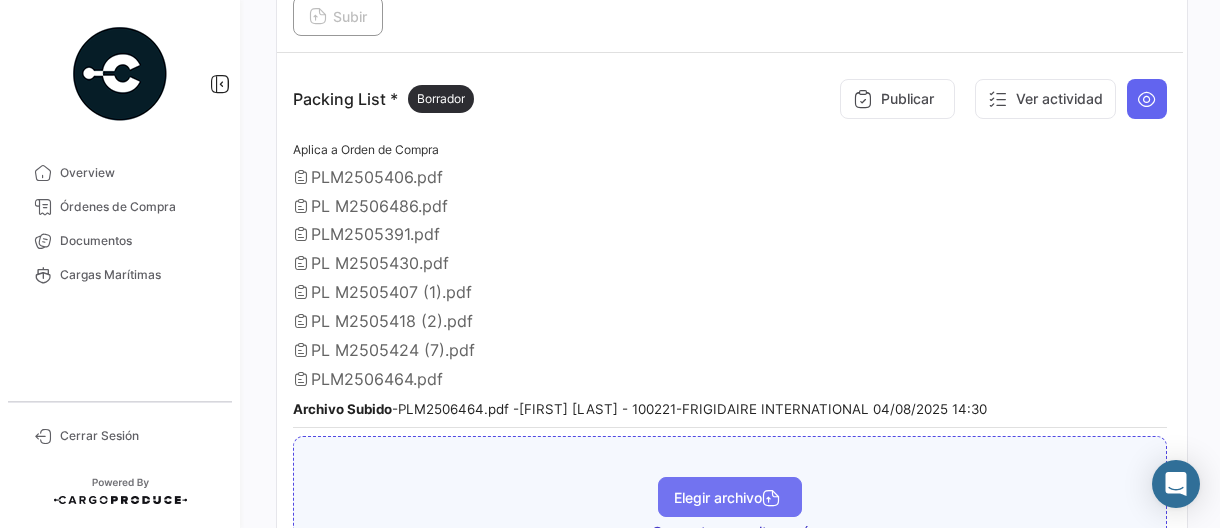 click on "Elegir archivo" at bounding box center (730, 497) 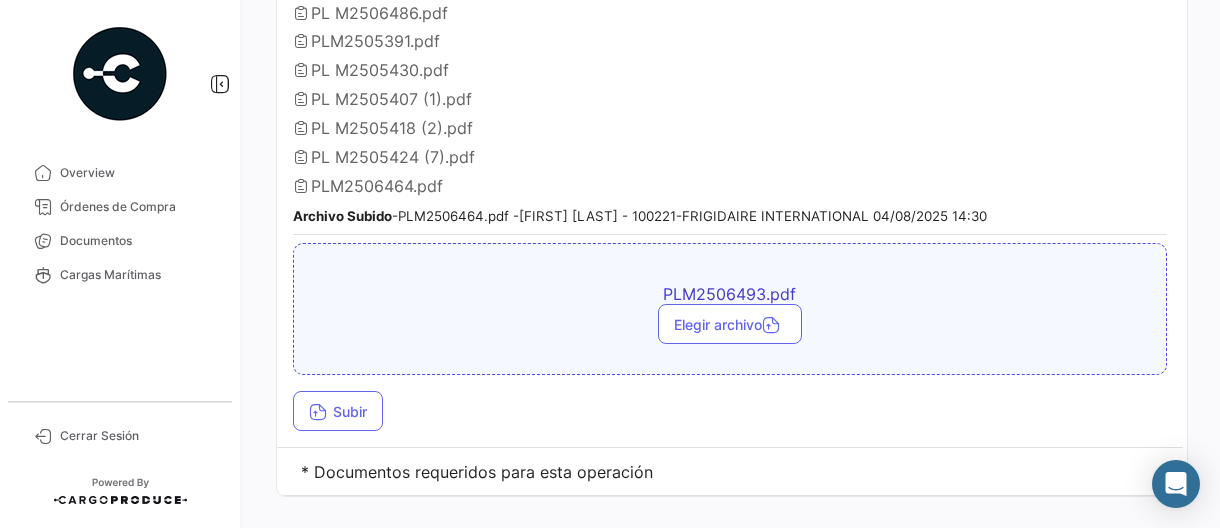 scroll, scrollTop: 2718, scrollLeft: 0, axis: vertical 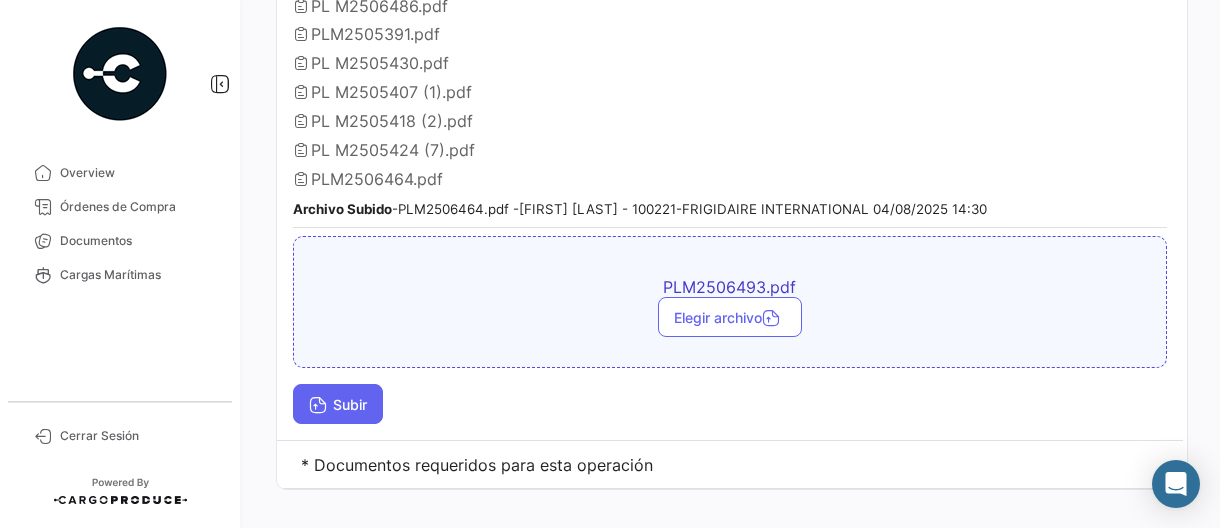 click on "Subir" at bounding box center (338, 404) 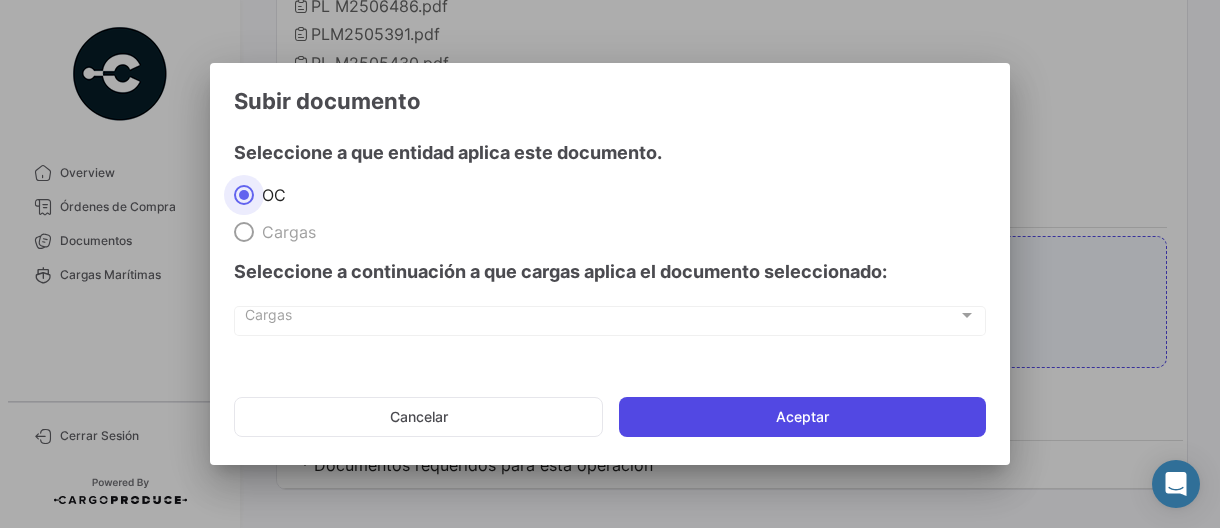 click on "Aceptar" 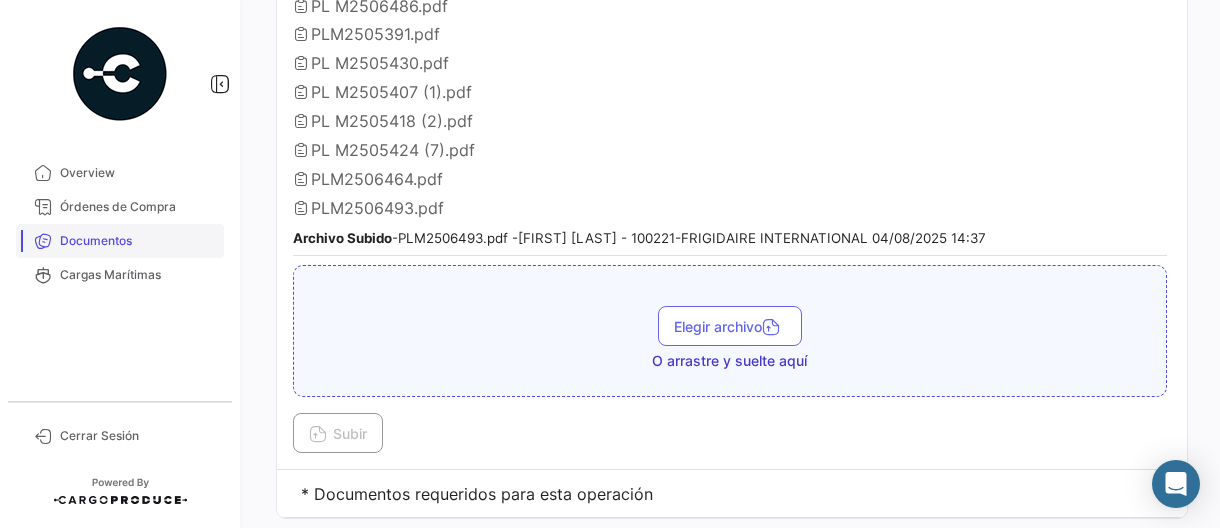 click on "Documentos" at bounding box center [138, 241] 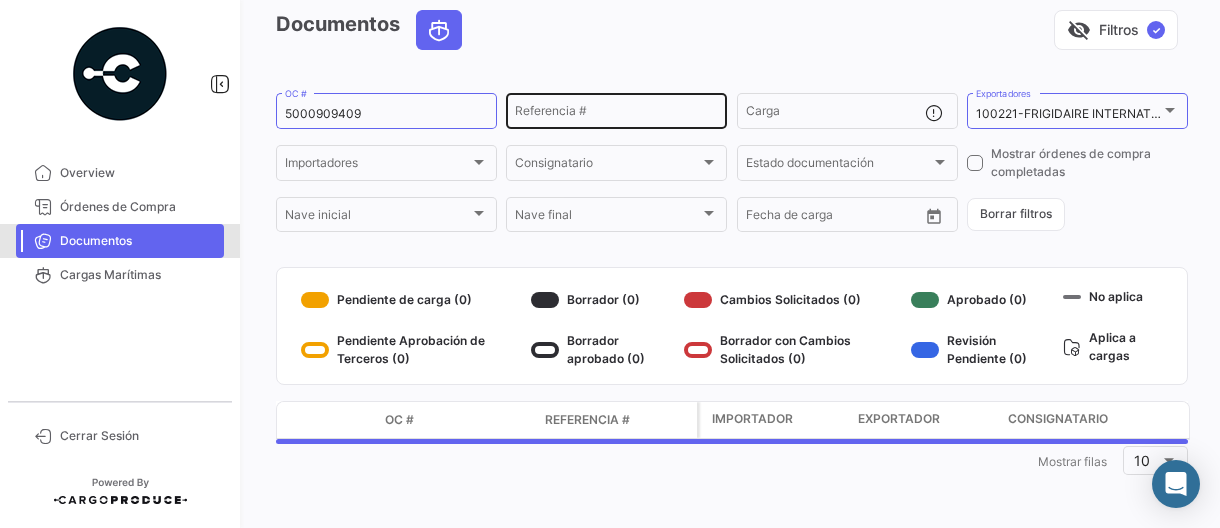 scroll, scrollTop: 0, scrollLeft: 0, axis: both 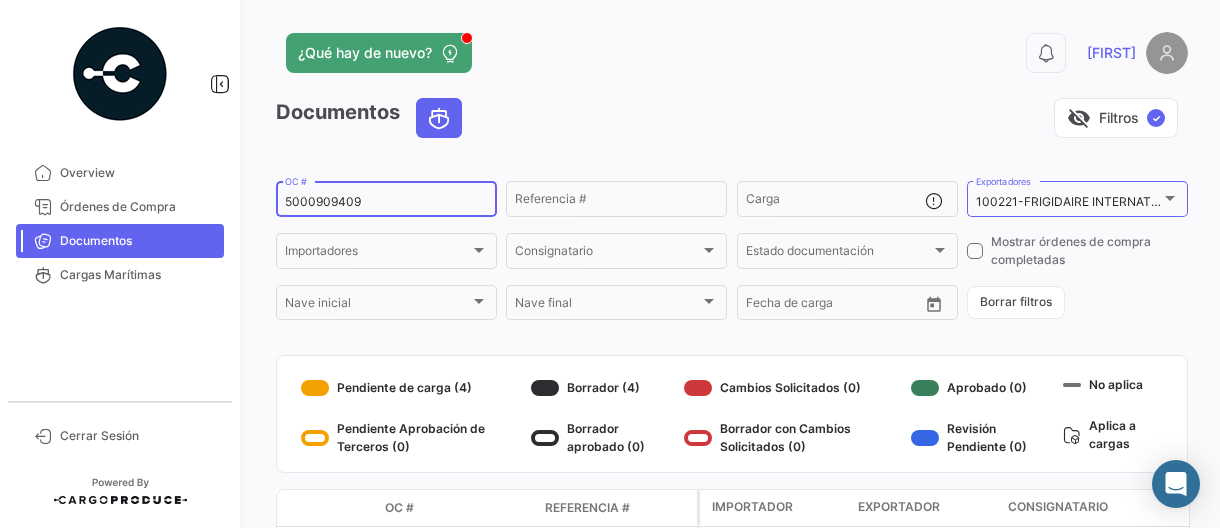 click on "5000909409" at bounding box center [386, 202] 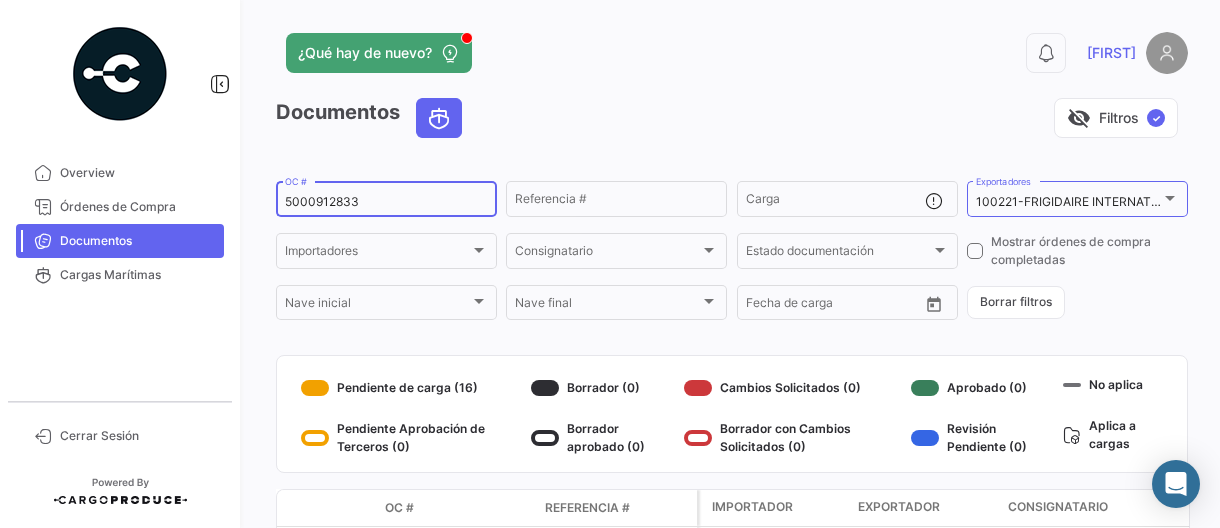 type on "5000912833" 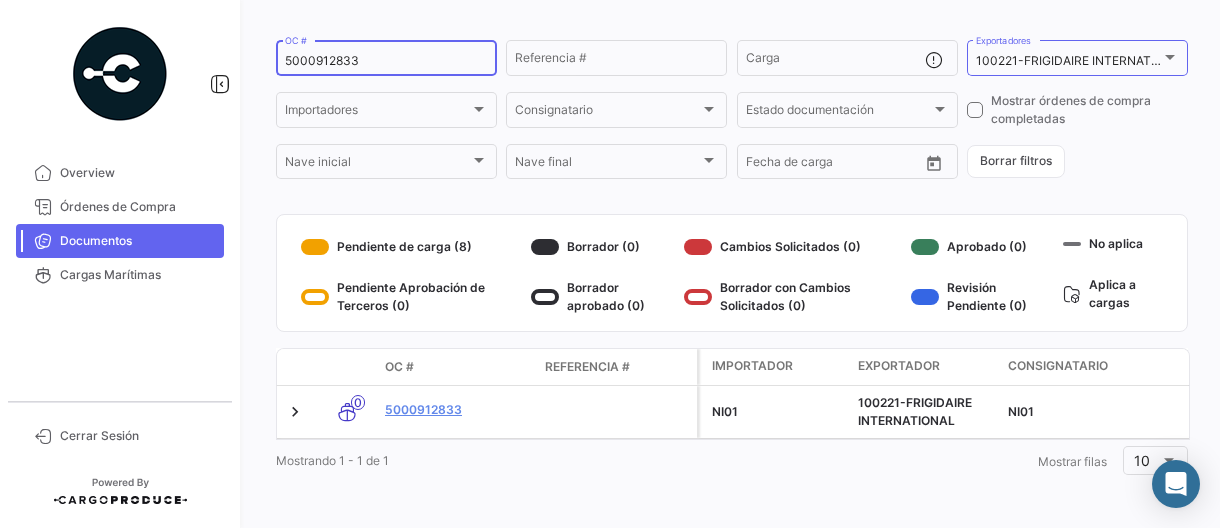 scroll, scrollTop: 156, scrollLeft: 0, axis: vertical 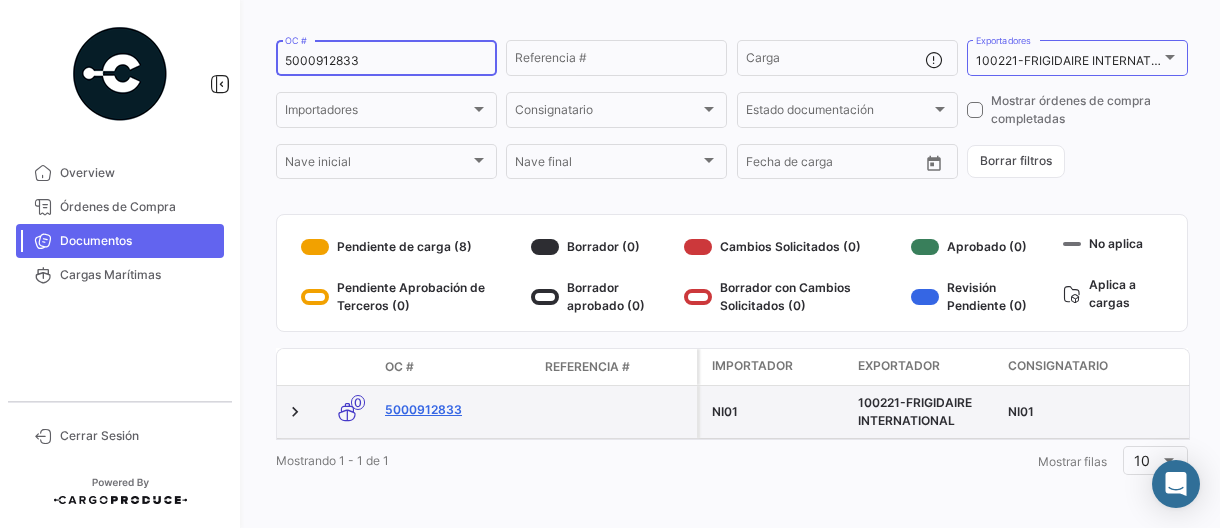 click on "5000912833" 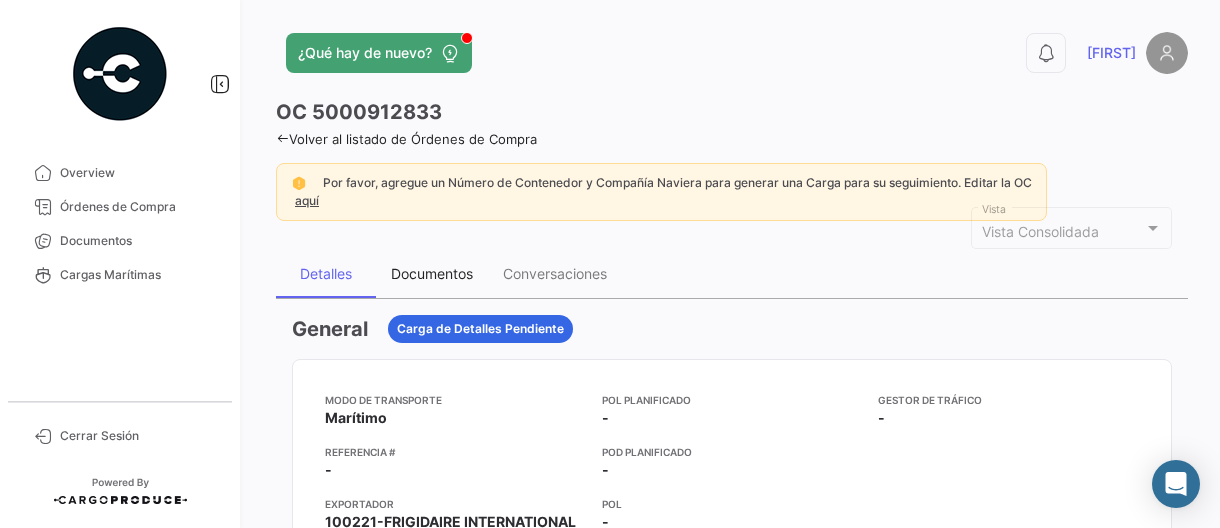 click on "Documentos" at bounding box center [432, 273] 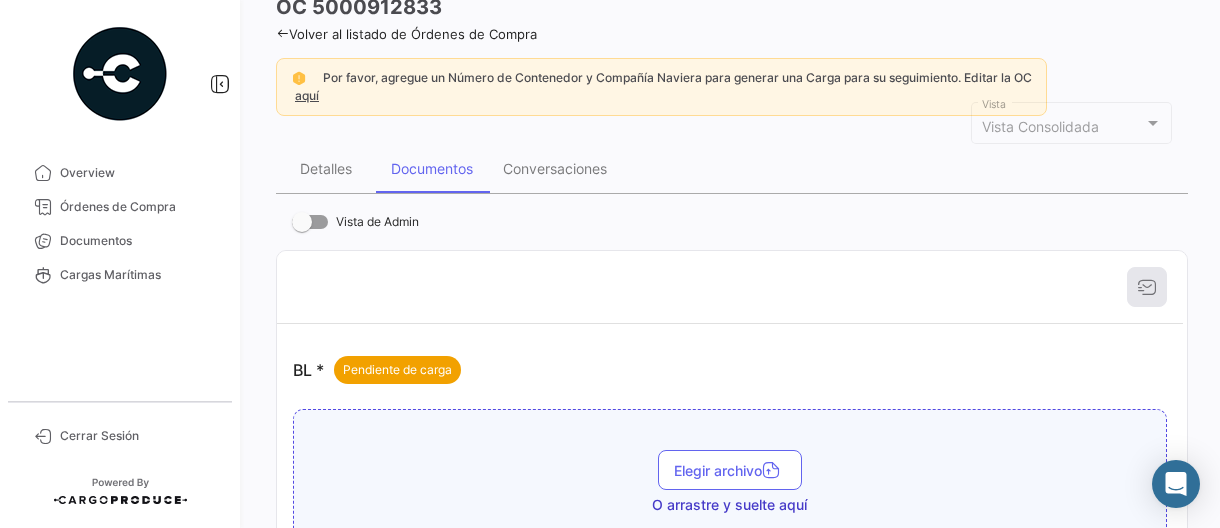 scroll, scrollTop: 200, scrollLeft: 0, axis: vertical 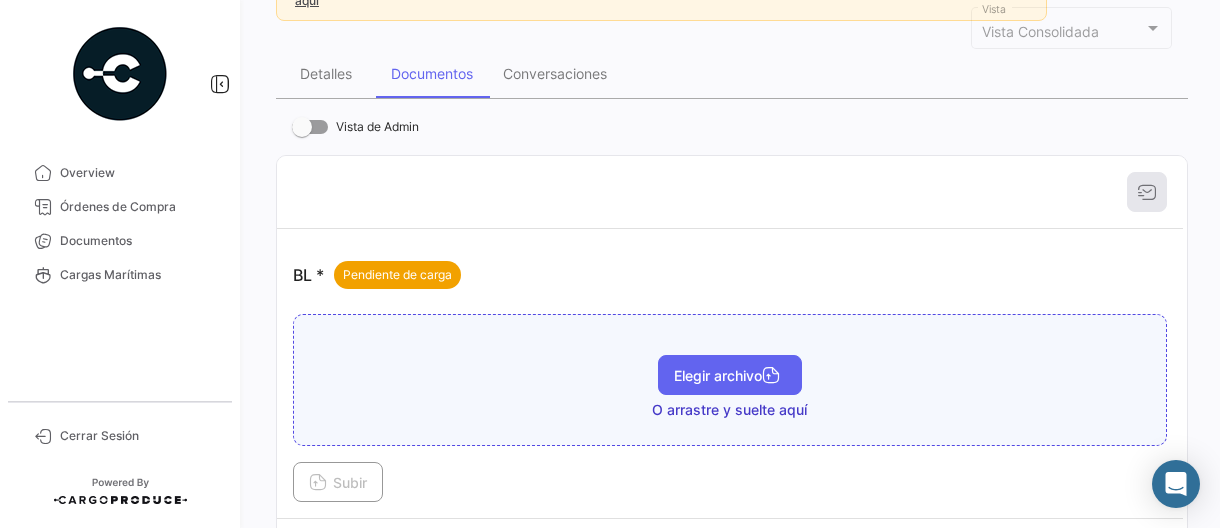 click on "Elegir archivo" at bounding box center [730, 375] 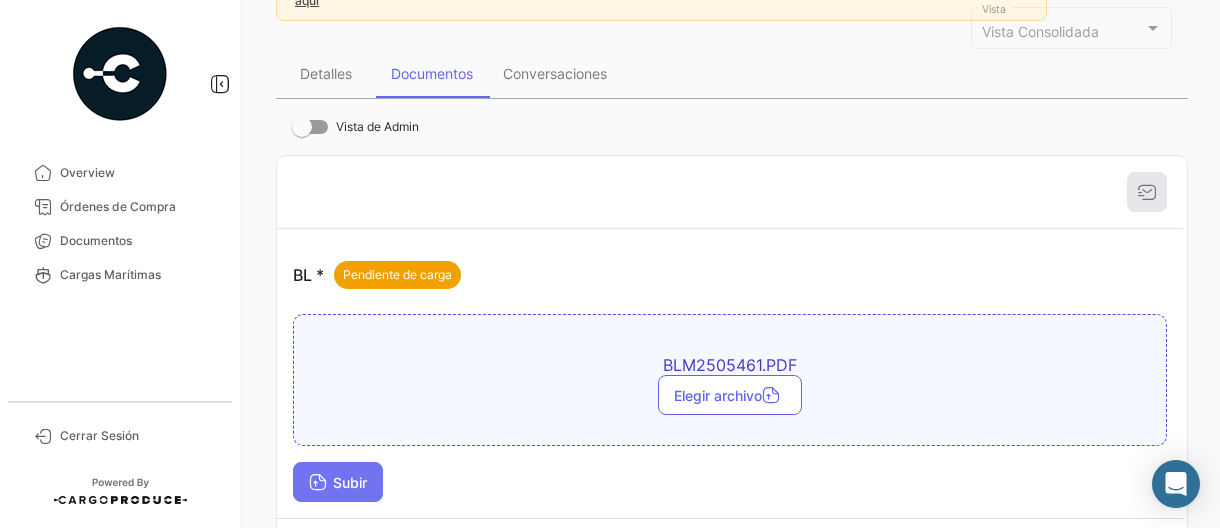 click on "Subir" at bounding box center [338, 482] 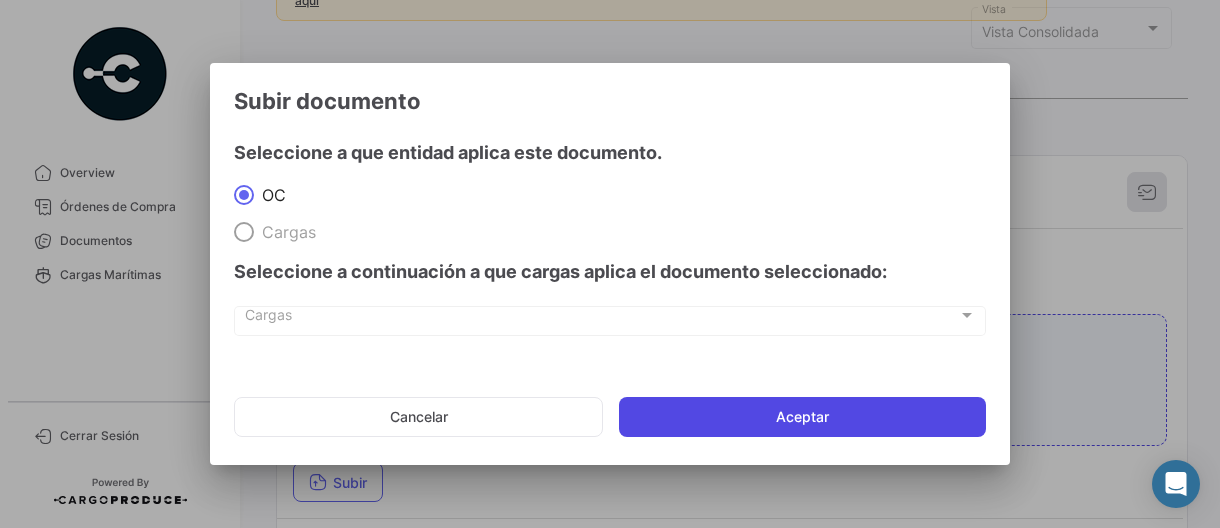 click on "Aceptar" 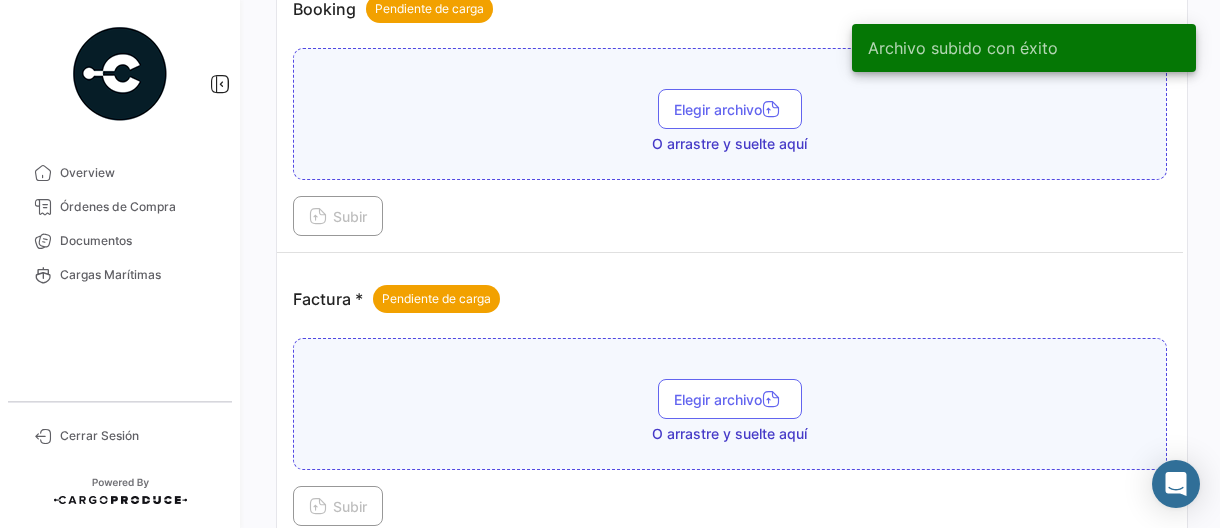 scroll, scrollTop: 1000, scrollLeft: 0, axis: vertical 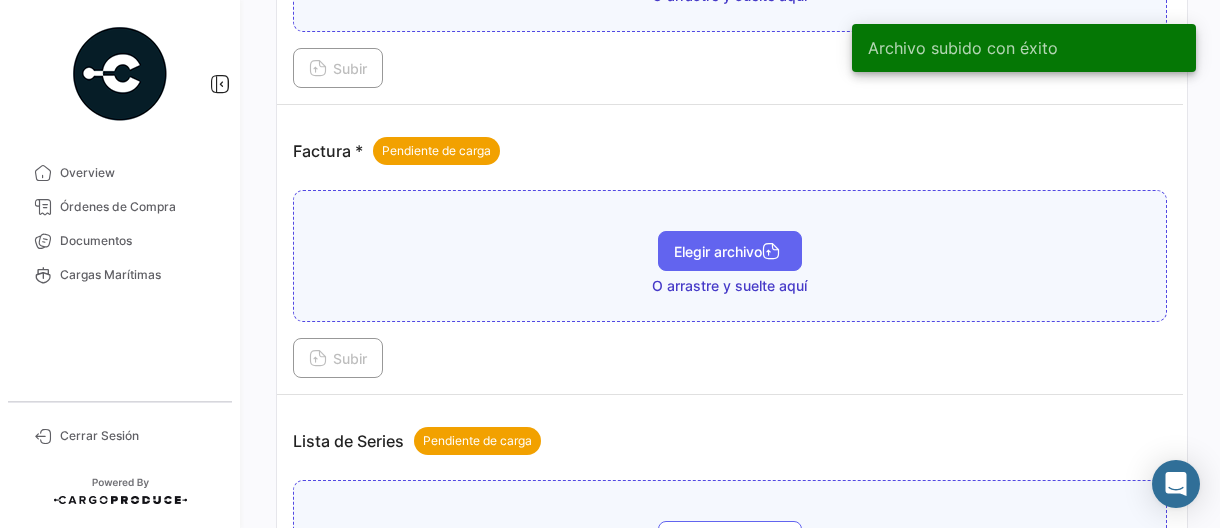 click on "Elegir archivo" at bounding box center (730, 251) 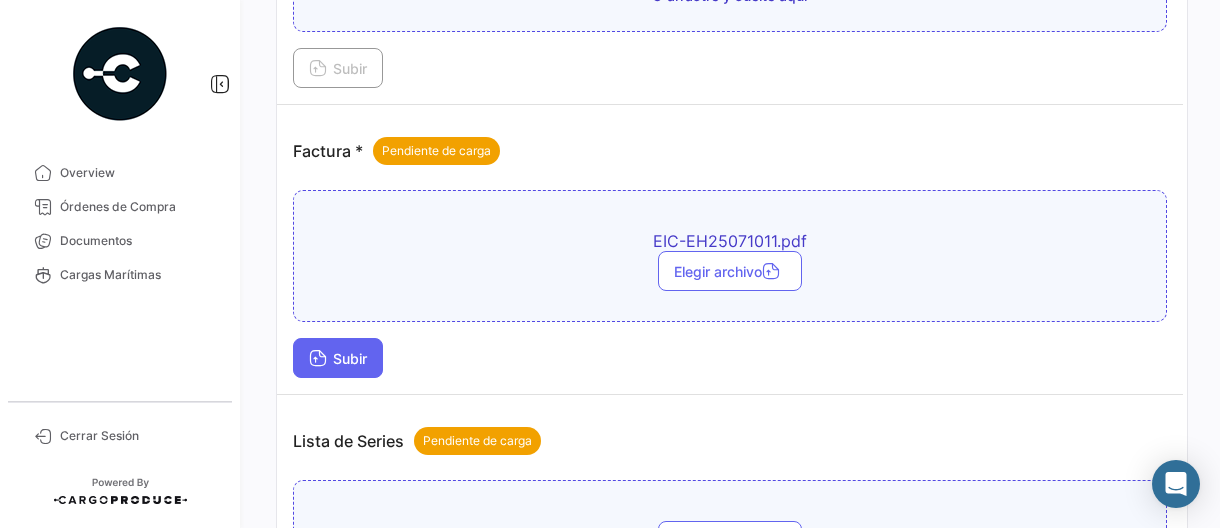click at bounding box center (318, 360) 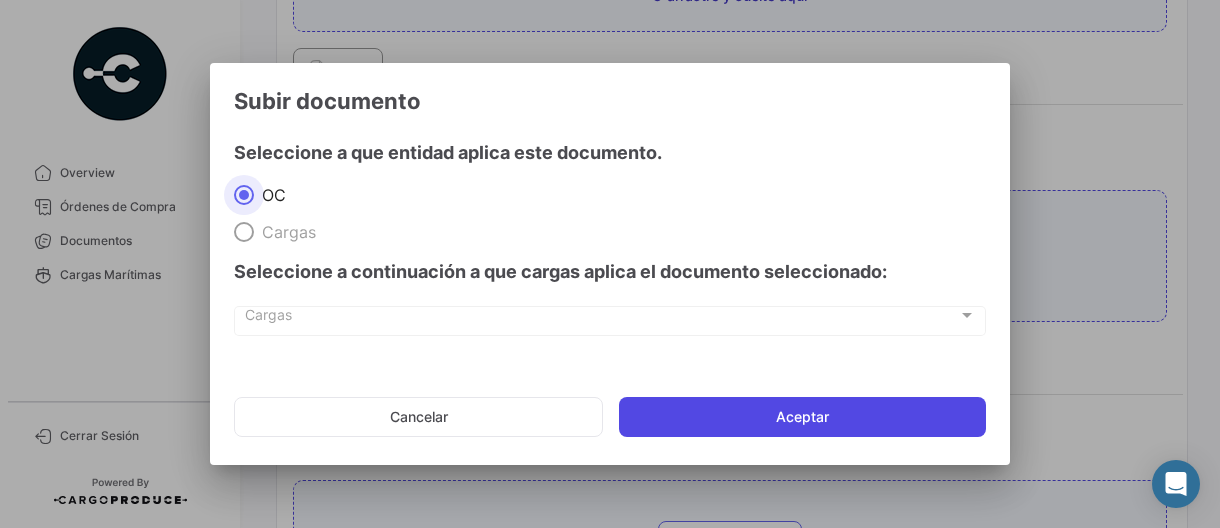 click on "Aceptar" 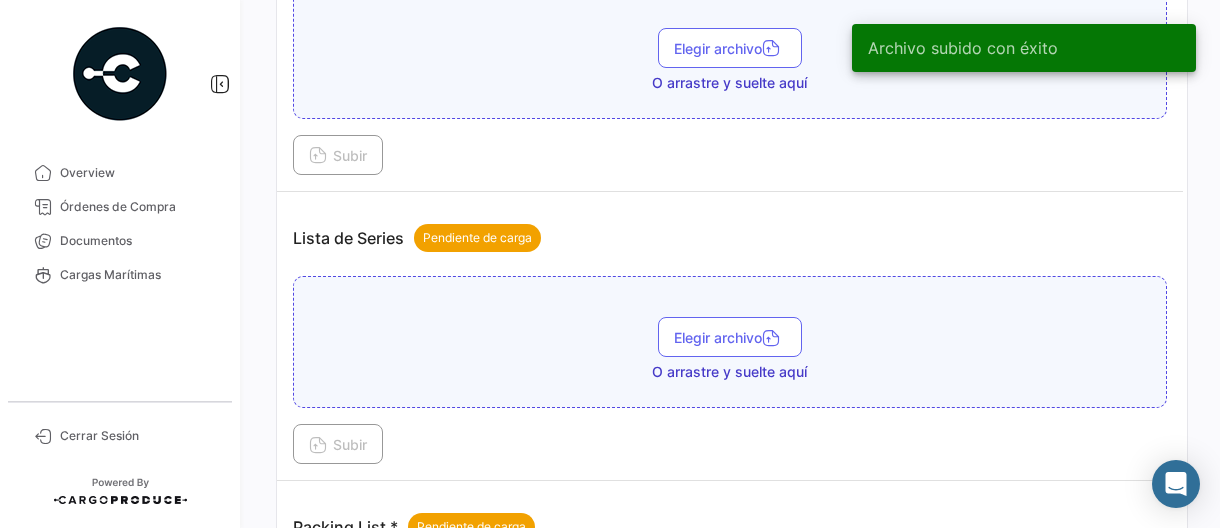scroll, scrollTop: 1400, scrollLeft: 0, axis: vertical 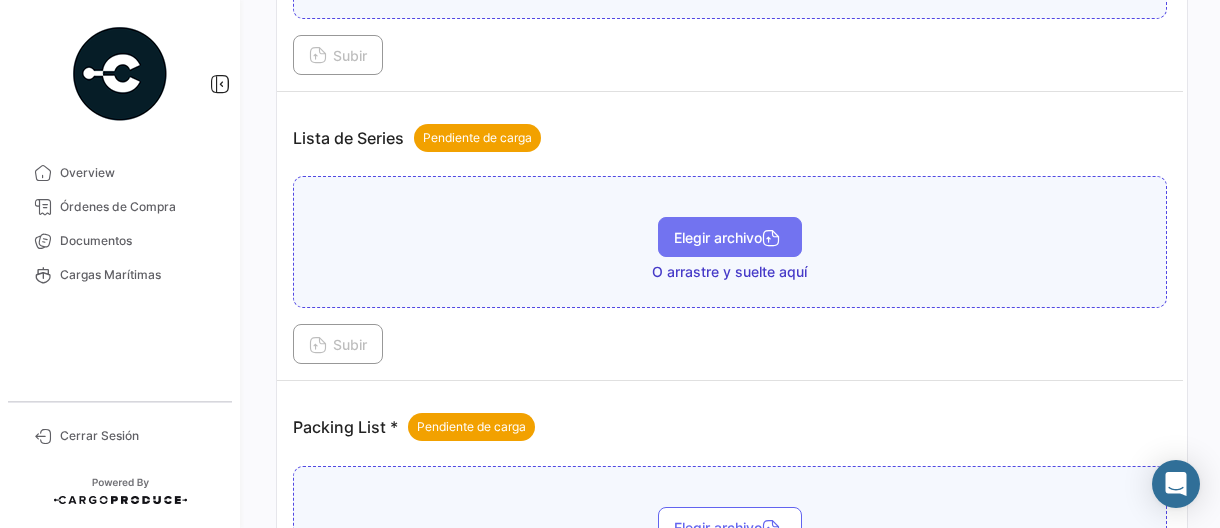 click on "Elegir archivo" at bounding box center (730, 237) 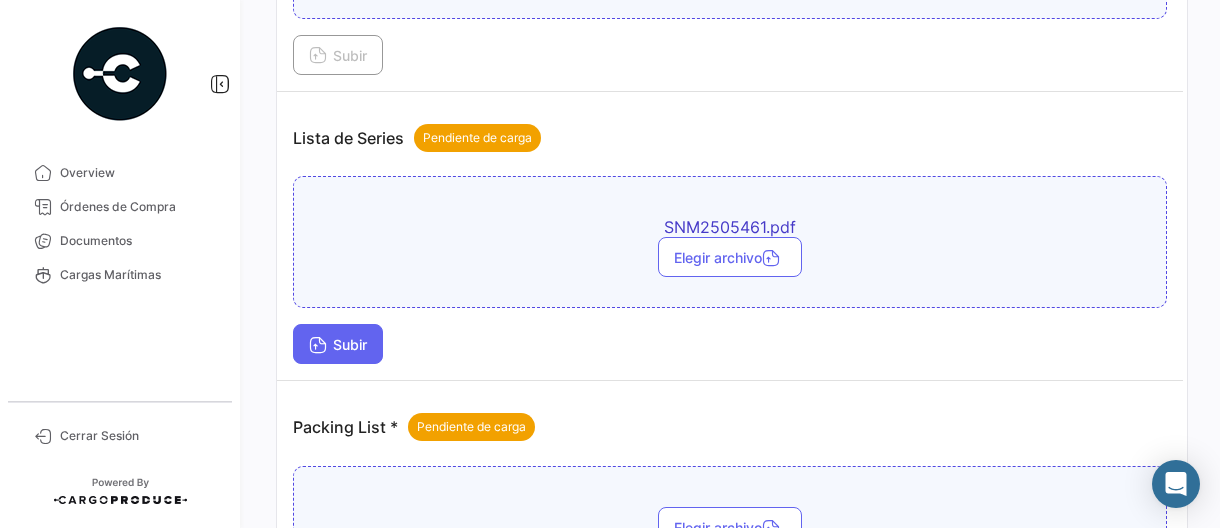 click on "Subir" at bounding box center (338, 344) 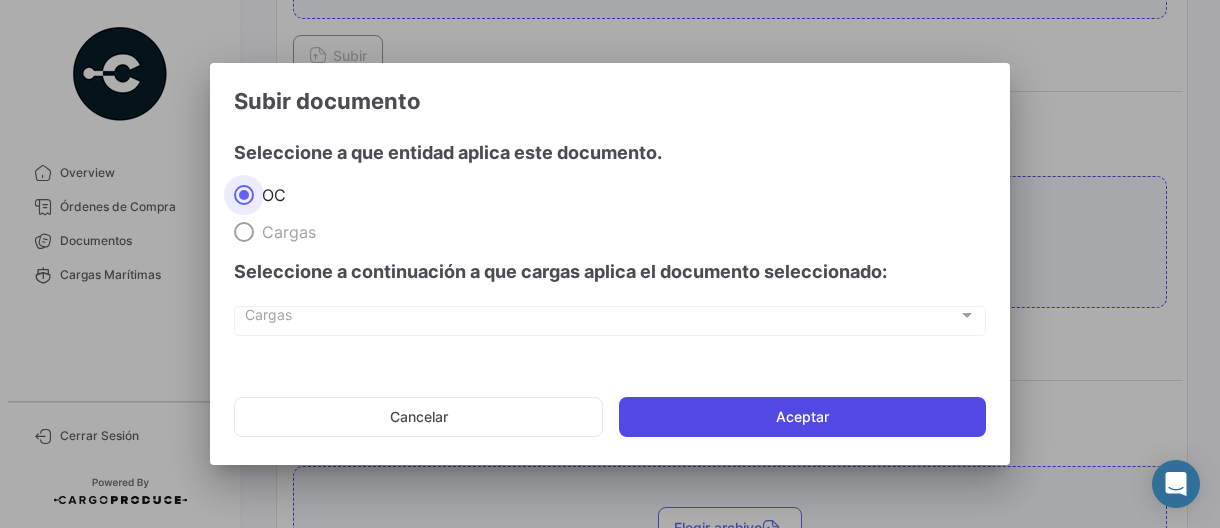 click on "Aceptar" 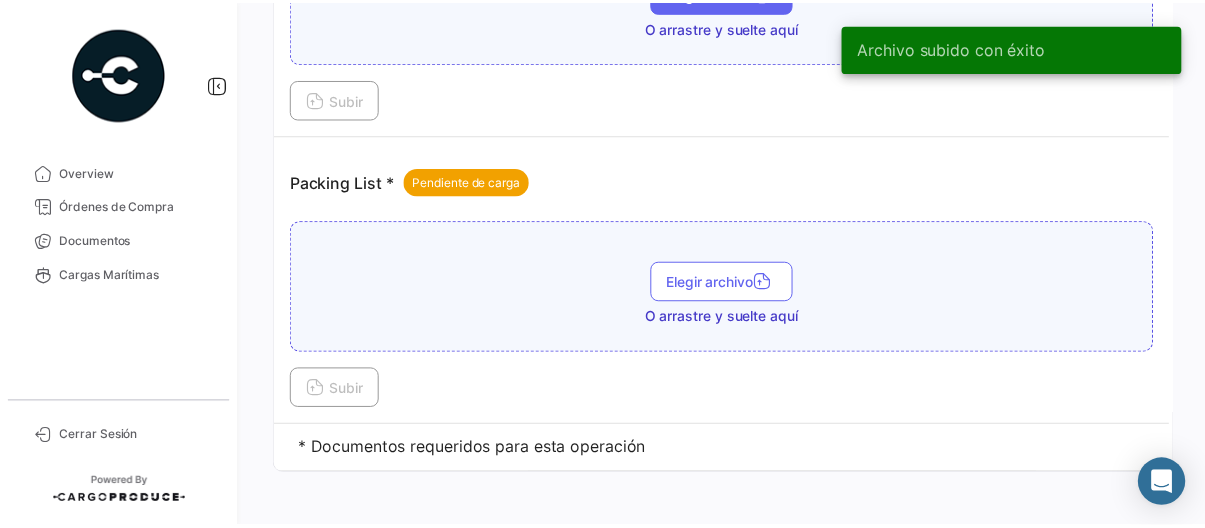 scroll, scrollTop: 1750, scrollLeft: 0, axis: vertical 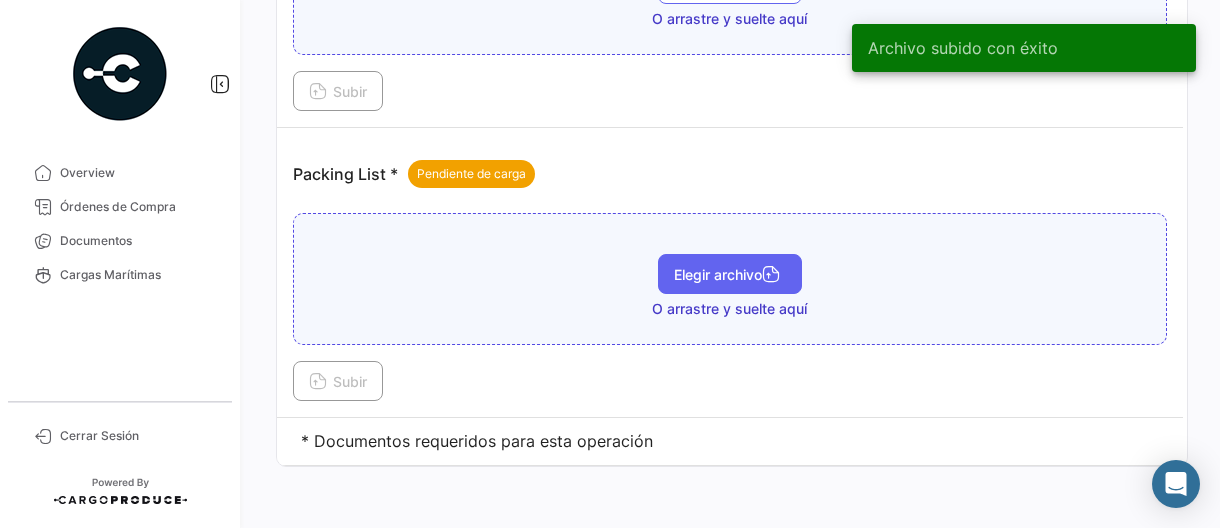 click on "Elegir archivo" at bounding box center [730, 274] 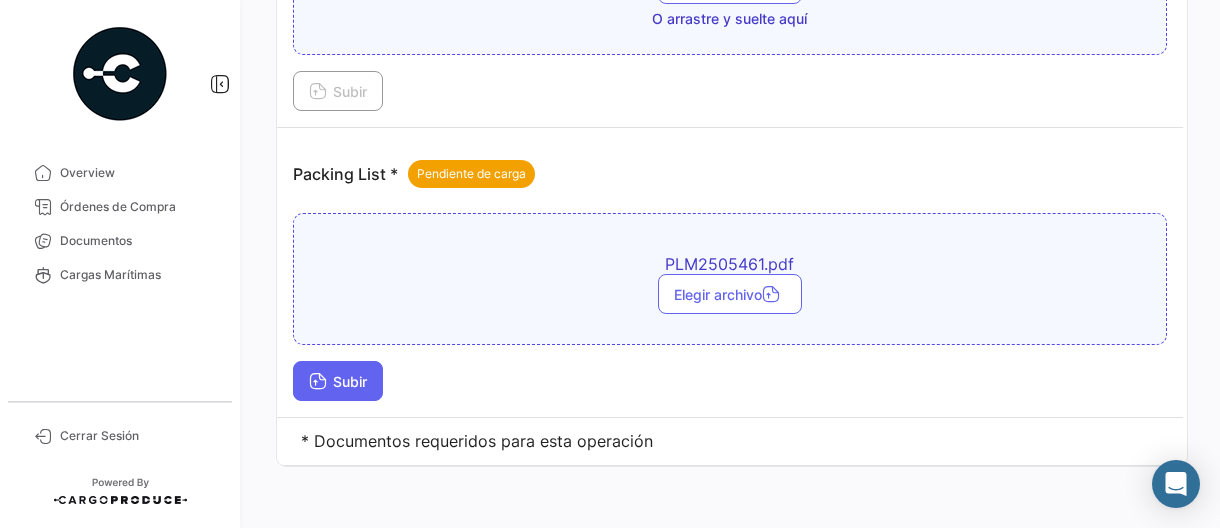 click at bounding box center (318, 383) 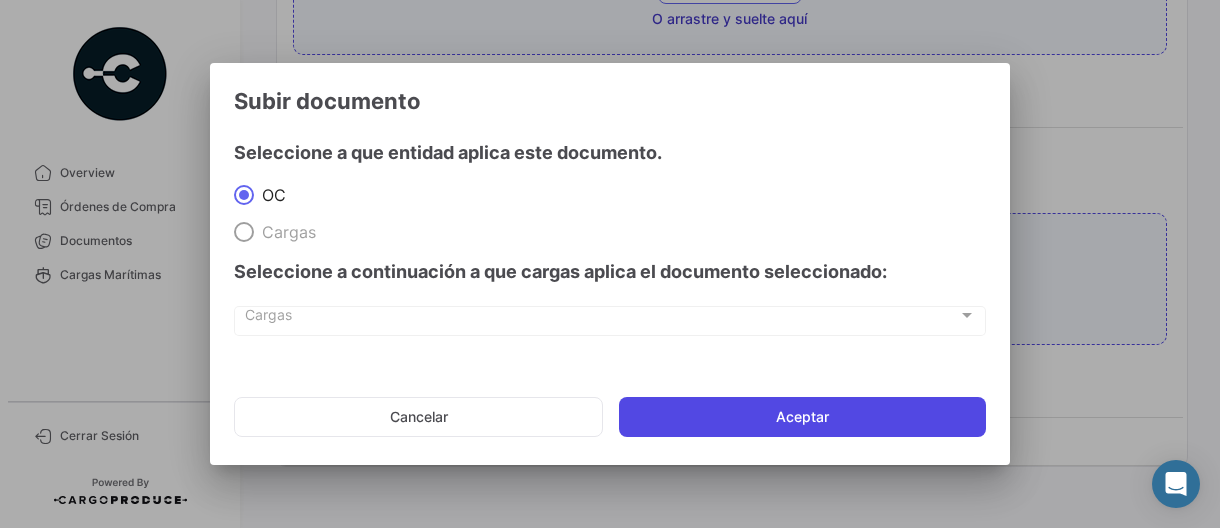 click on "Aceptar" 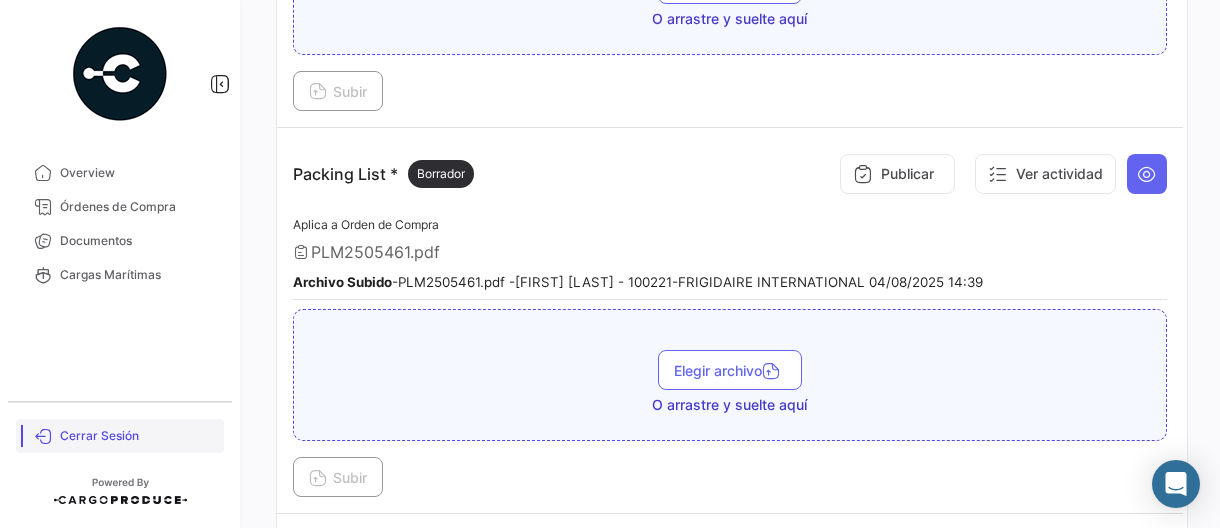 click on "Cerrar Sesión" at bounding box center [138, 436] 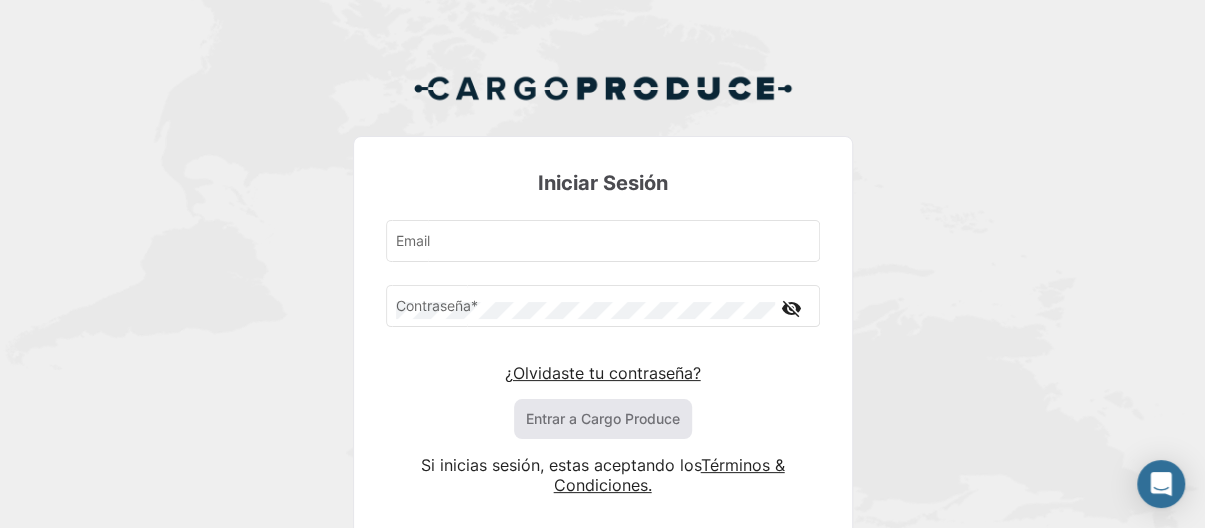 type on "[FIRST].[LAST]@[DOMAIN].com" 